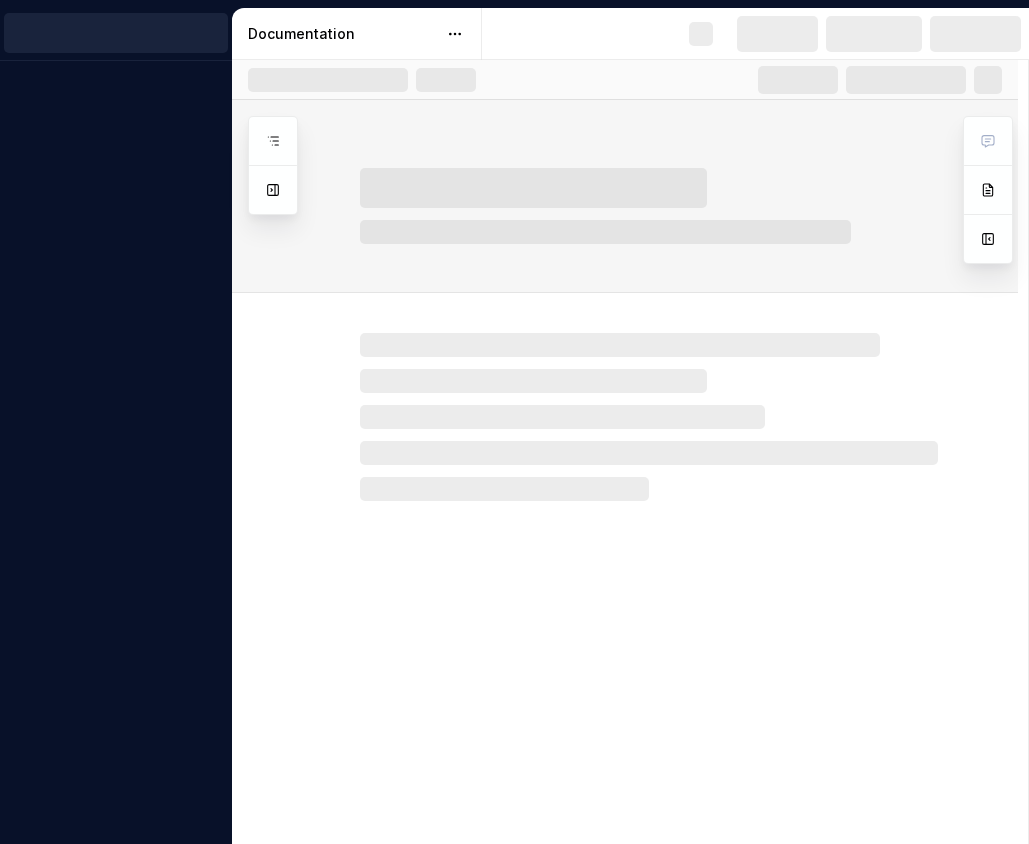 scroll, scrollTop: 0, scrollLeft: 0, axis: both 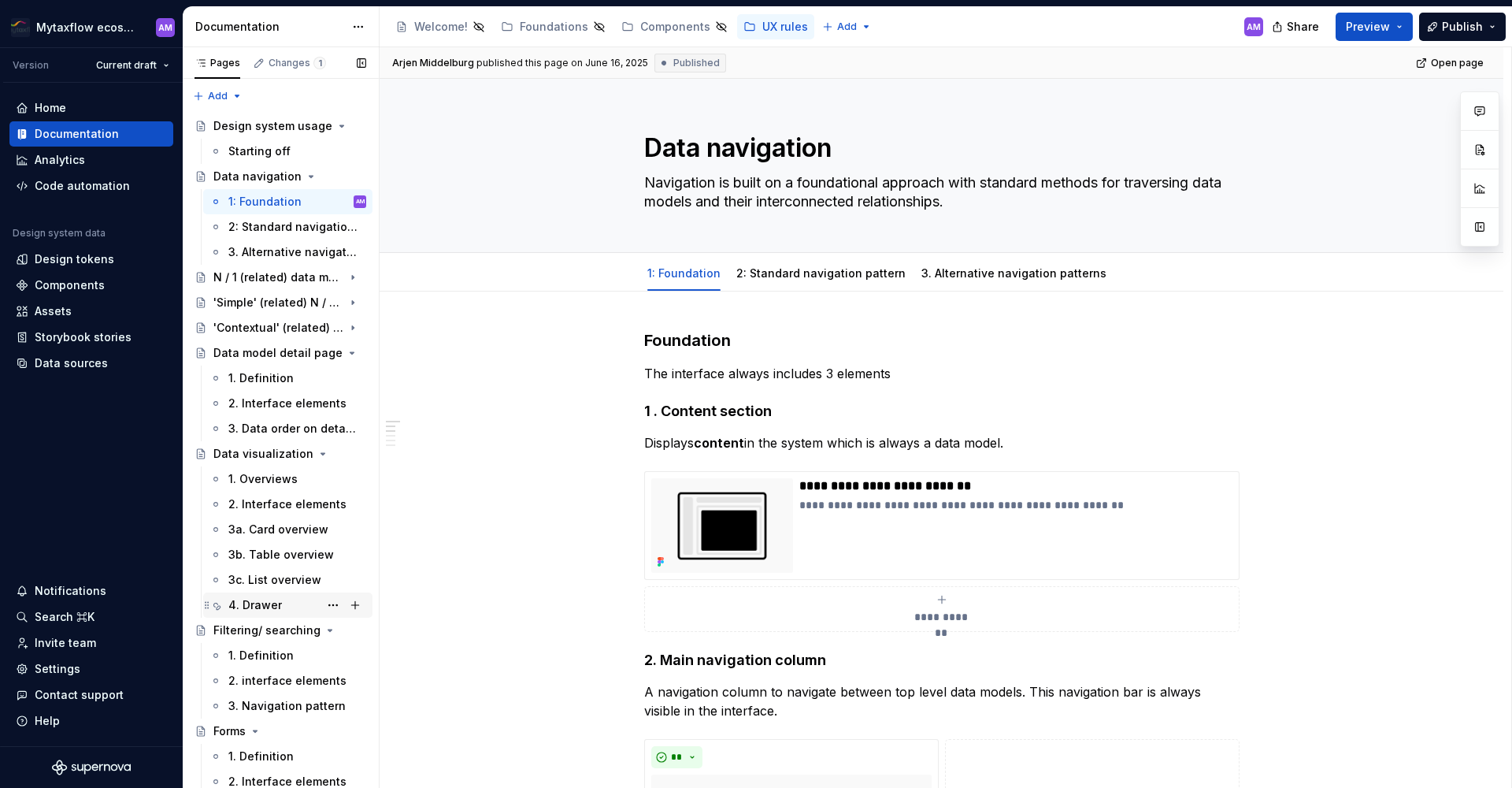 click on "4. Drawer" at bounding box center (297, 605) 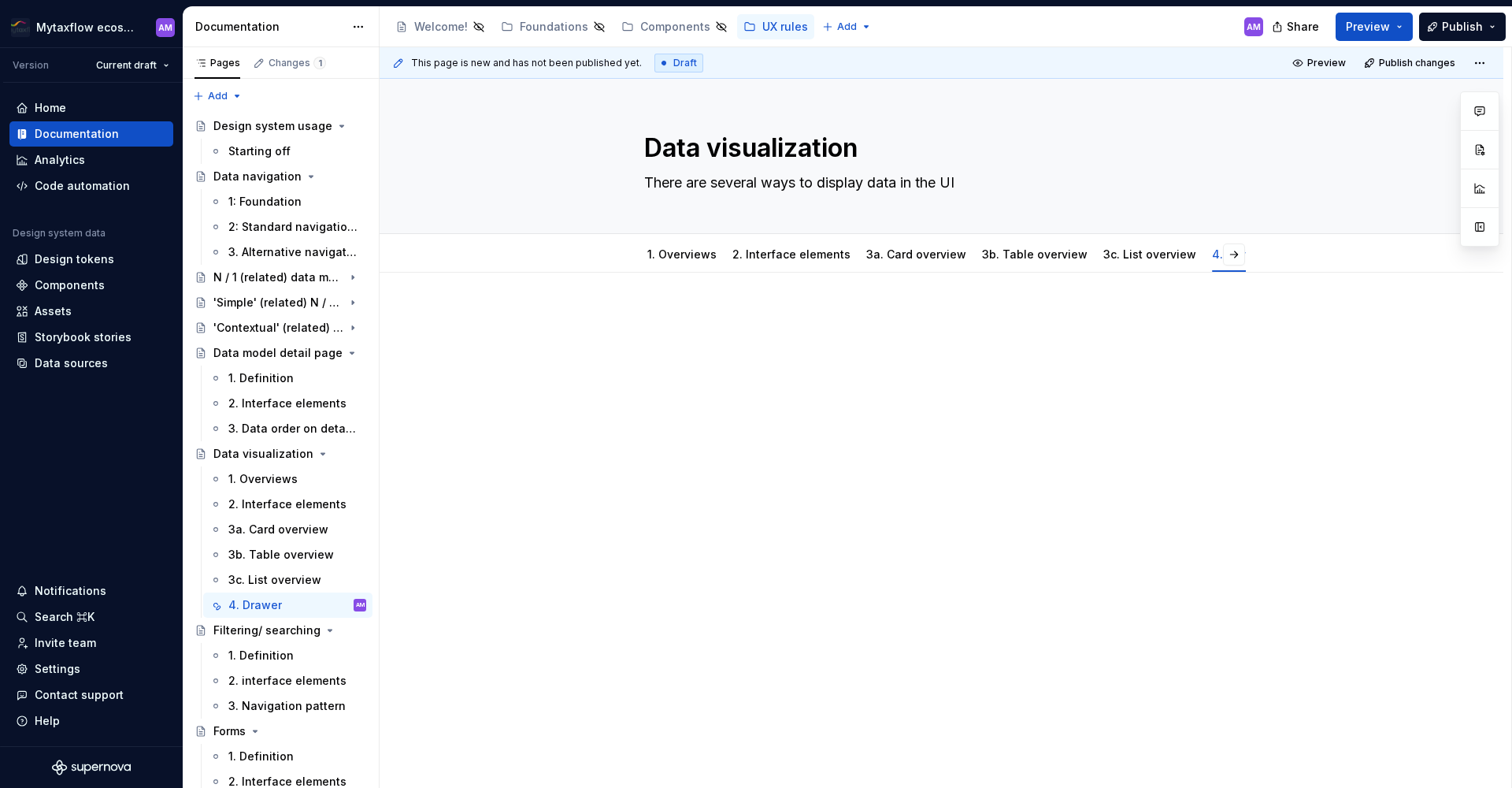 click at bounding box center [942, 340] 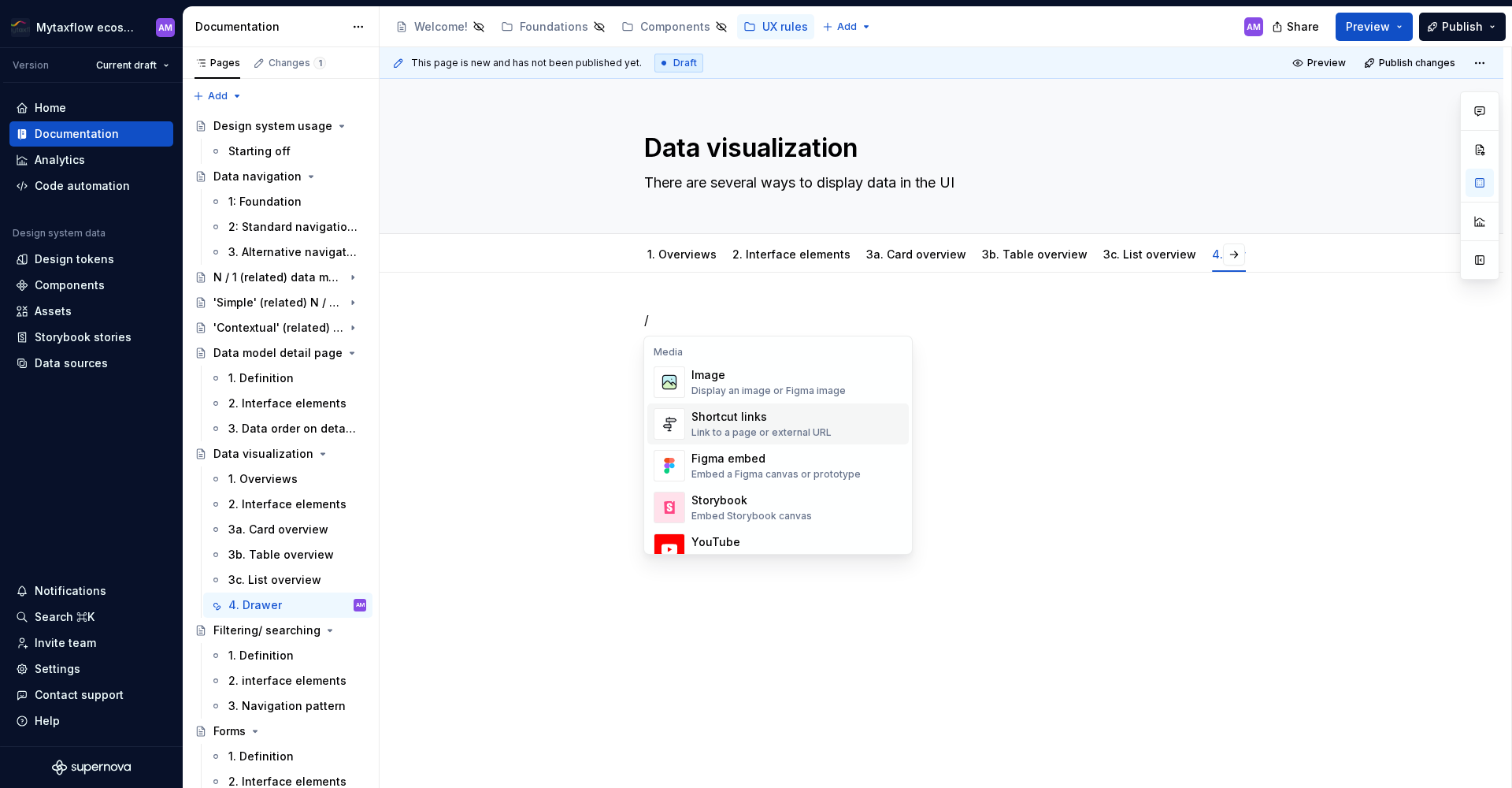 scroll, scrollTop: 633, scrollLeft: 0, axis: vertical 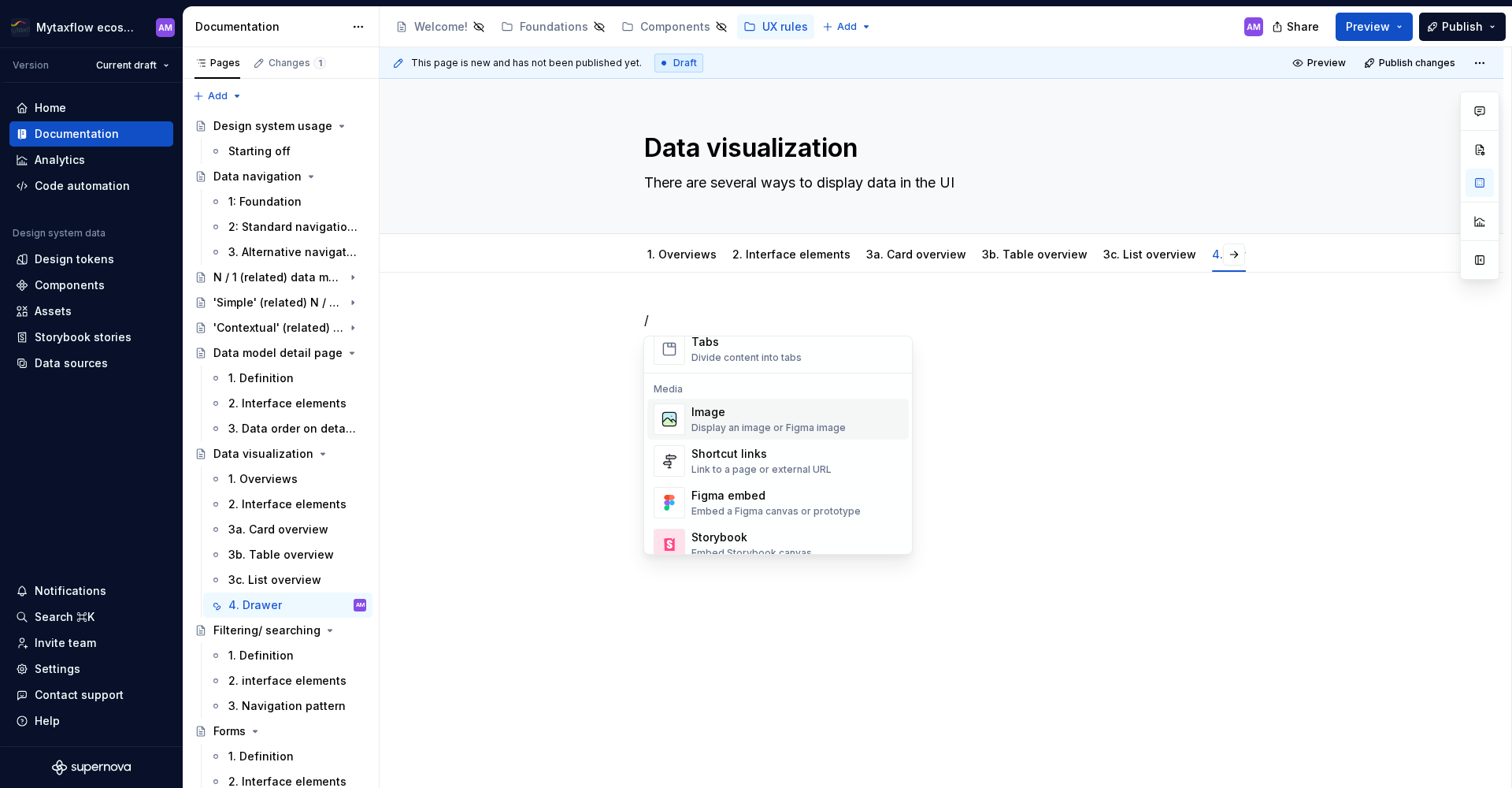click on "Image" at bounding box center [769, 412] 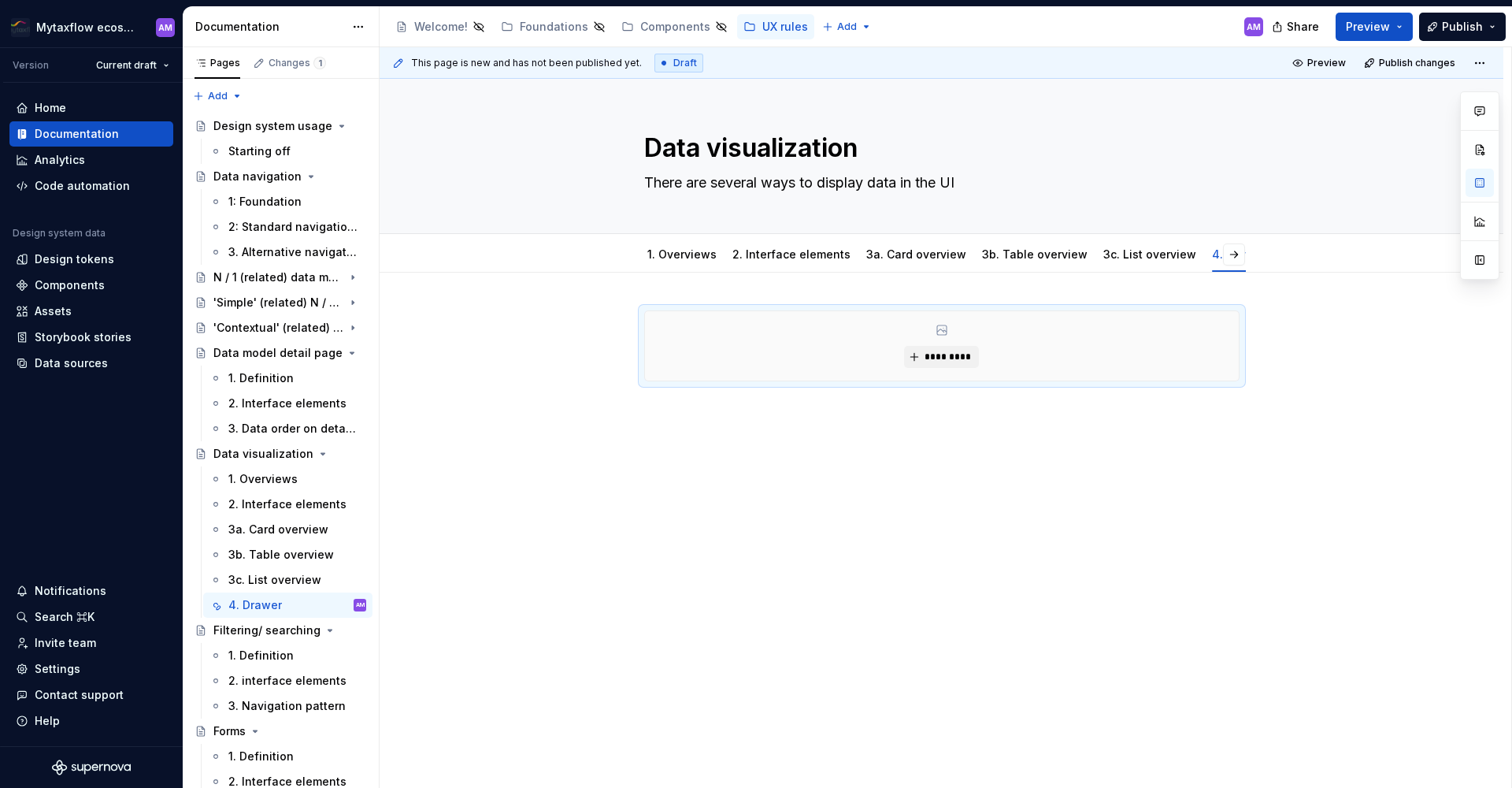 type on "*" 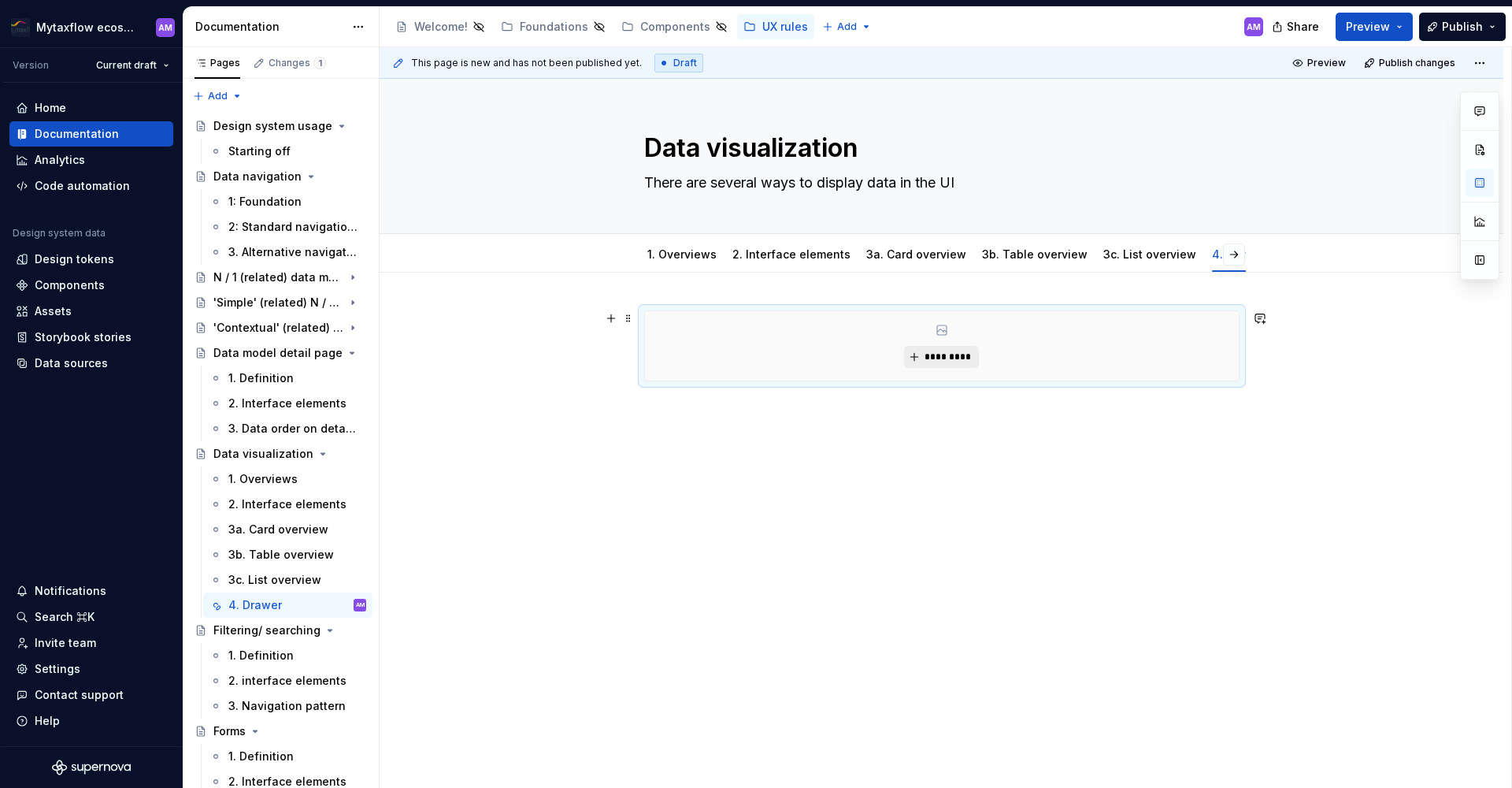 click on "*********" at bounding box center [947, 357] 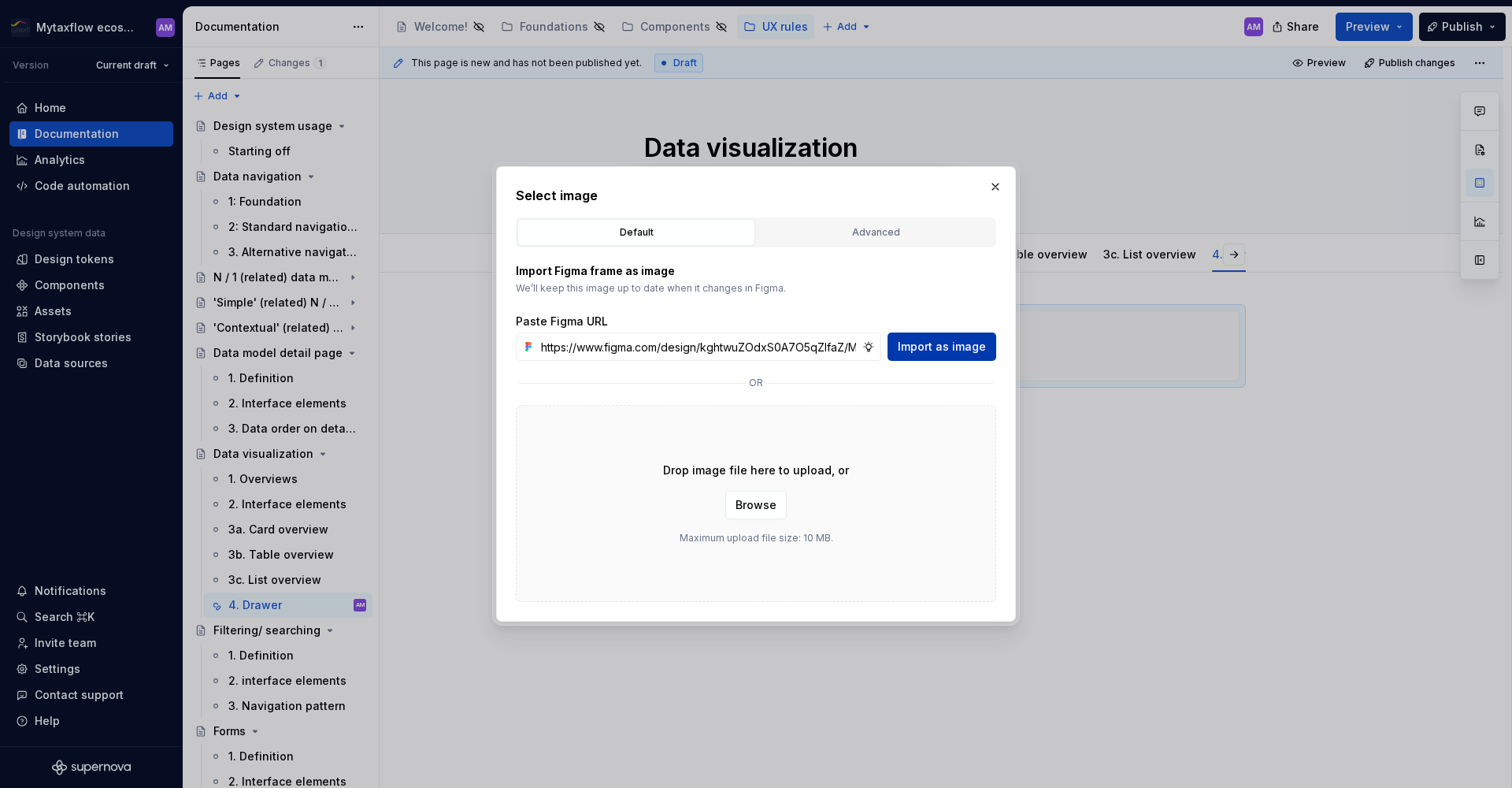 type on "https://www.figma.com/design/kghtwuZOdxS0A7O5qZIfaZ/Mytaxflow-DS?node-id=7825-4626&t=YElSnc80xDCQ8BQJ-1" 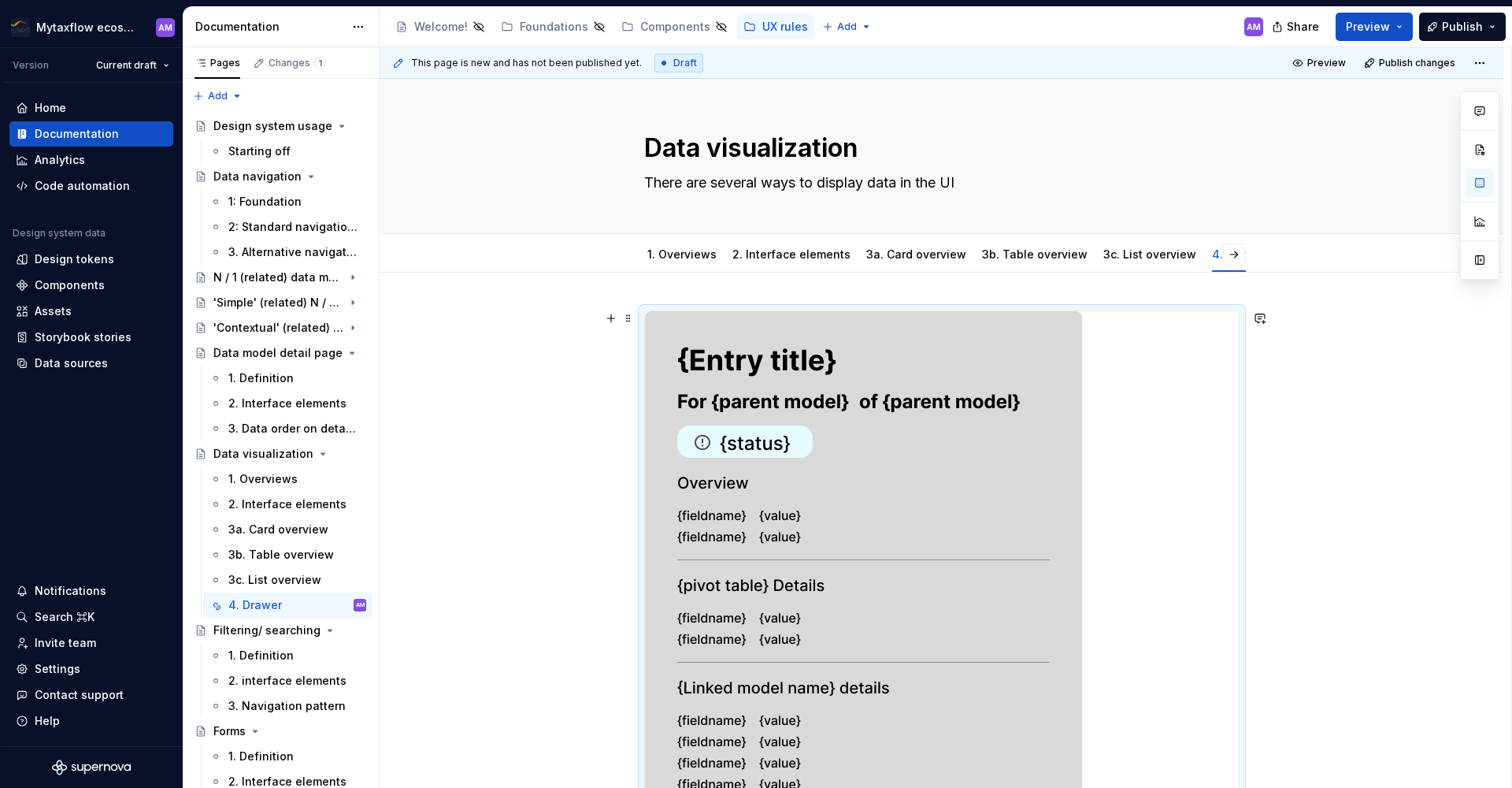 scroll, scrollTop: 333, scrollLeft: 0, axis: vertical 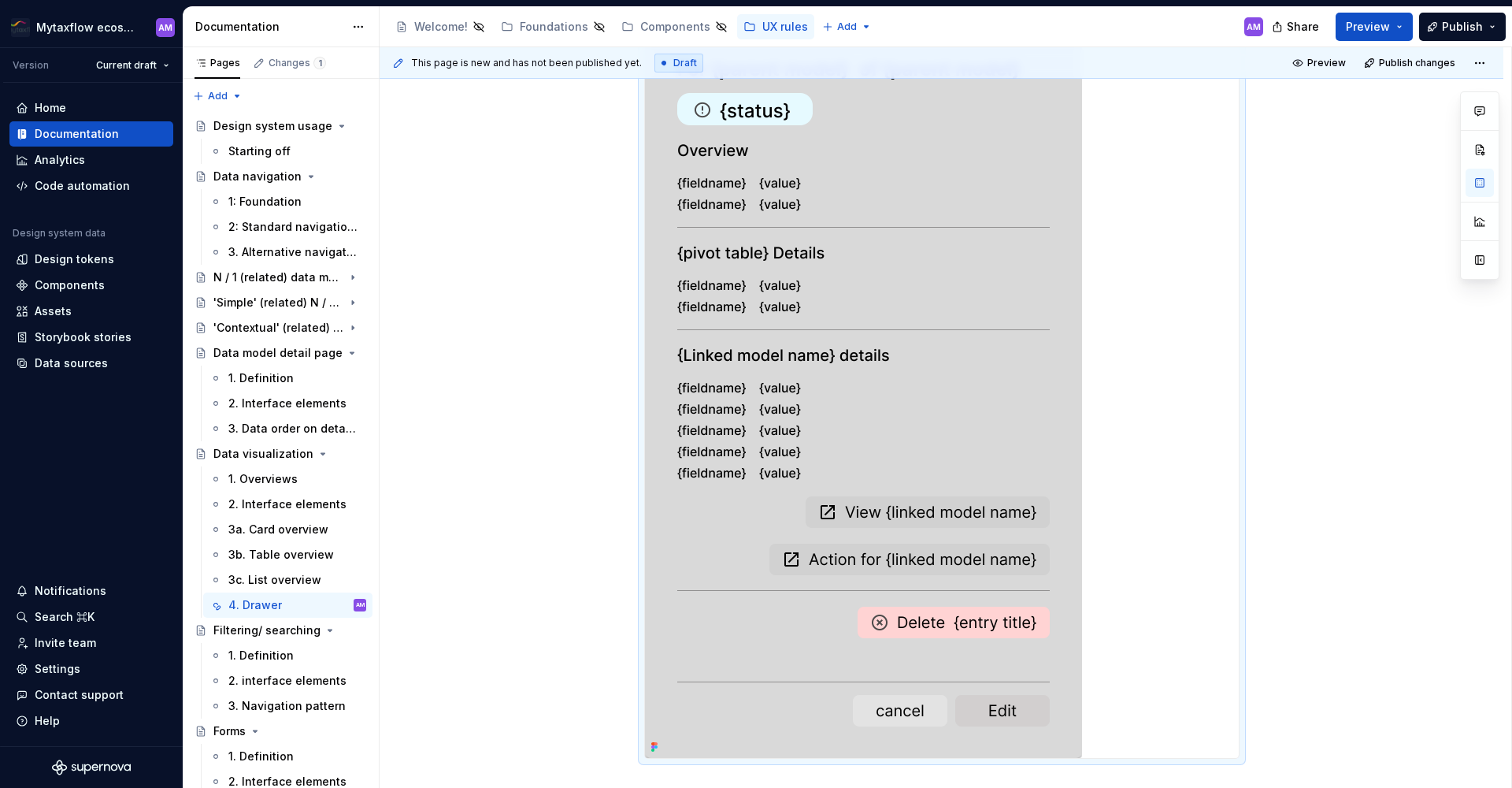 drag, startPoint x: 532, startPoint y: 444, endPoint x: 528, endPoint y: 574, distance: 130.06152 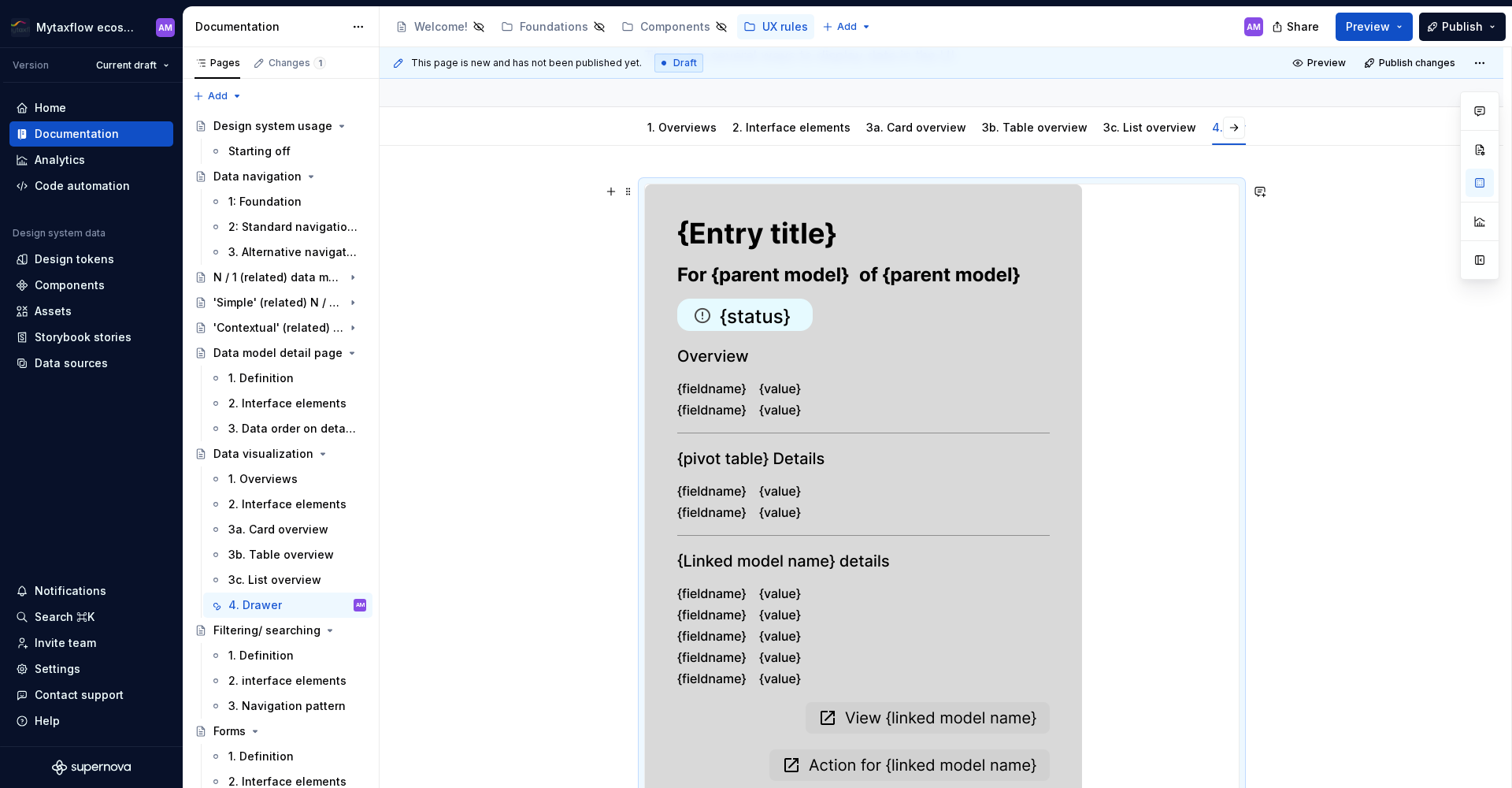 scroll, scrollTop: 90, scrollLeft: 0, axis: vertical 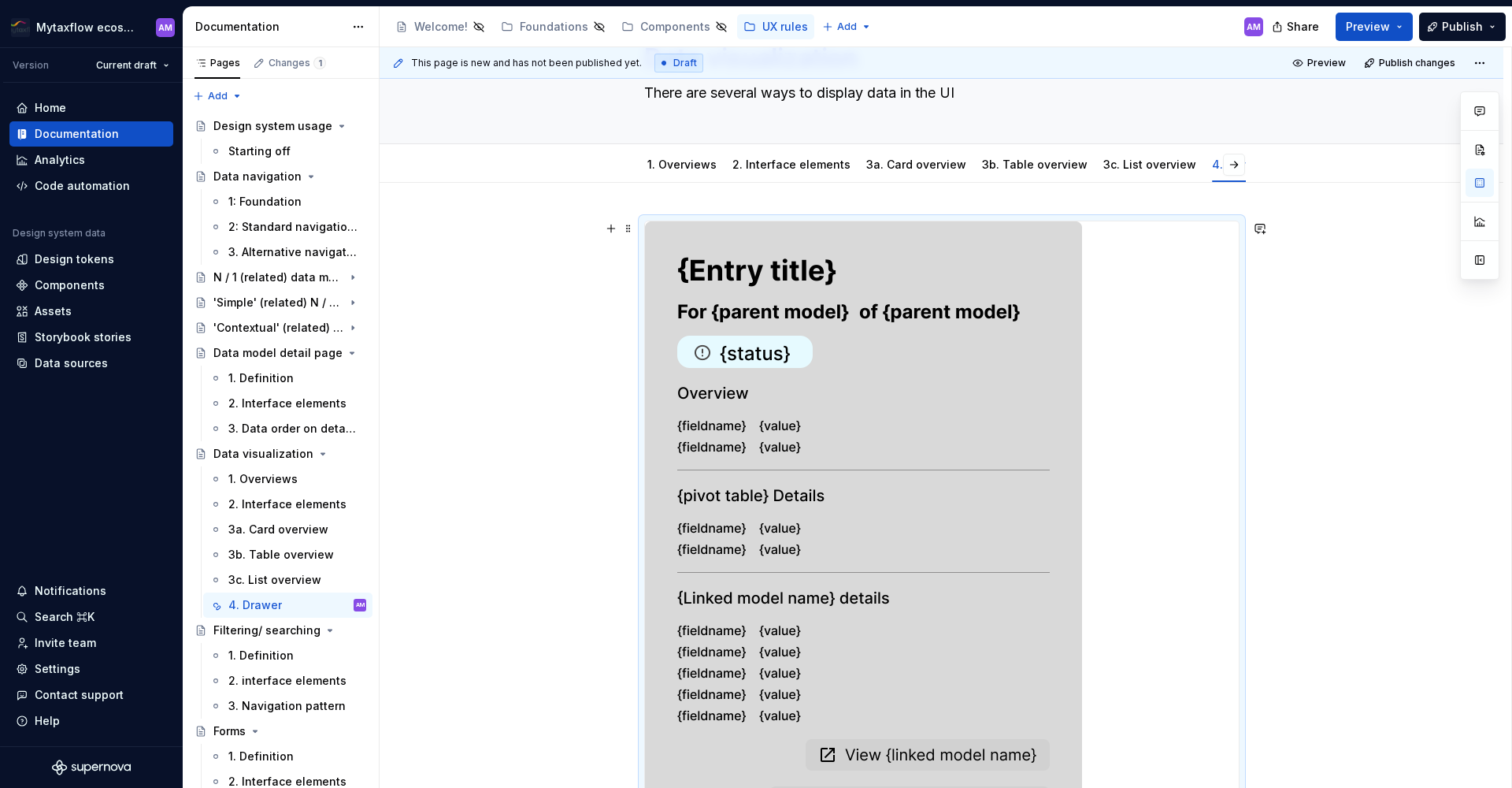 click at bounding box center (942, 611) 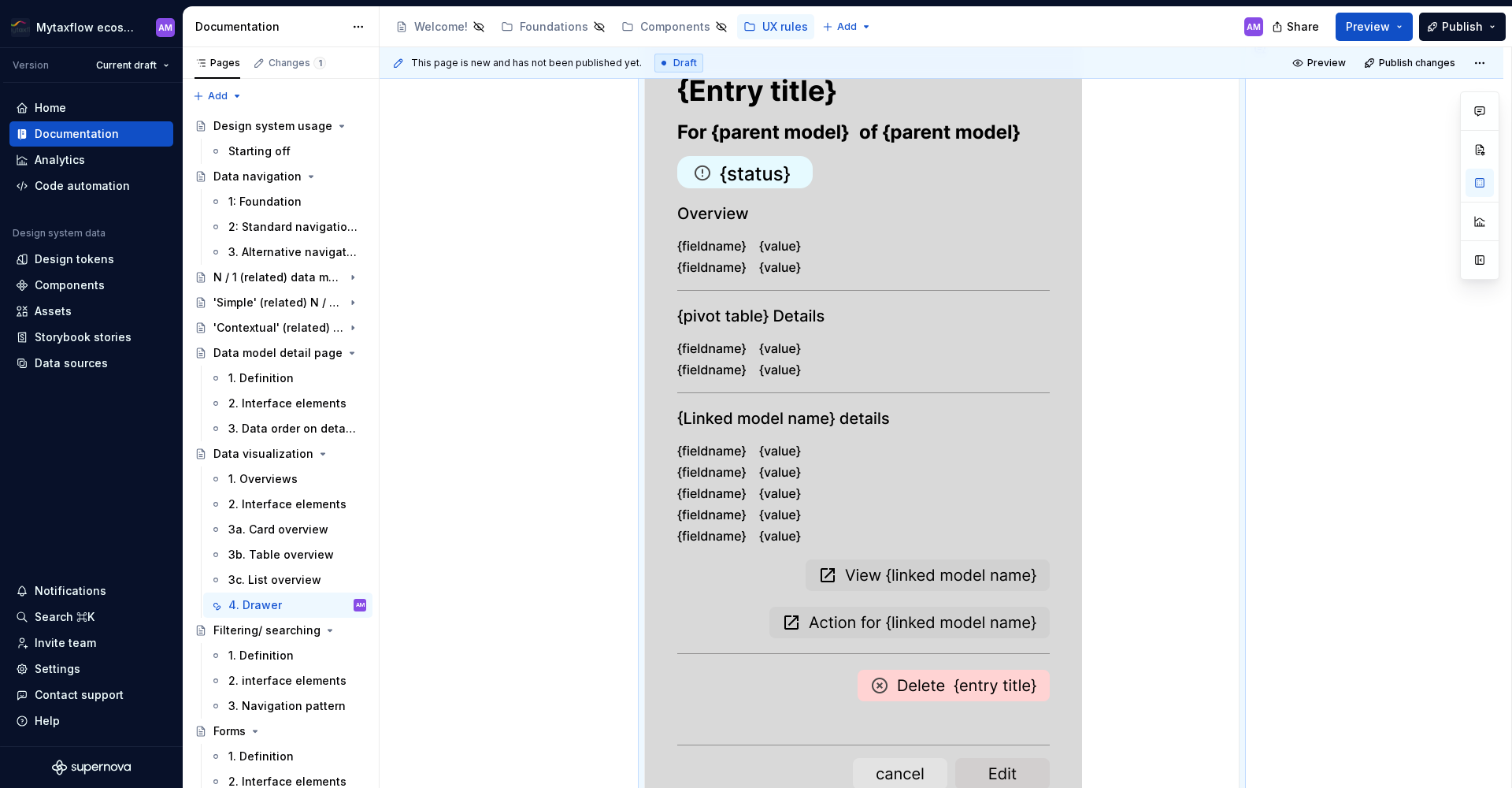 scroll, scrollTop: 467, scrollLeft: 0, axis: vertical 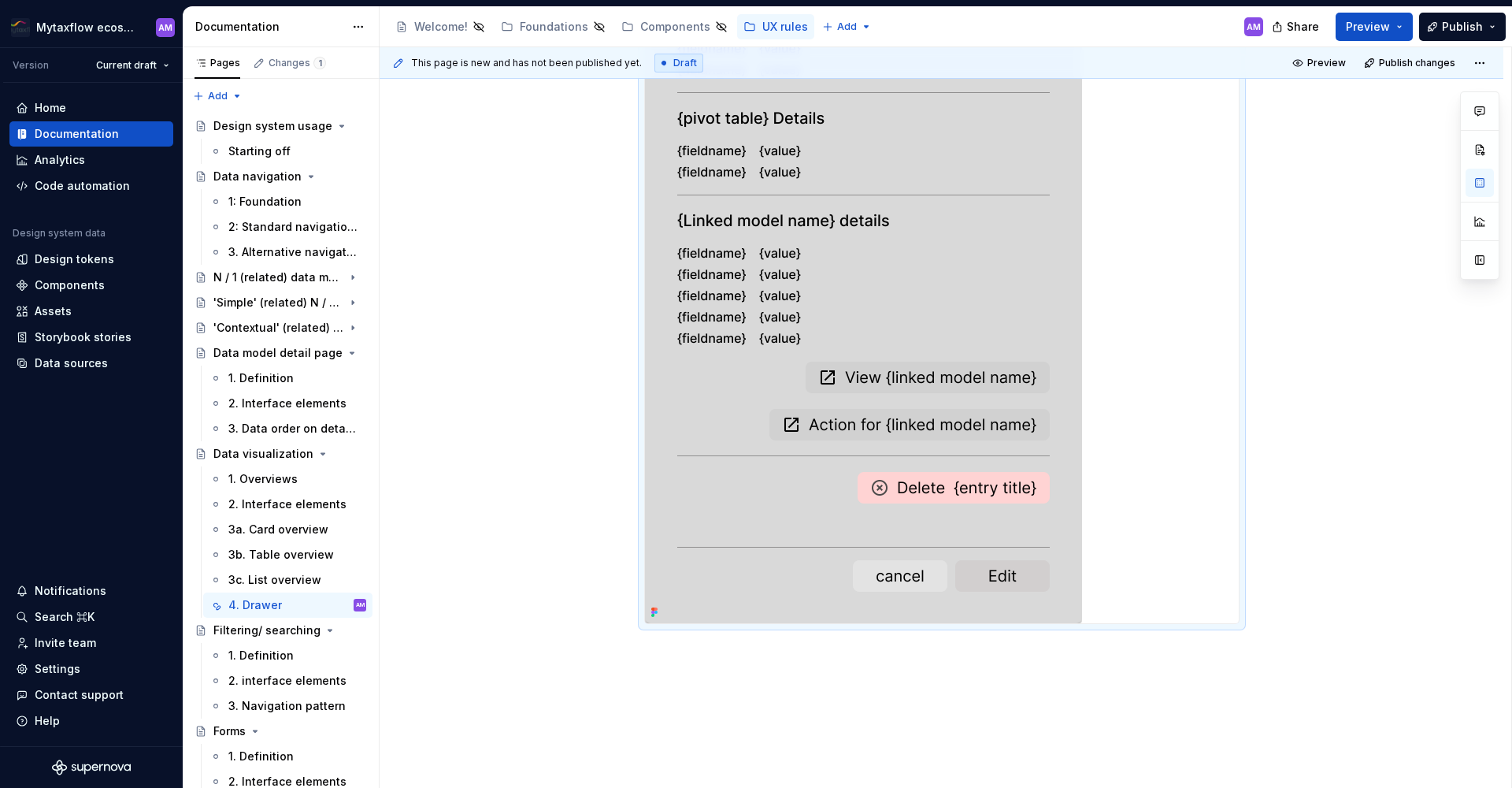 click at bounding box center [941, 342] 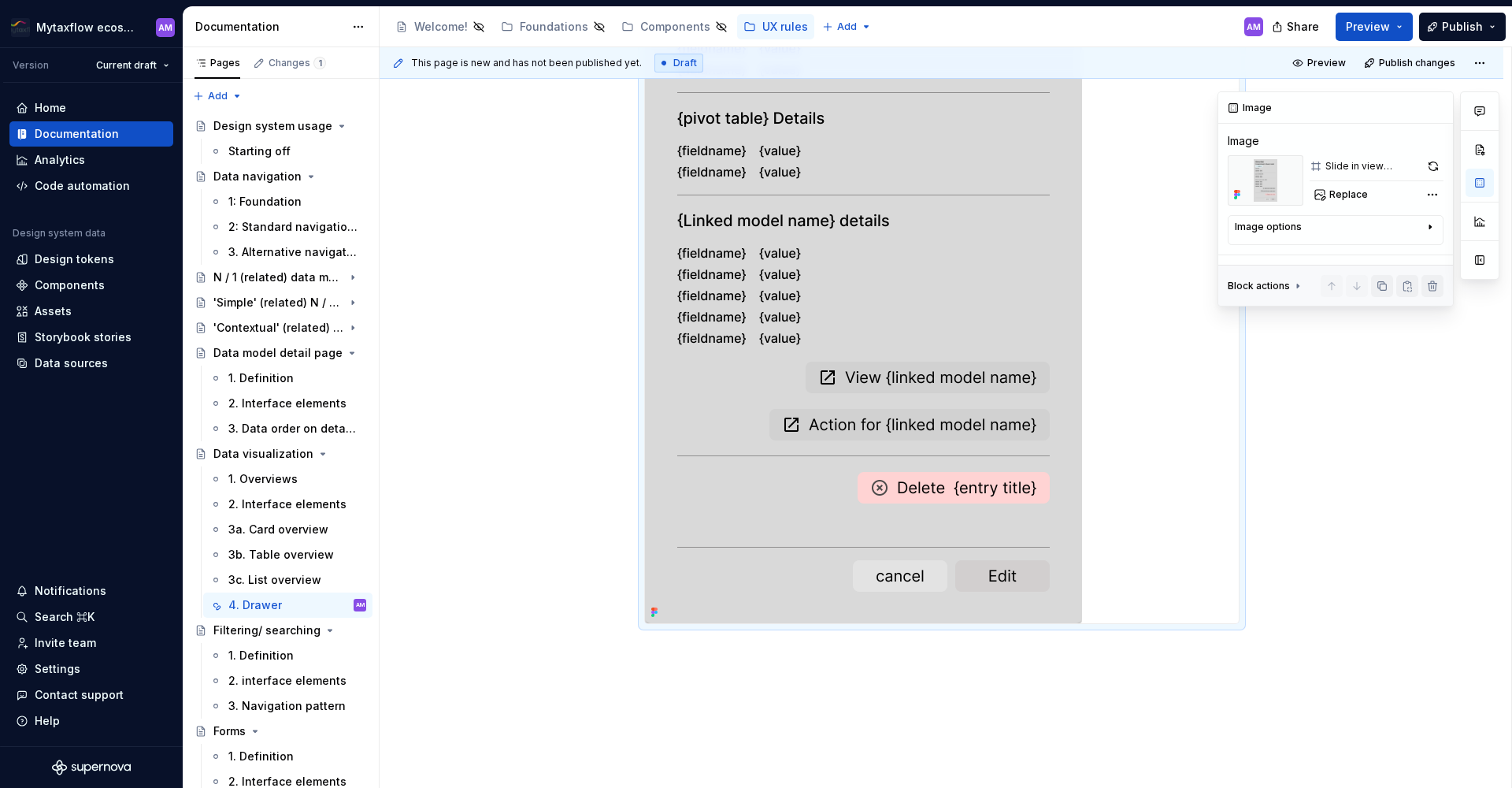click on "Image options" at bounding box center [1329, 230] 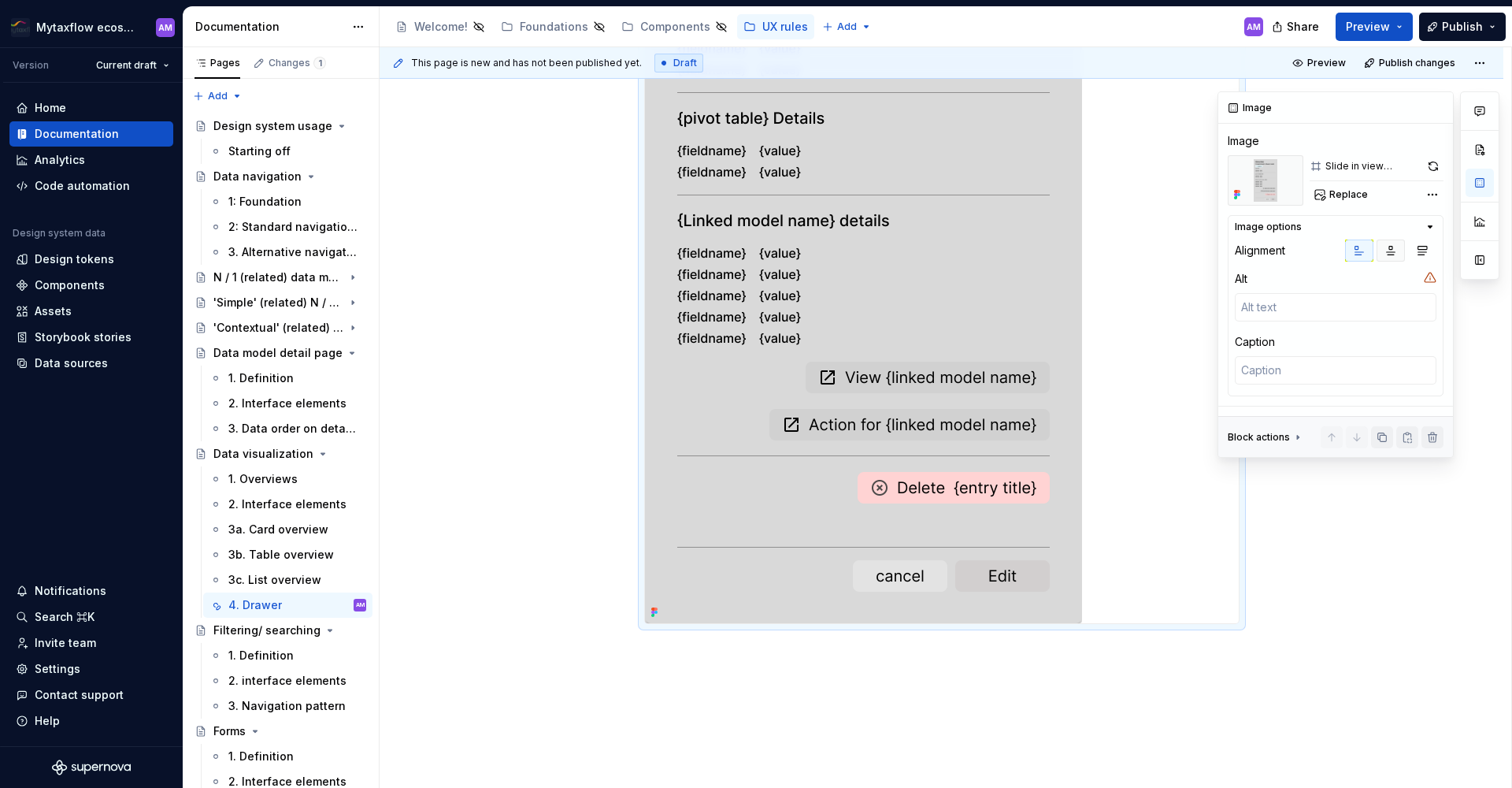 click at bounding box center [1391, 251] 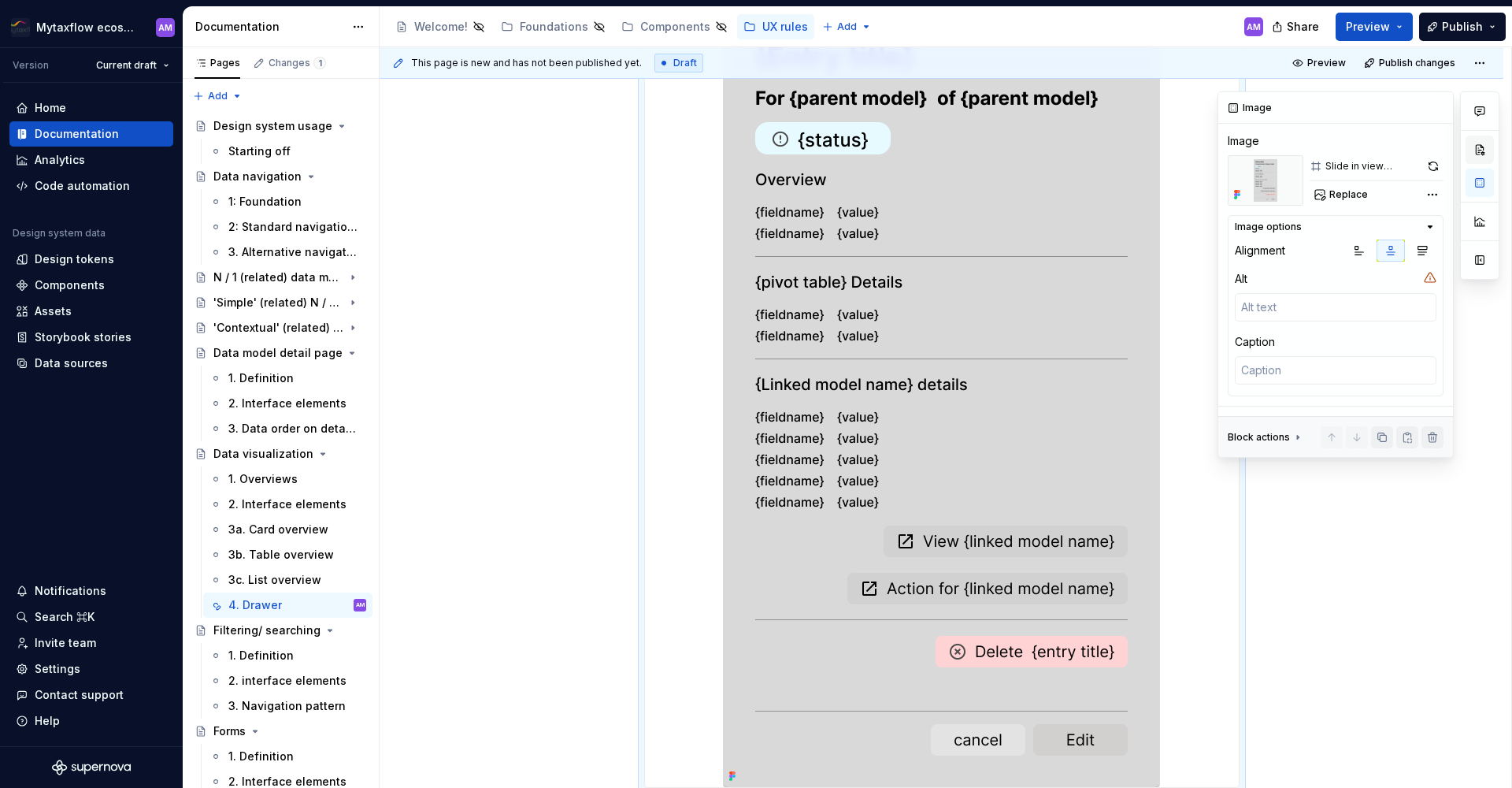 click at bounding box center (1480, 150) 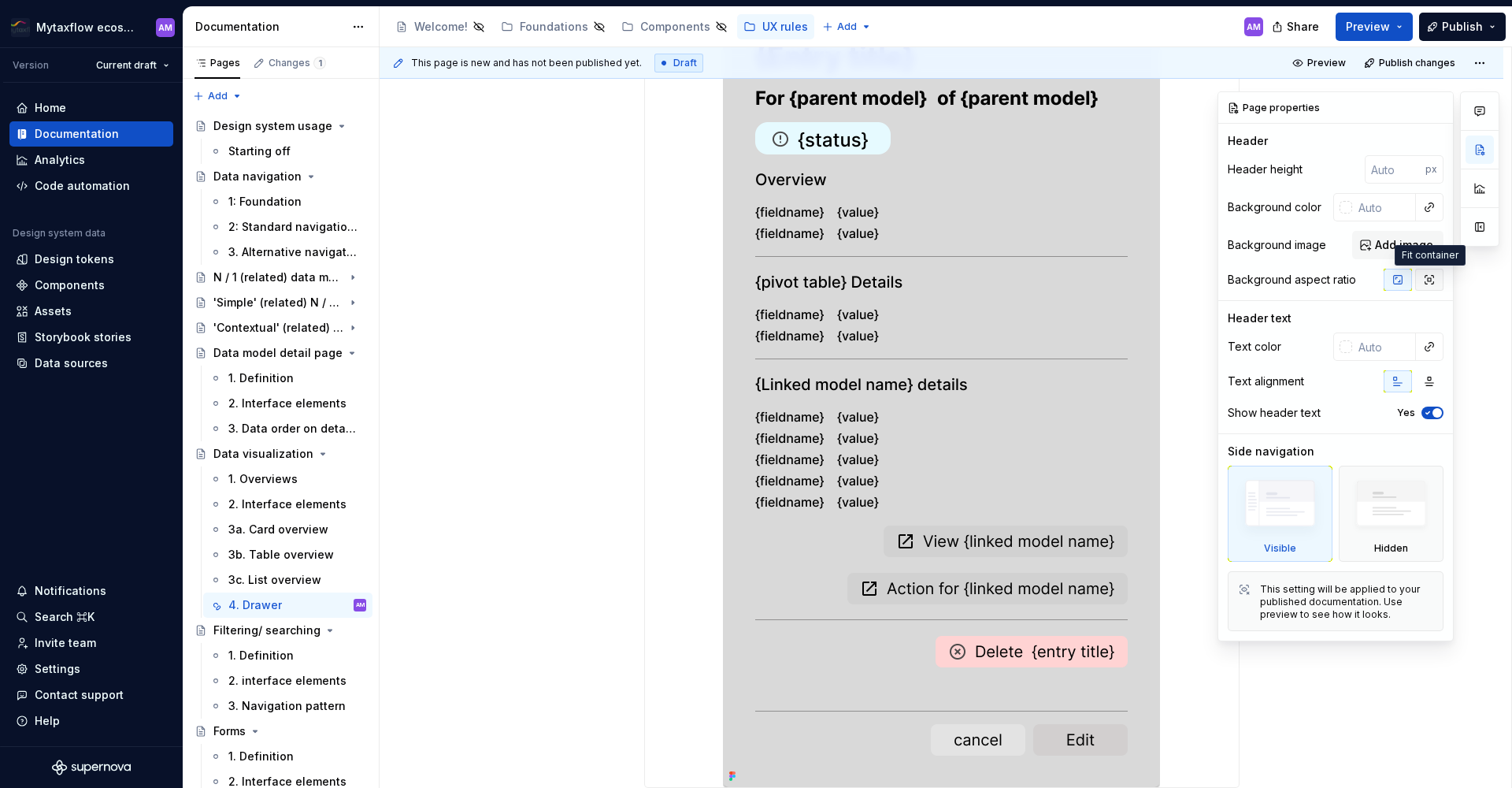 click 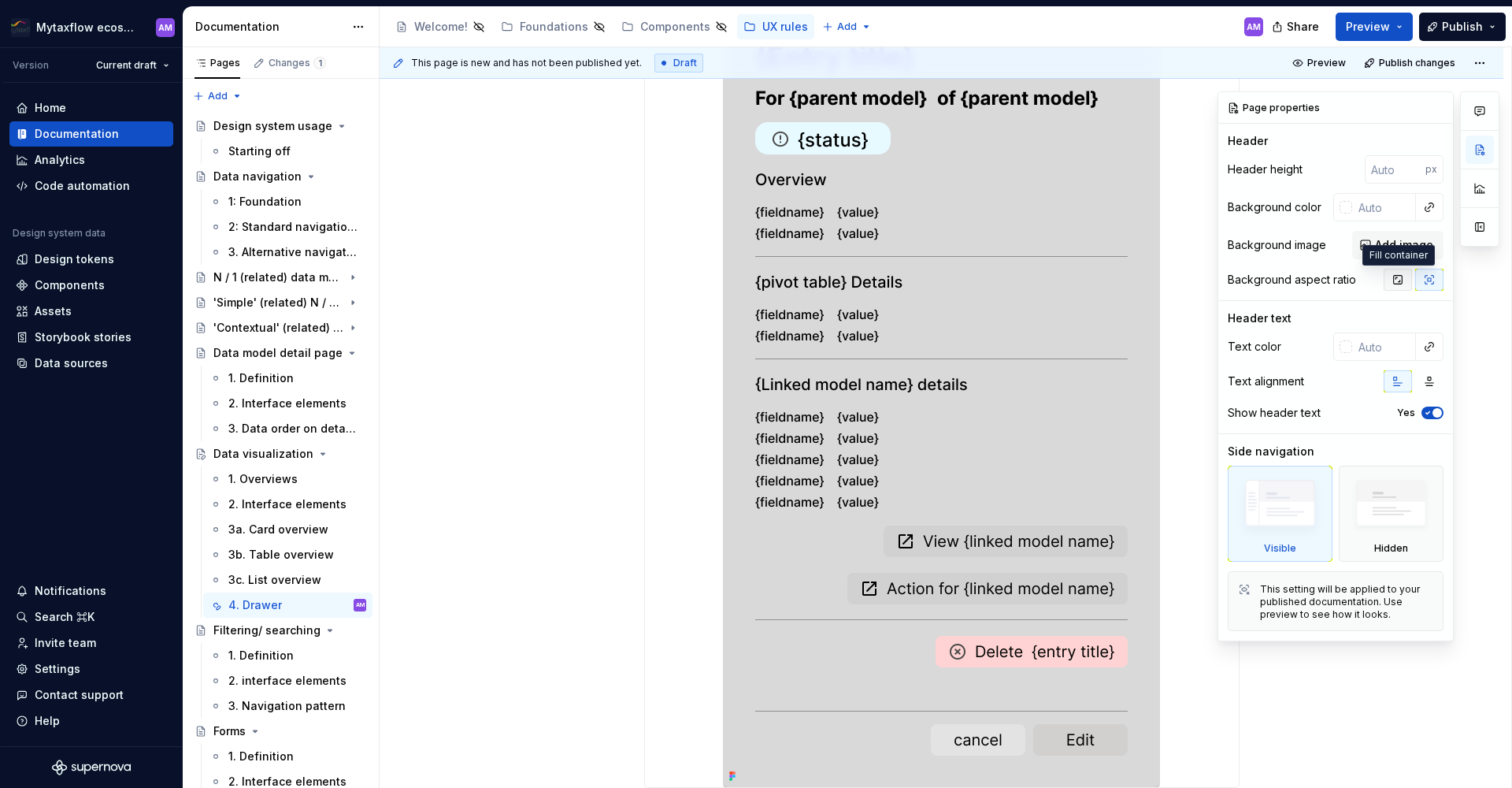 click 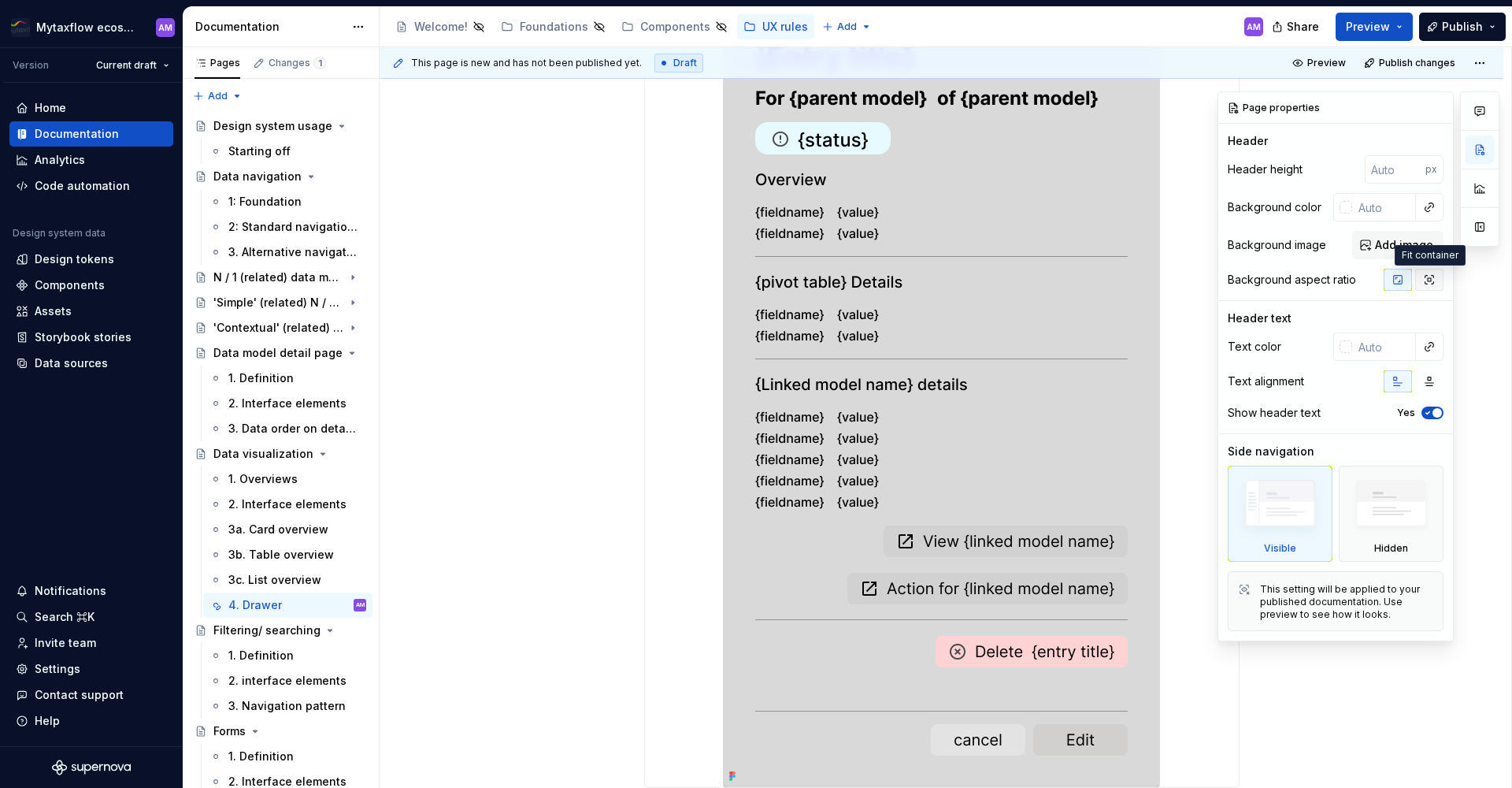 click 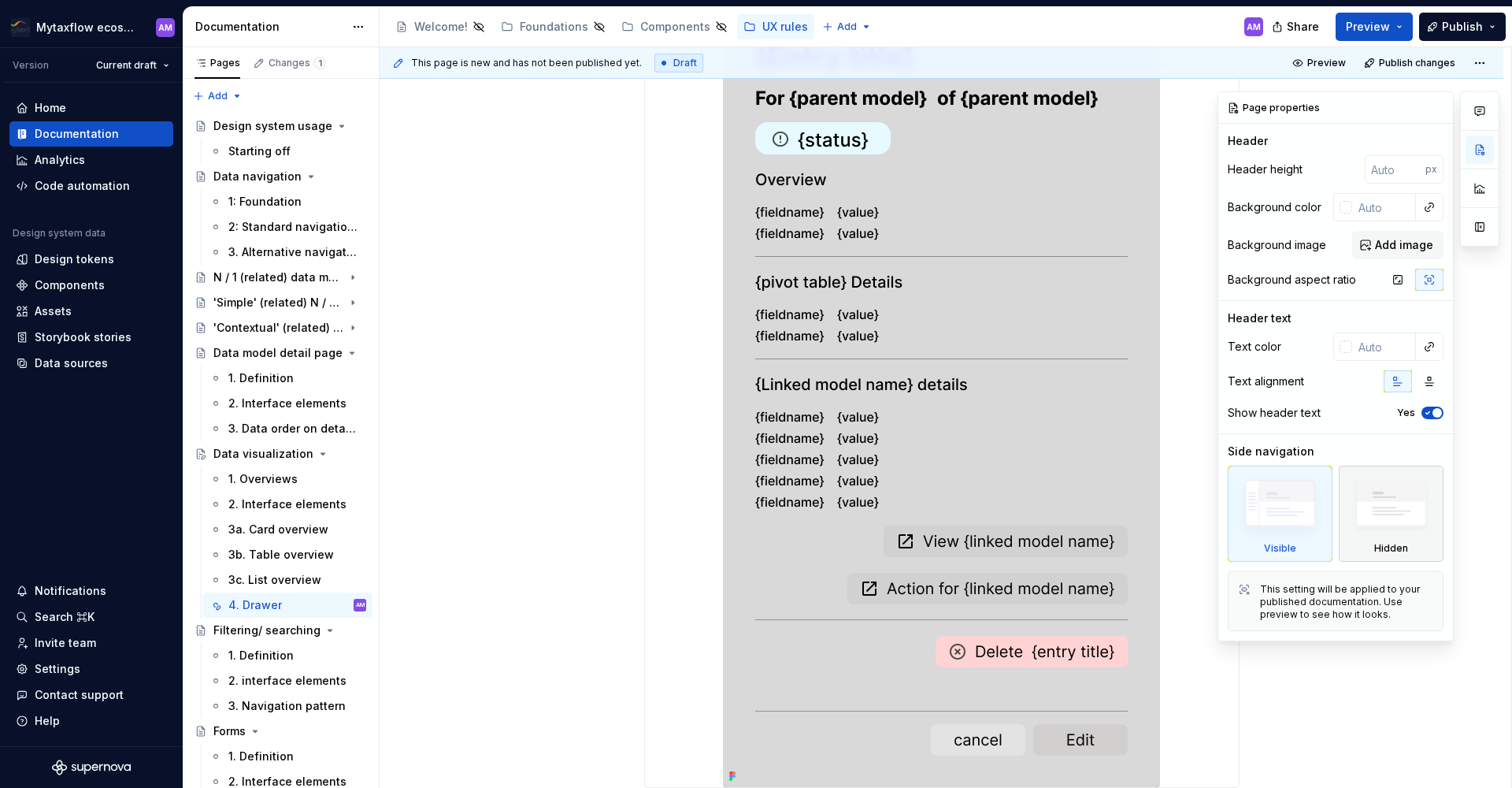 click at bounding box center [1391, 507] 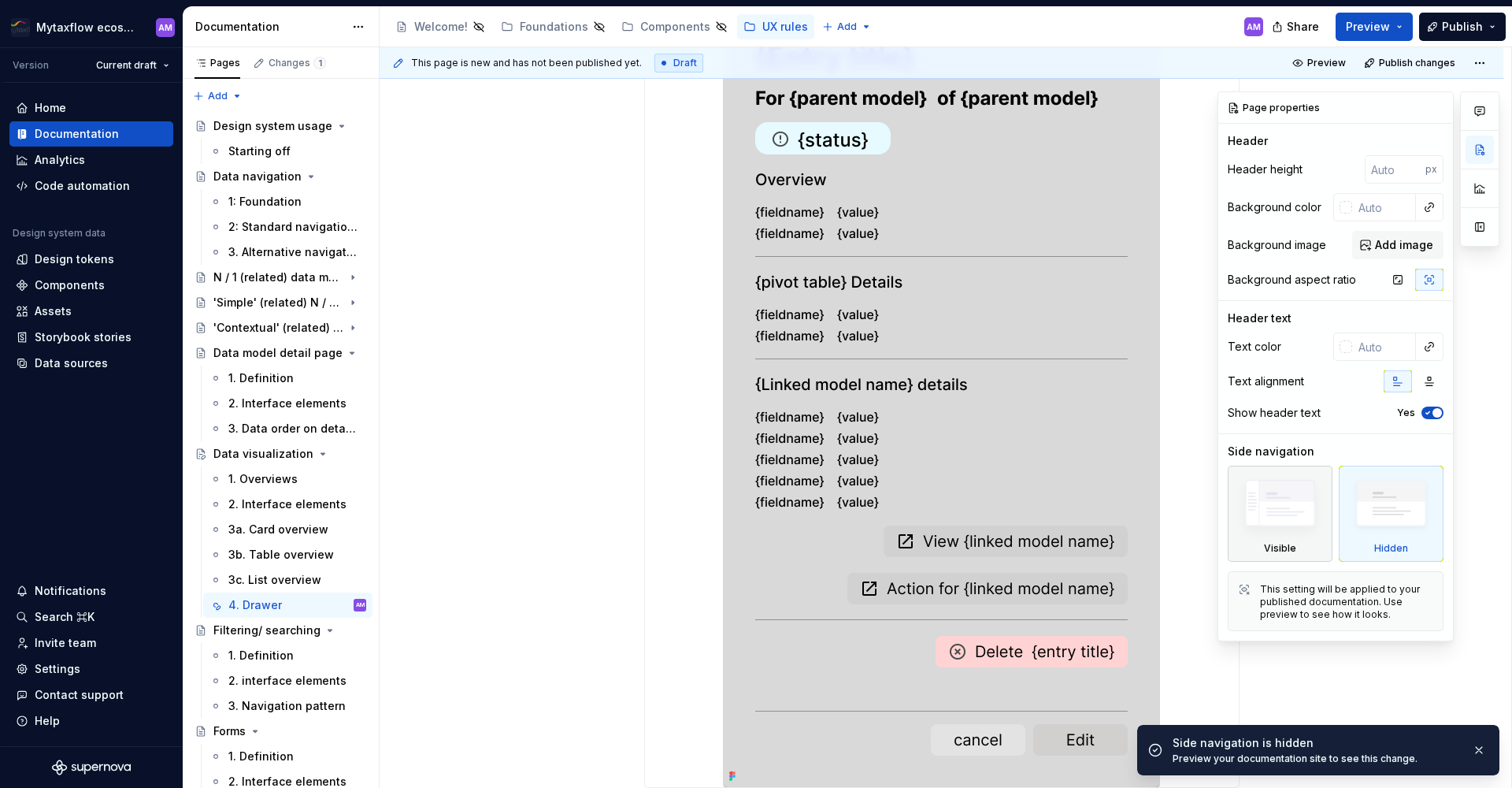 click at bounding box center (1280, 507) 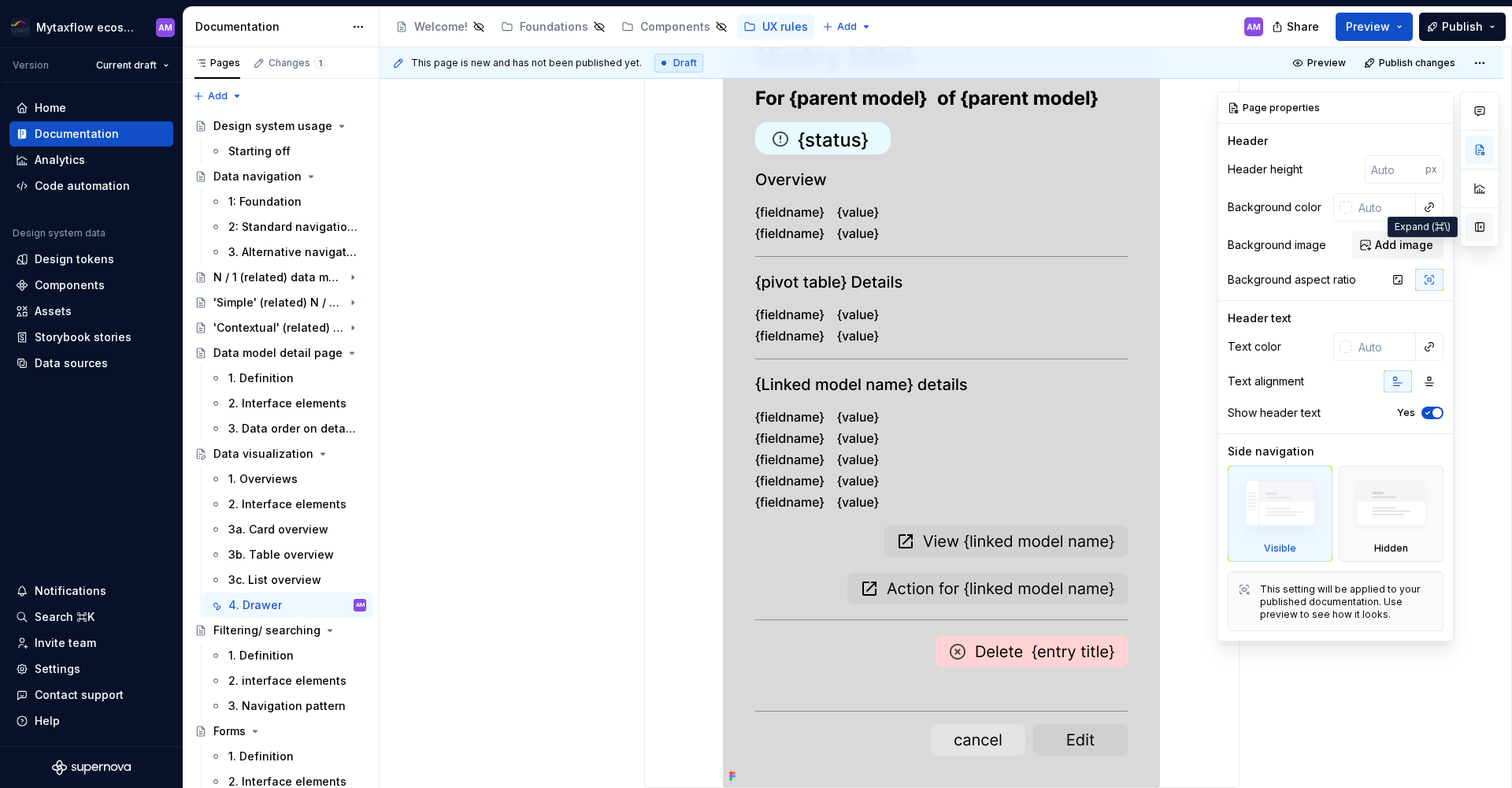click at bounding box center [1480, 227] 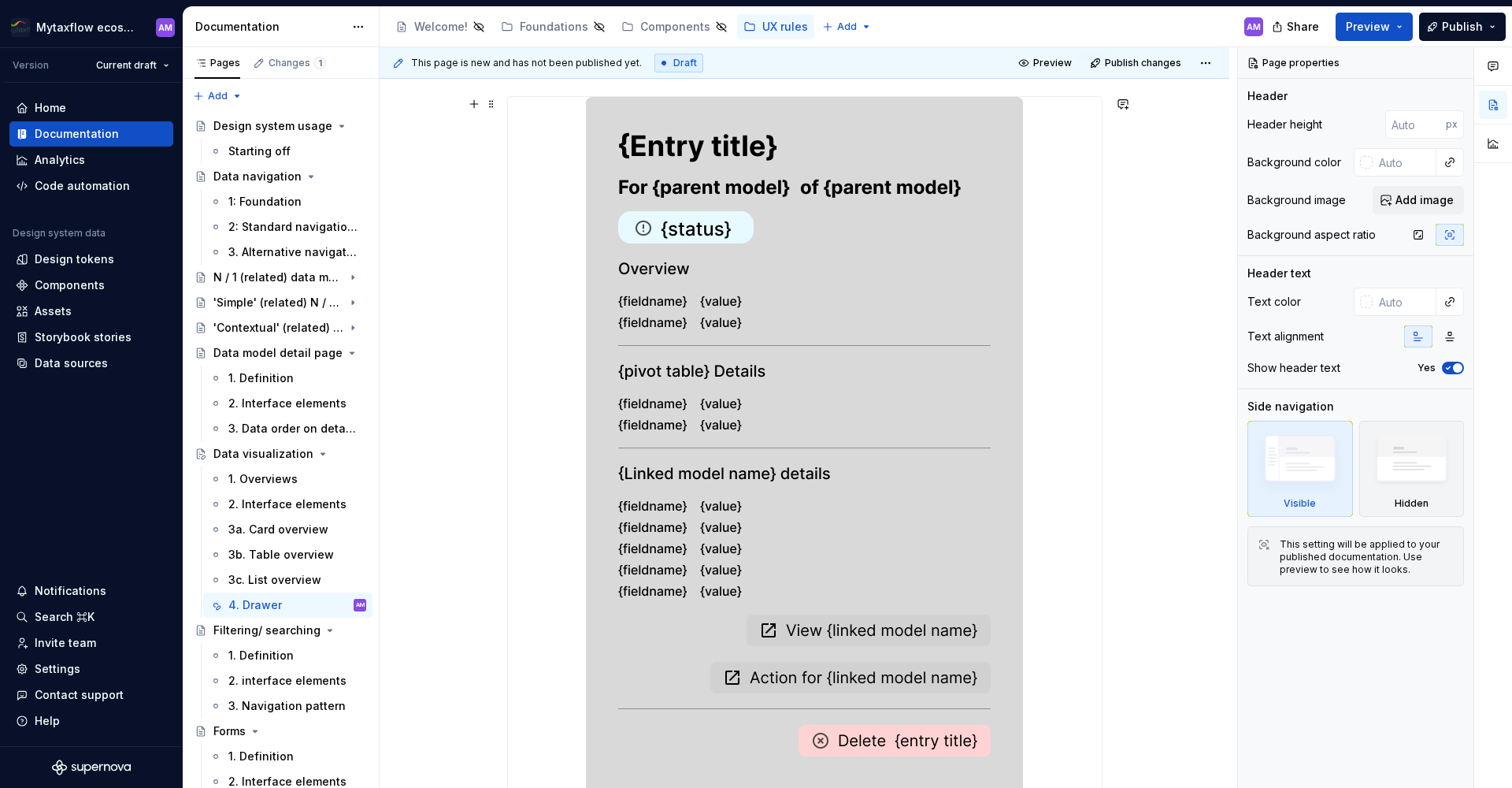 scroll, scrollTop: 189, scrollLeft: 0, axis: vertical 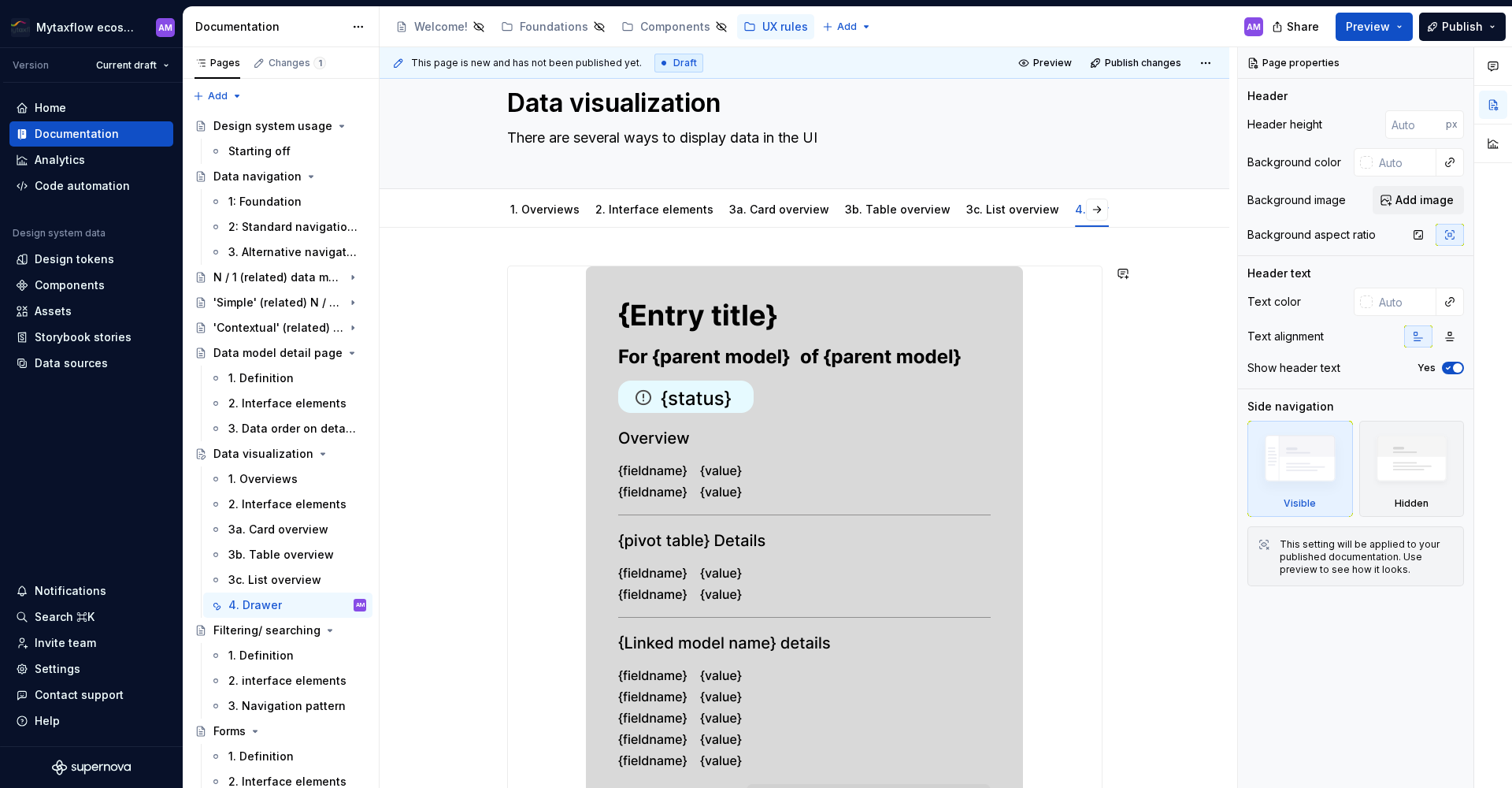 click at bounding box center (804, 764) 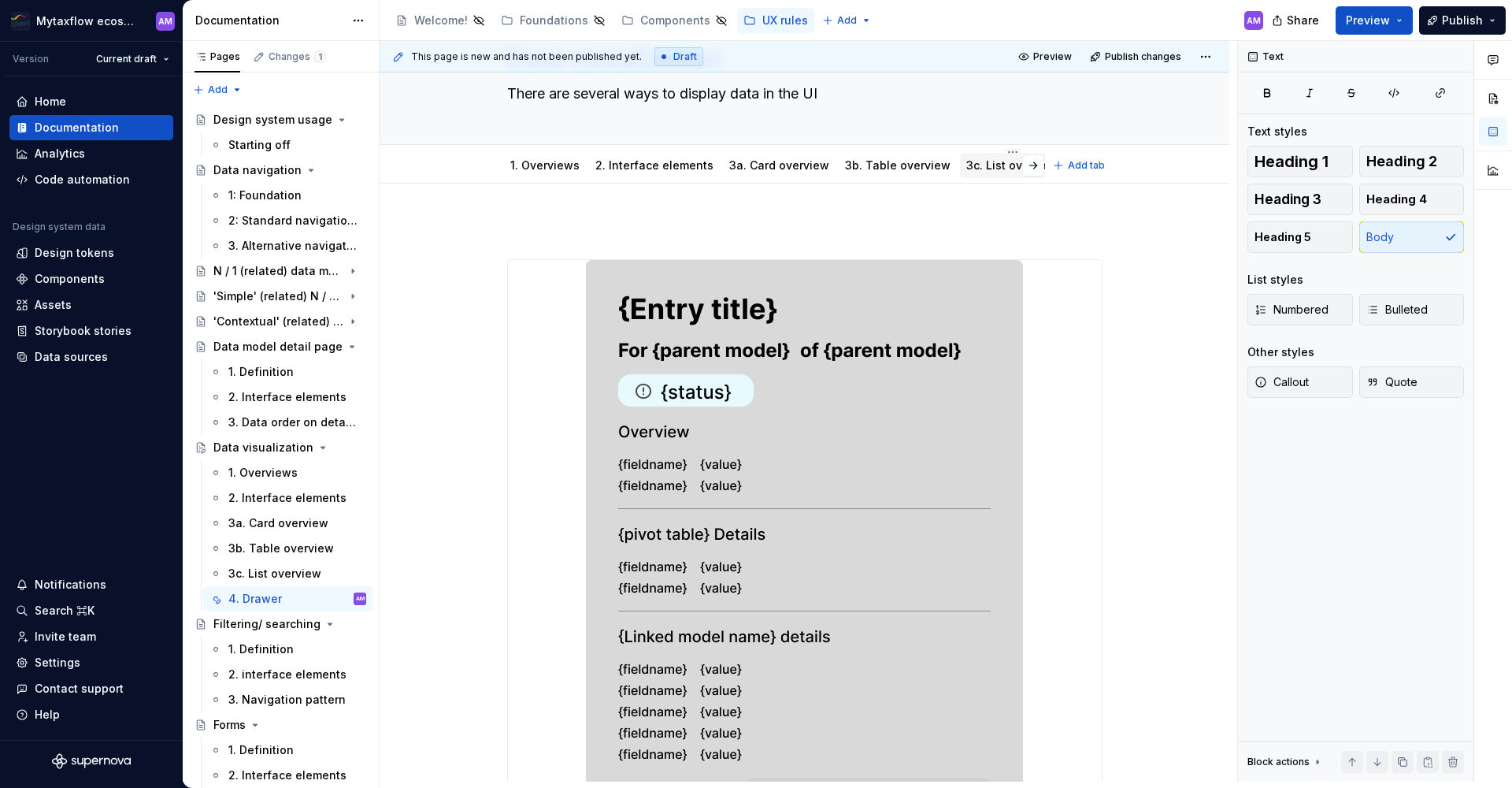 click on "3c. List overview" at bounding box center (1013, 165) 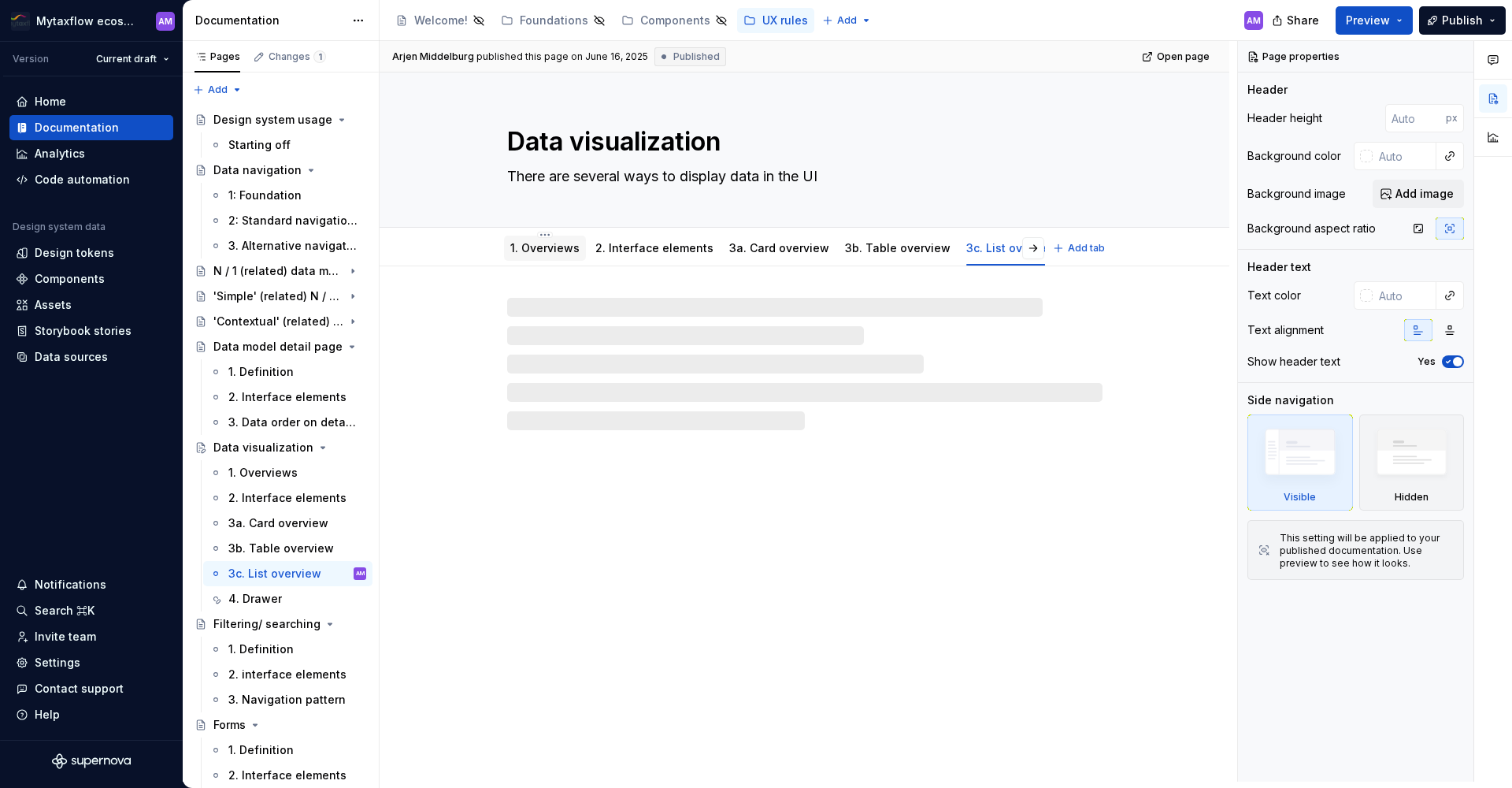 click on "1. Overviews" at bounding box center [545, 248] 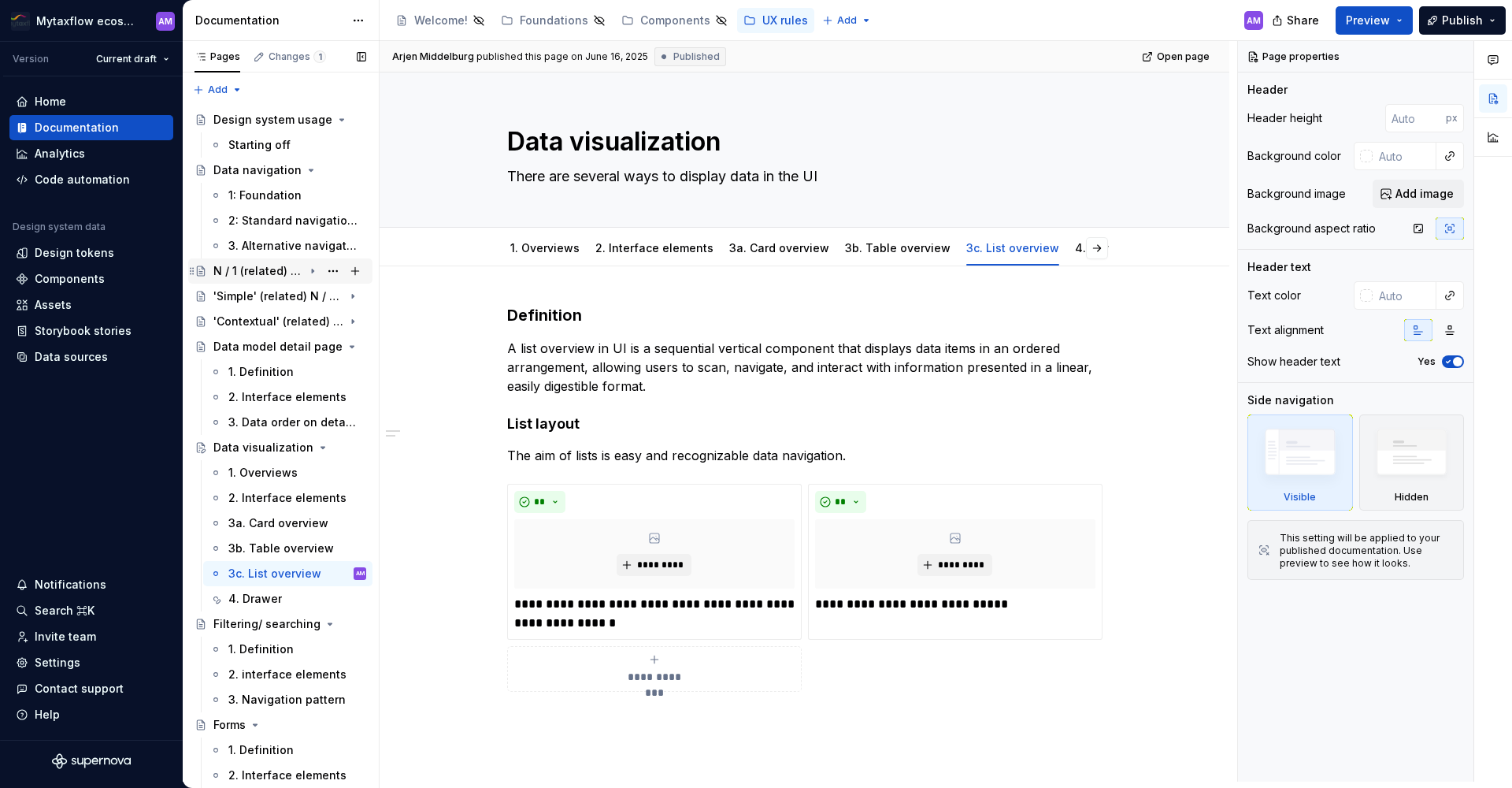 click on "N / 1  (related) data model" at bounding box center [258, 271] 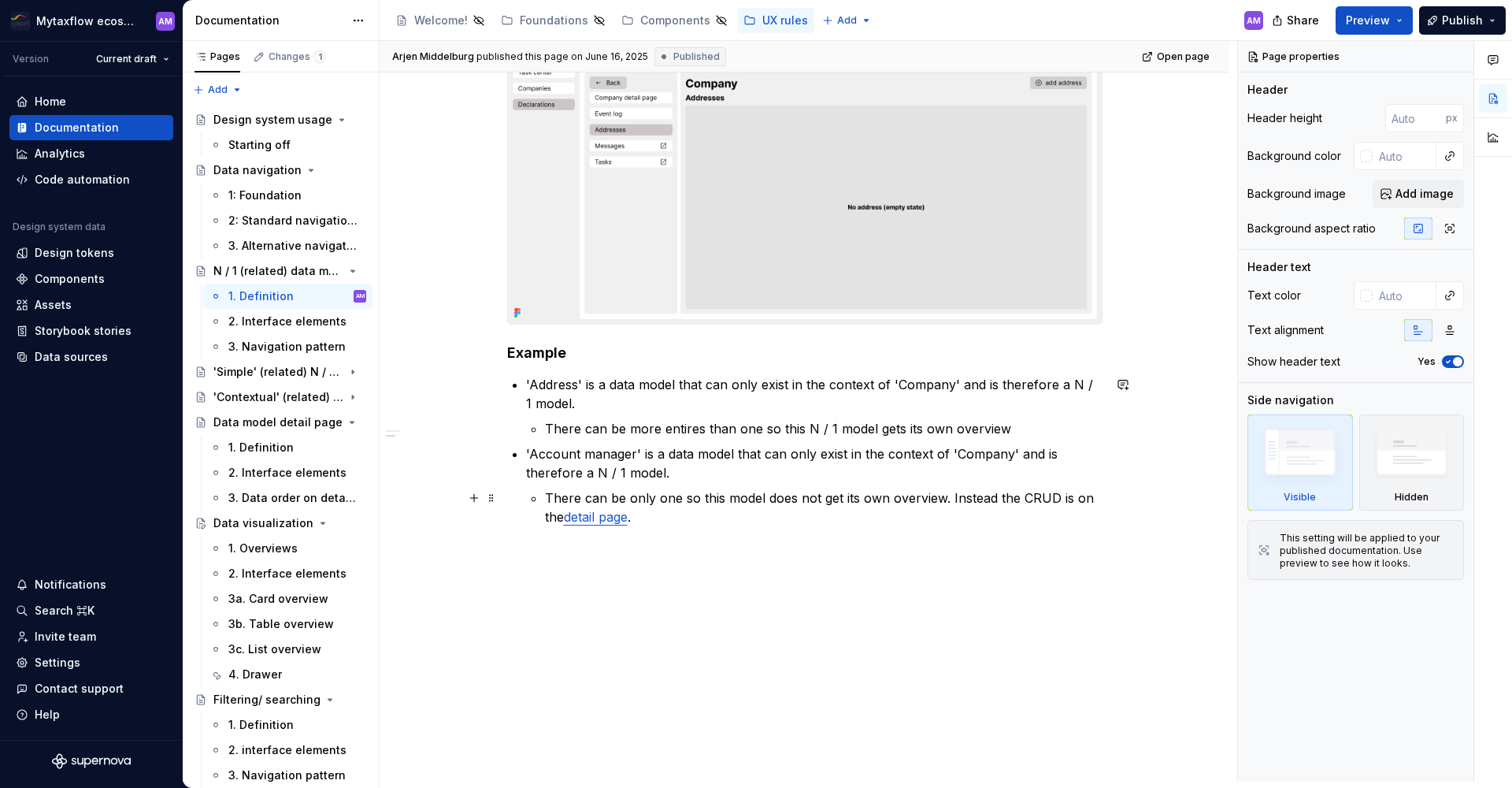 scroll, scrollTop: 0, scrollLeft: 0, axis: both 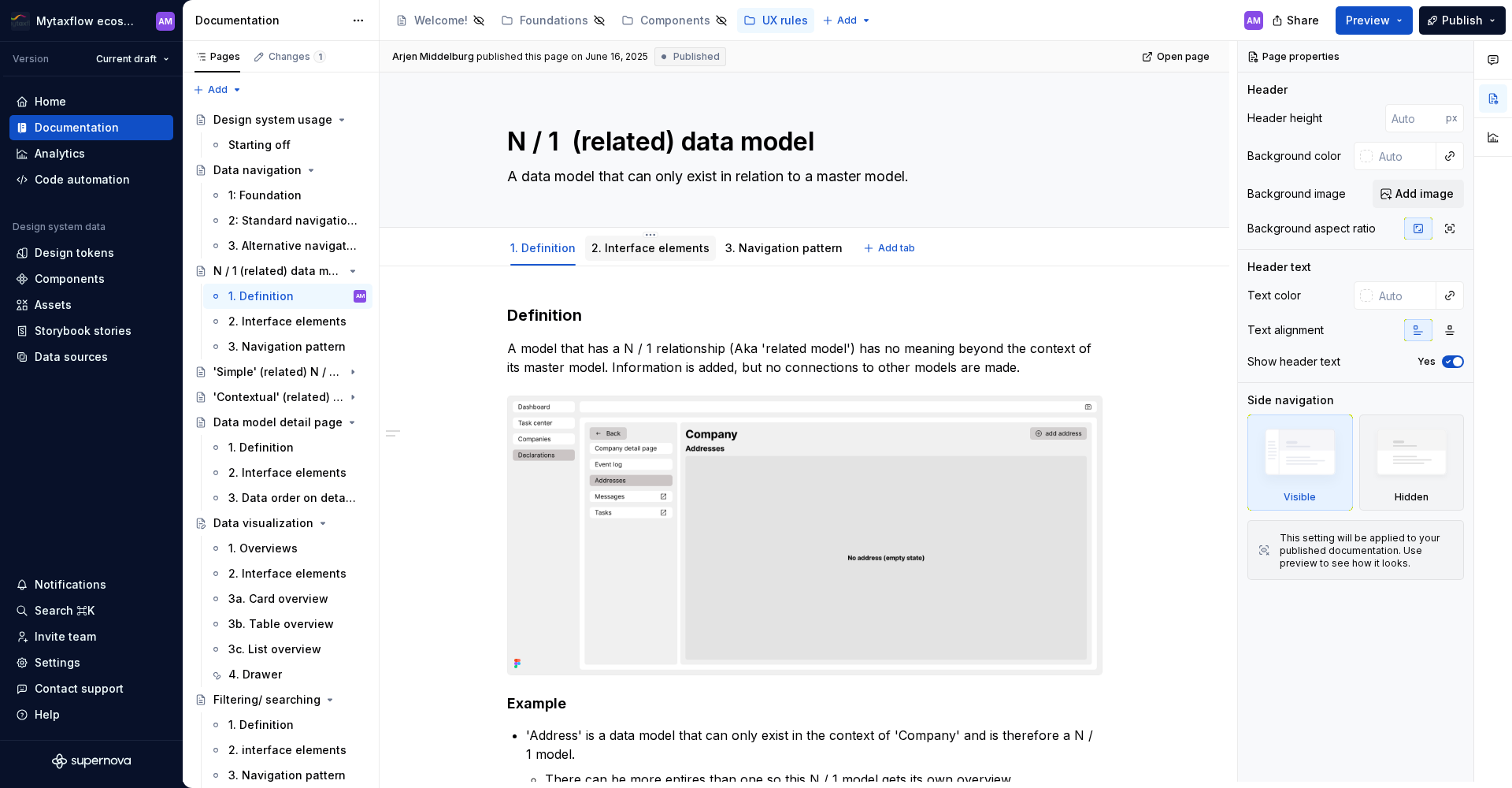 click on "2. Interface elements" at bounding box center [650, 247] 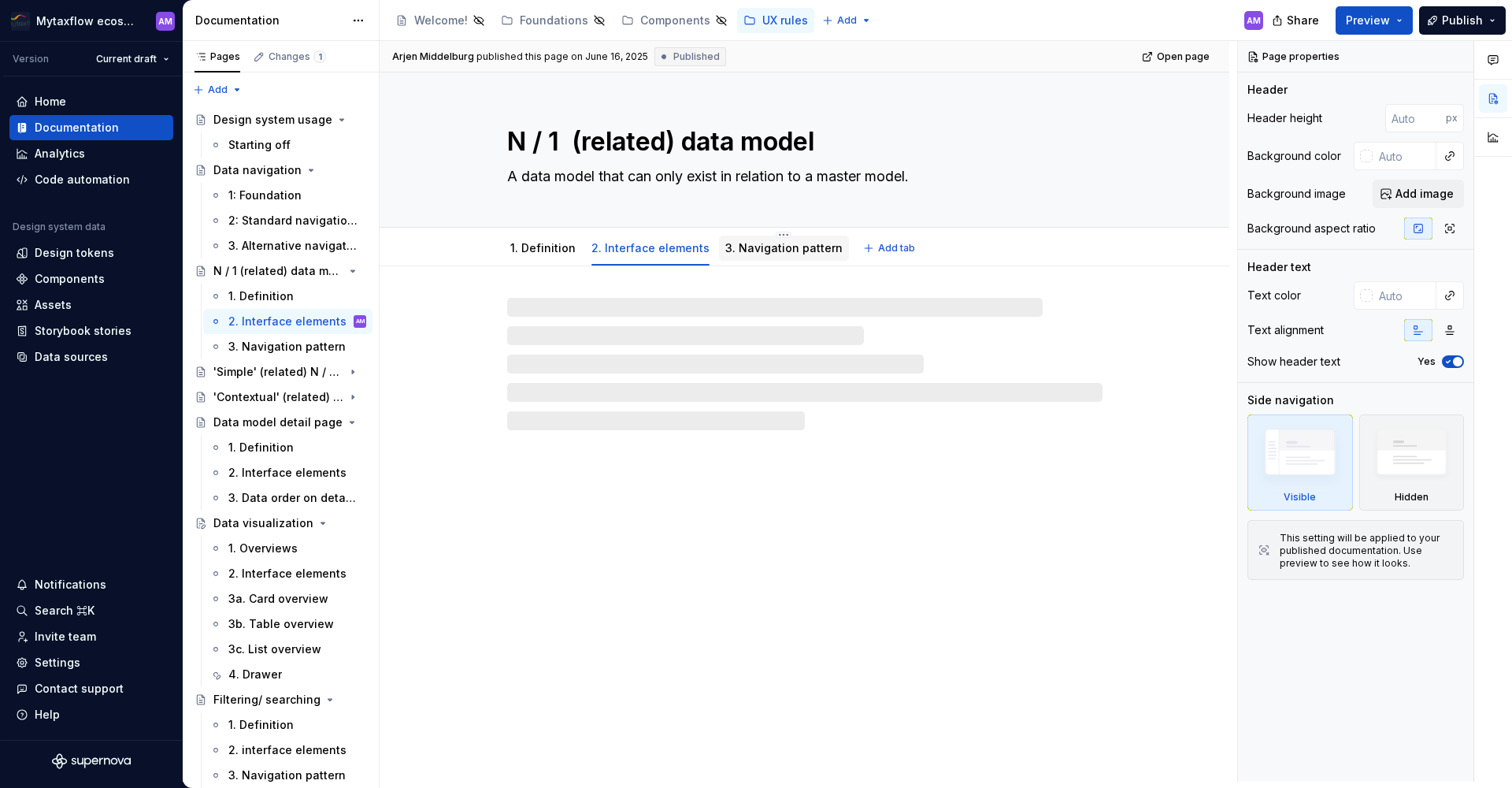 click on "3. Navigation pattern" at bounding box center [784, 247] 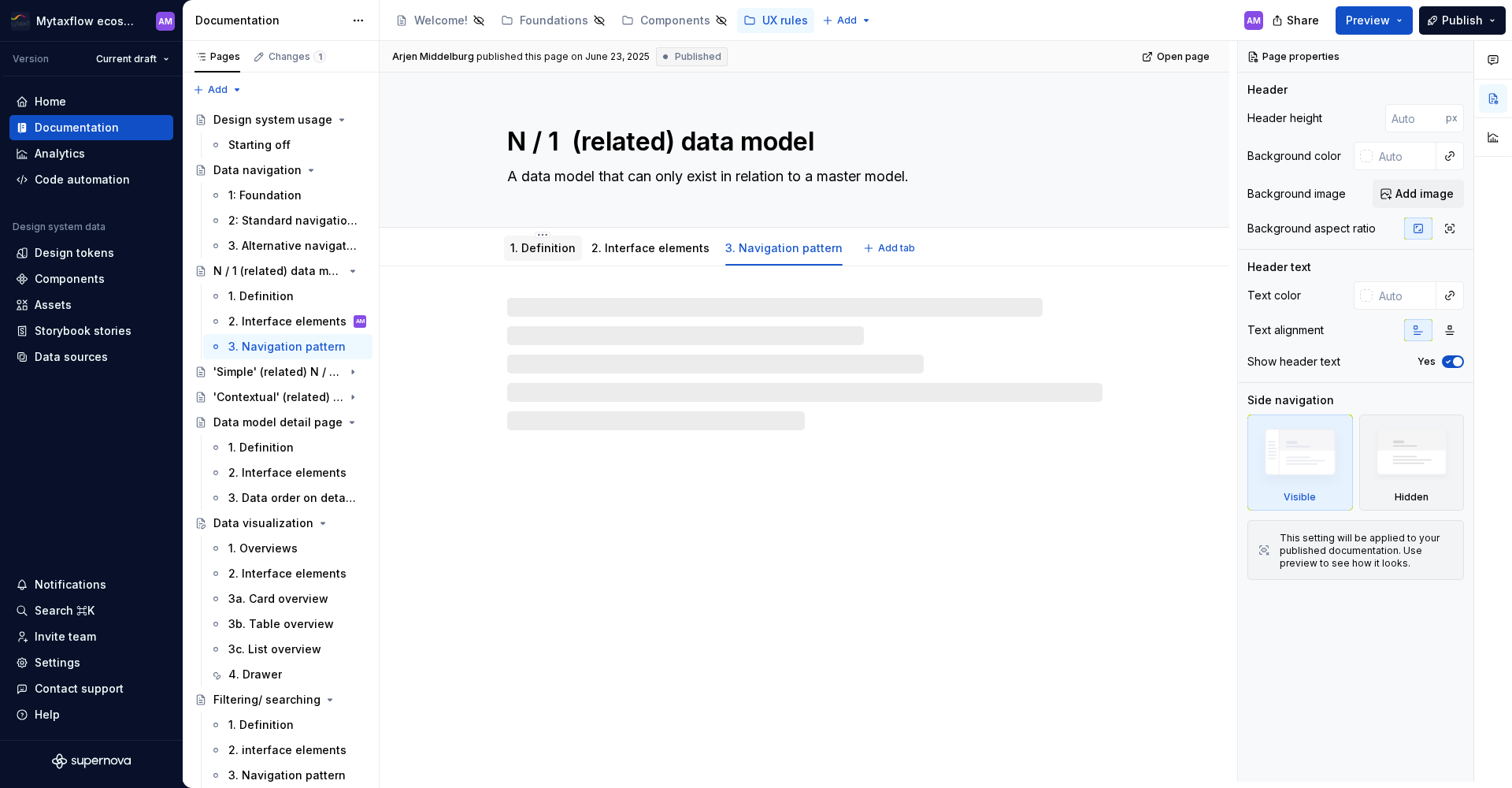 click on "1. Definition" at bounding box center (543, 247) 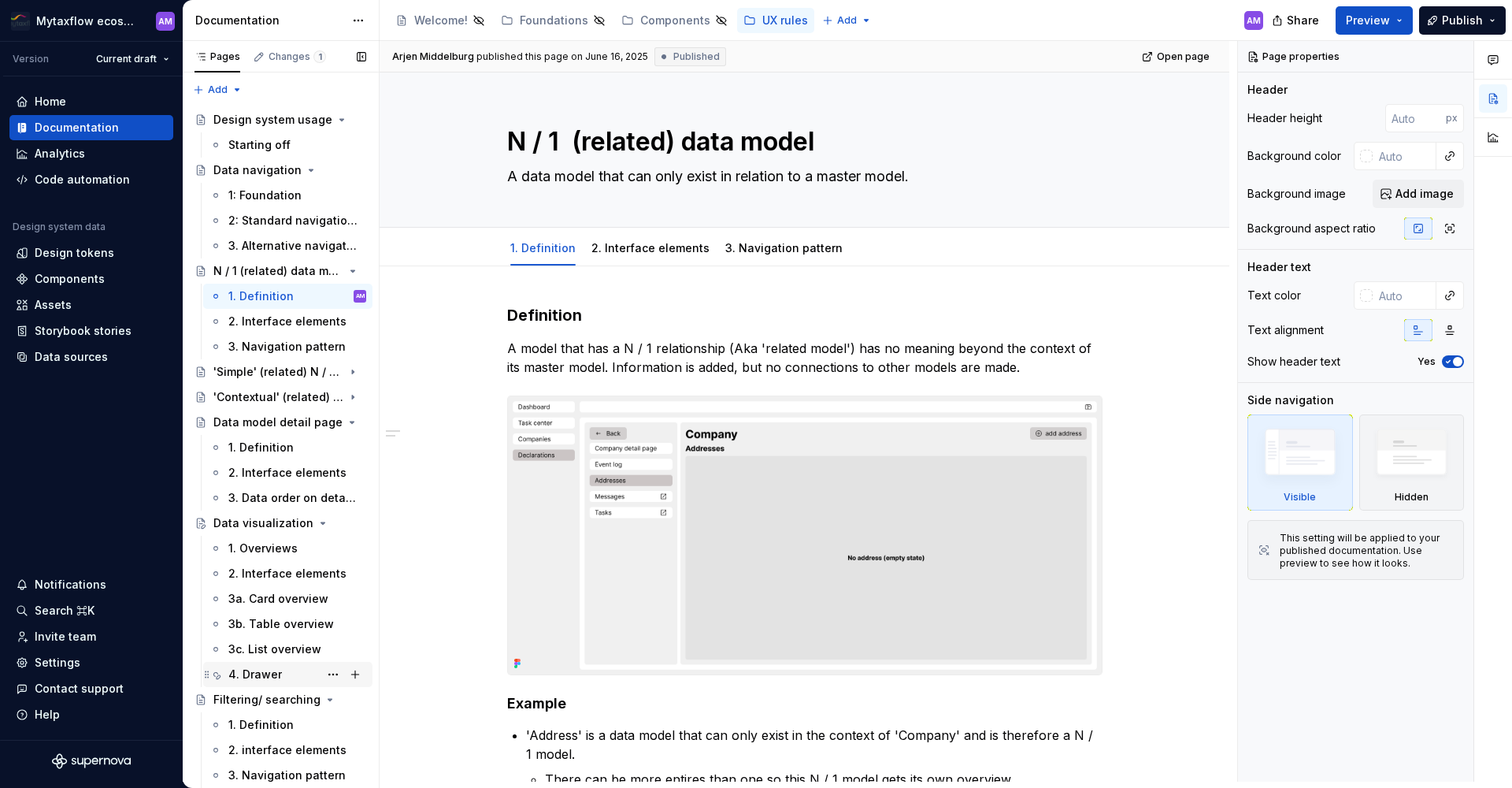 click on "4. Drawer" at bounding box center [255, 675] 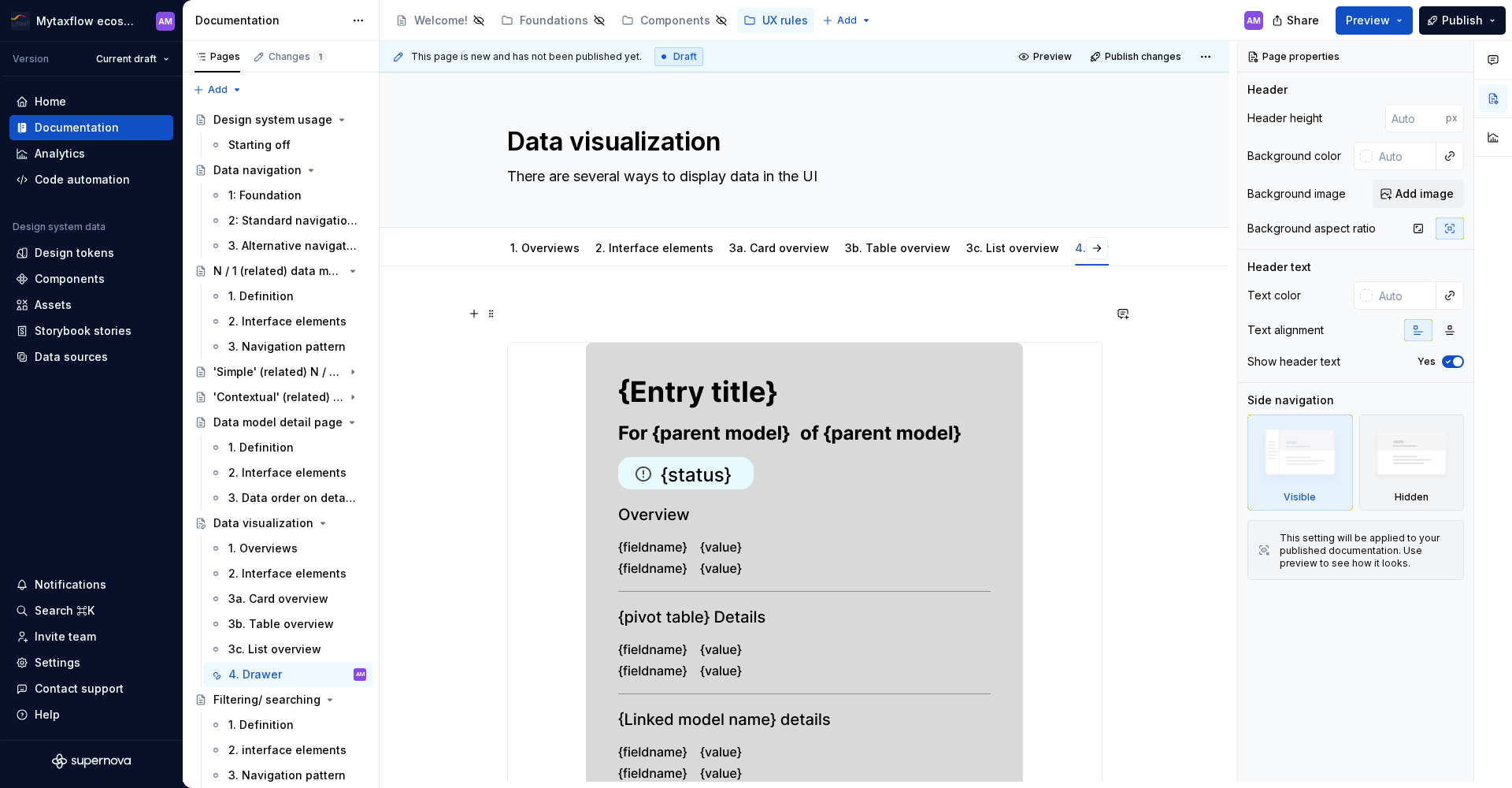 type on "*" 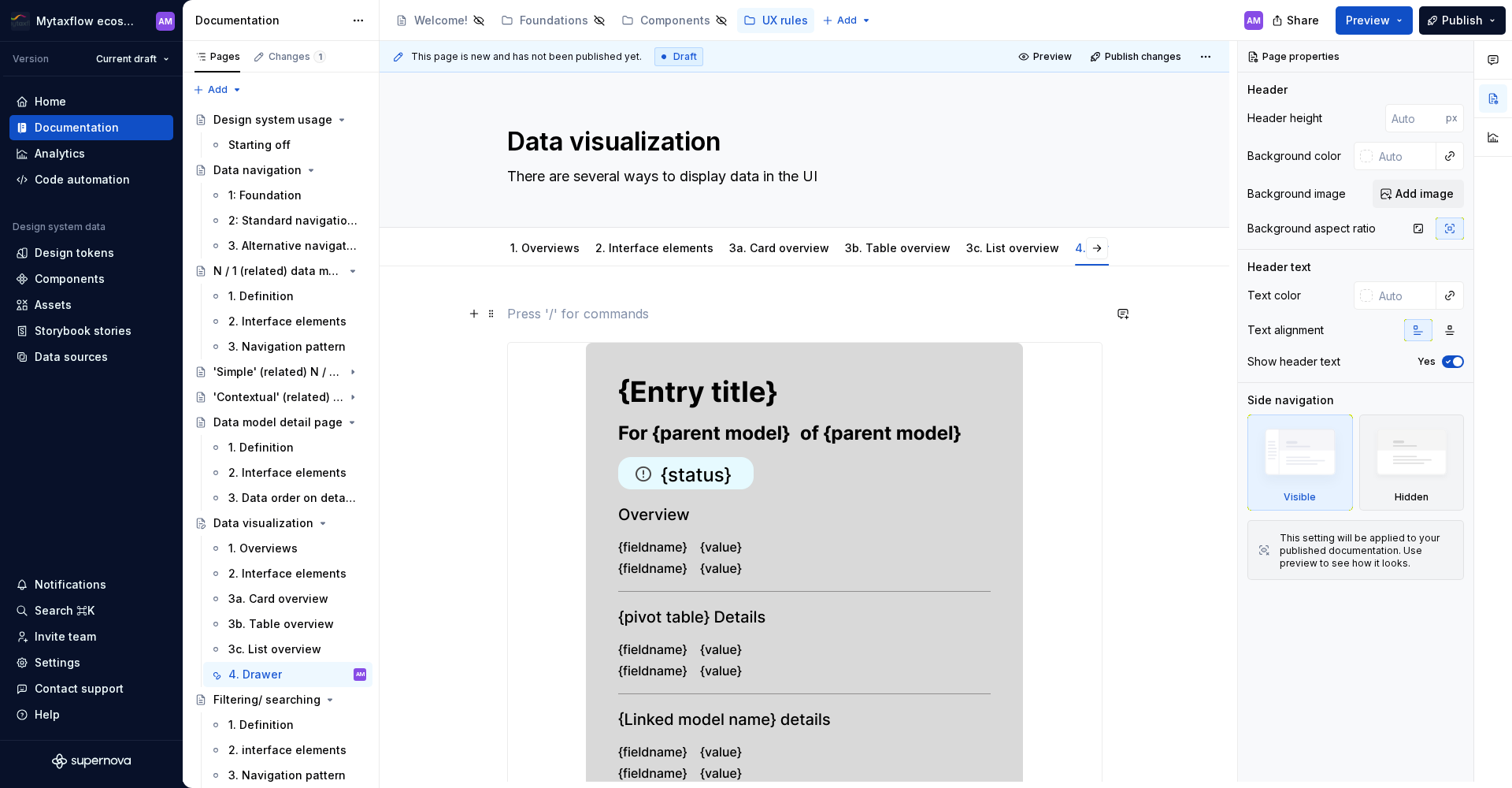 click at bounding box center (805, 314) 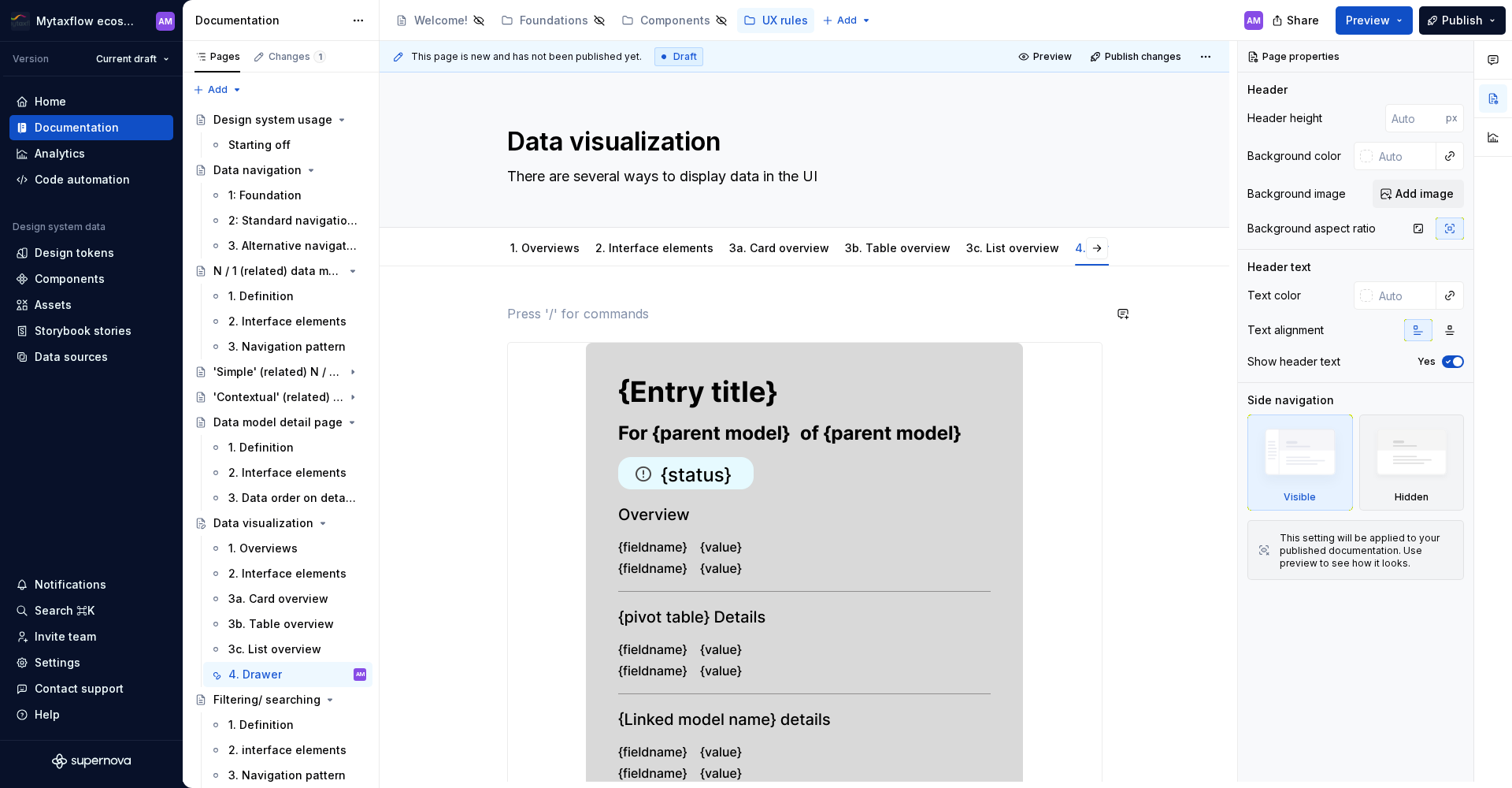 type 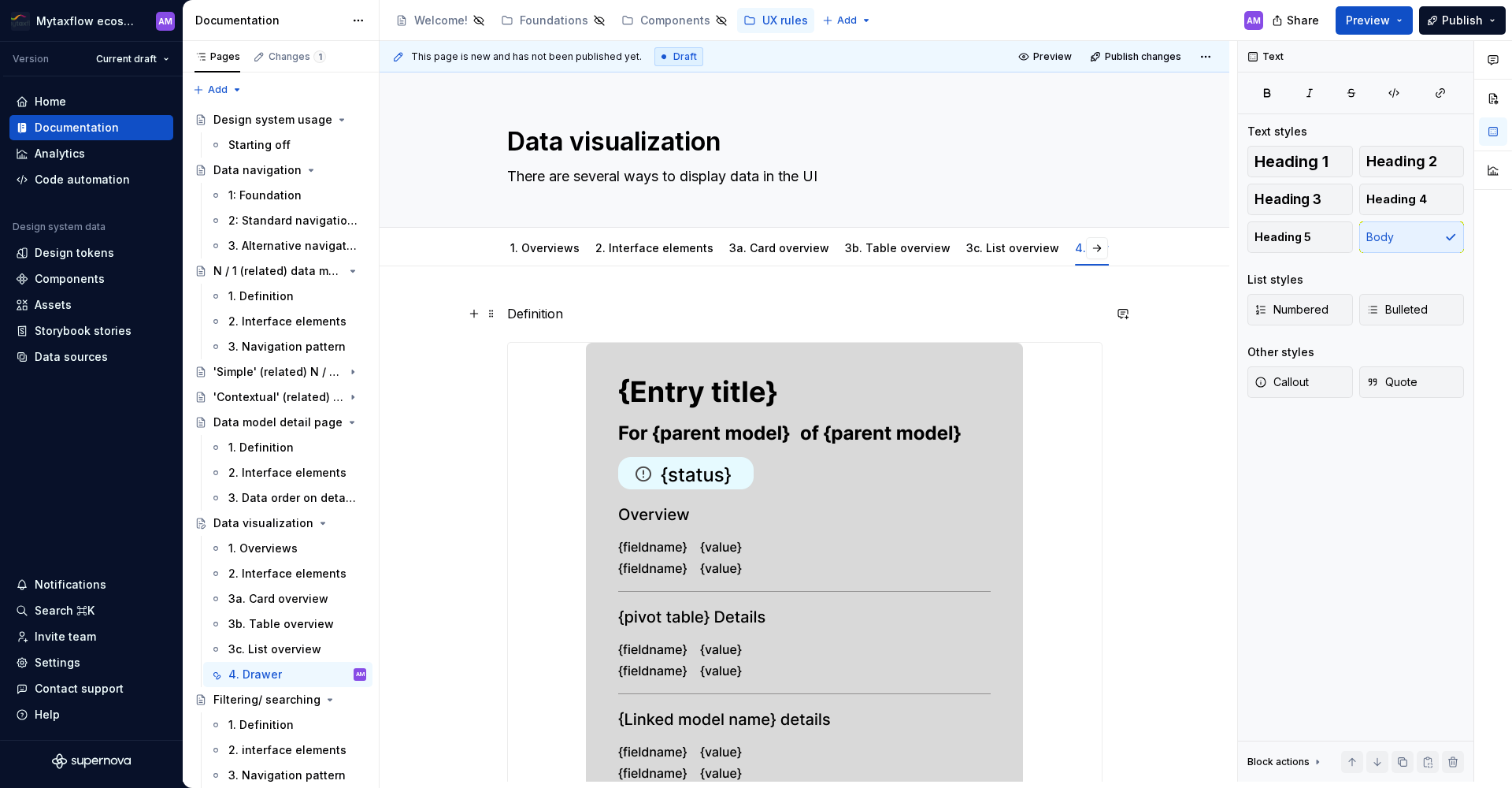 click on "Definition" at bounding box center (805, 314) 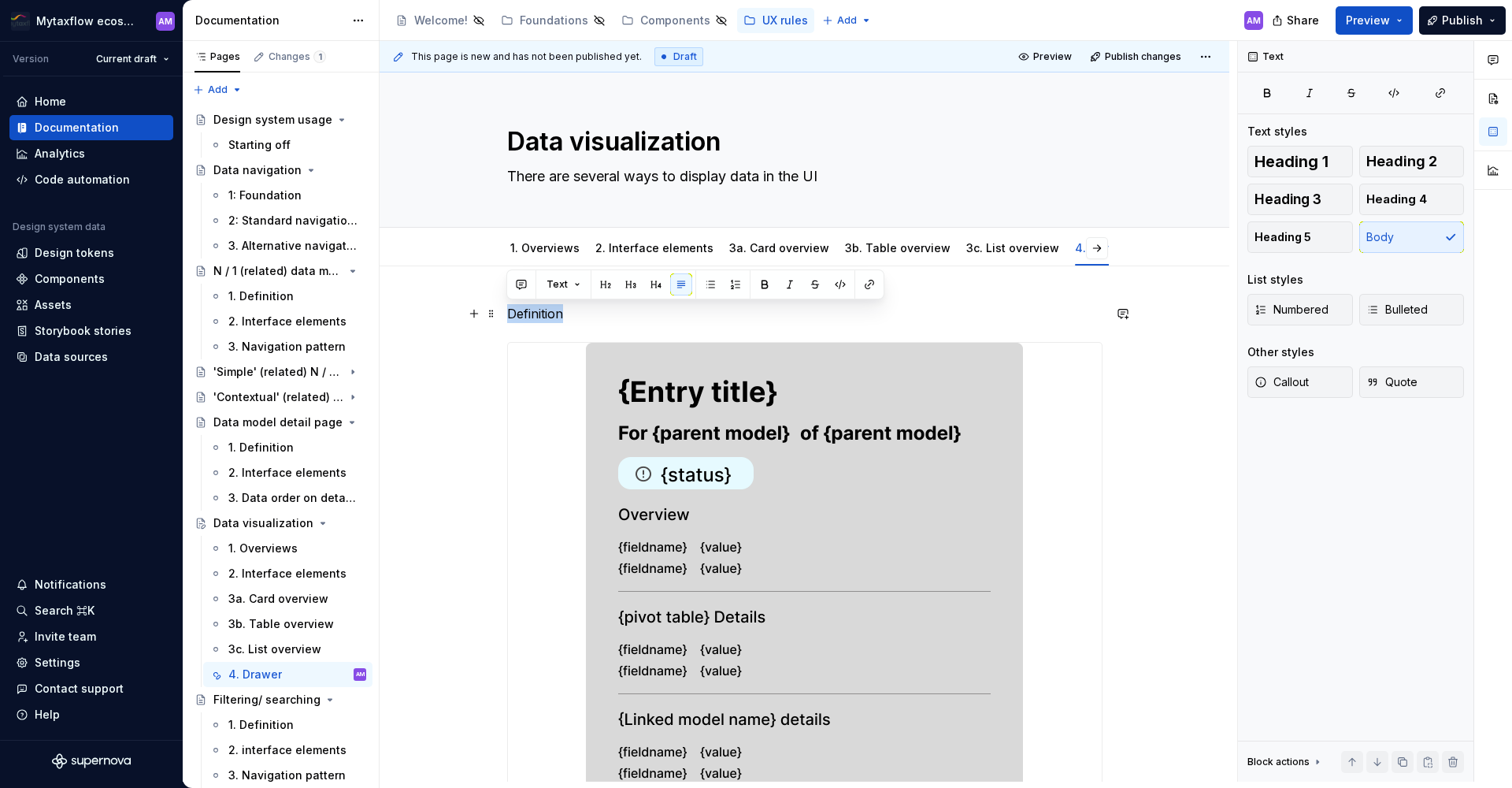 click on "Definition" at bounding box center [805, 314] 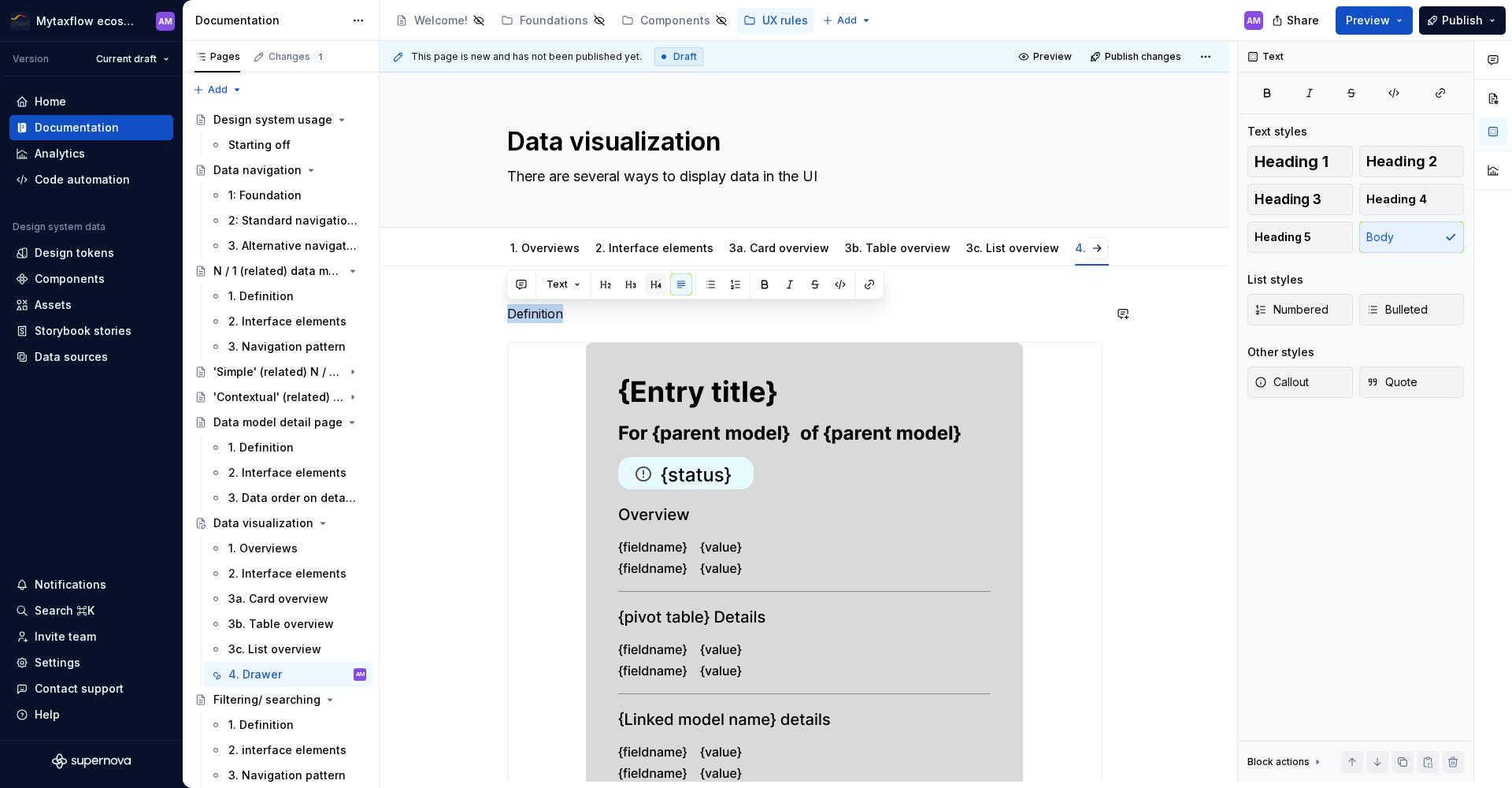 click at bounding box center (656, 284) 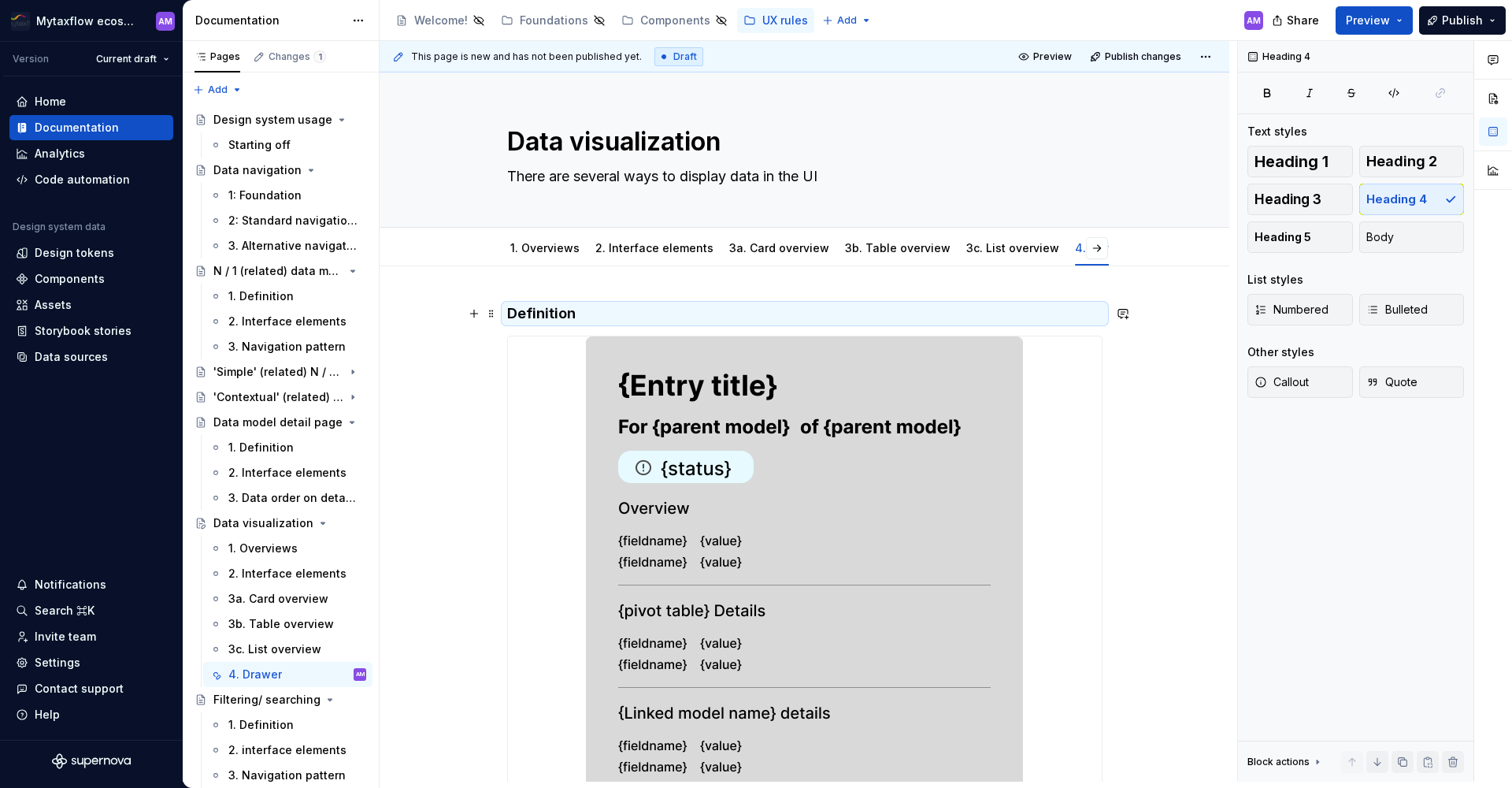 click on "Definition" at bounding box center (805, 314) 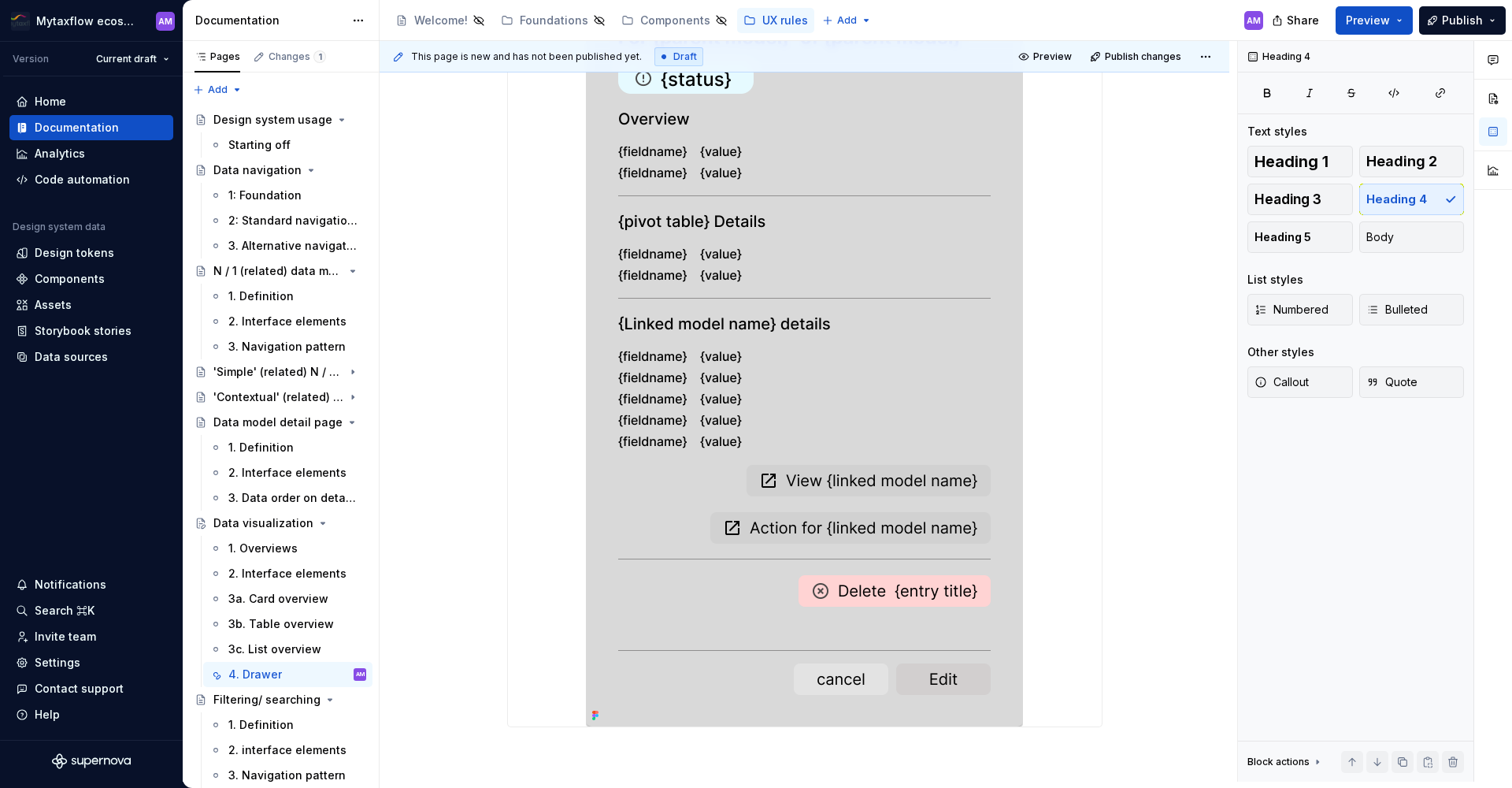 scroll, scrollTop: 590, scrollLeft: 0, axis: vertical 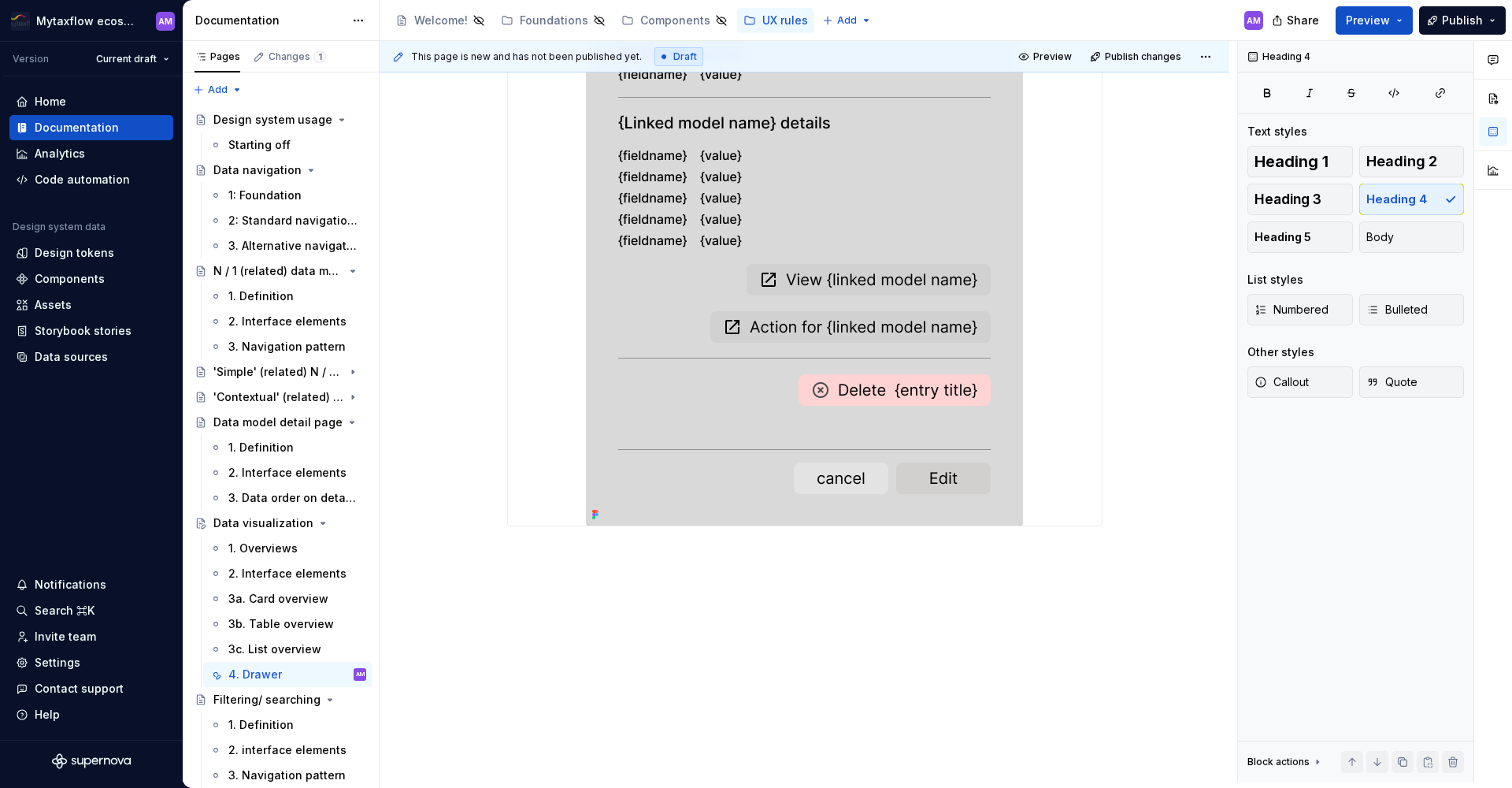 click on "Definition" at bounding box center [804, 229] 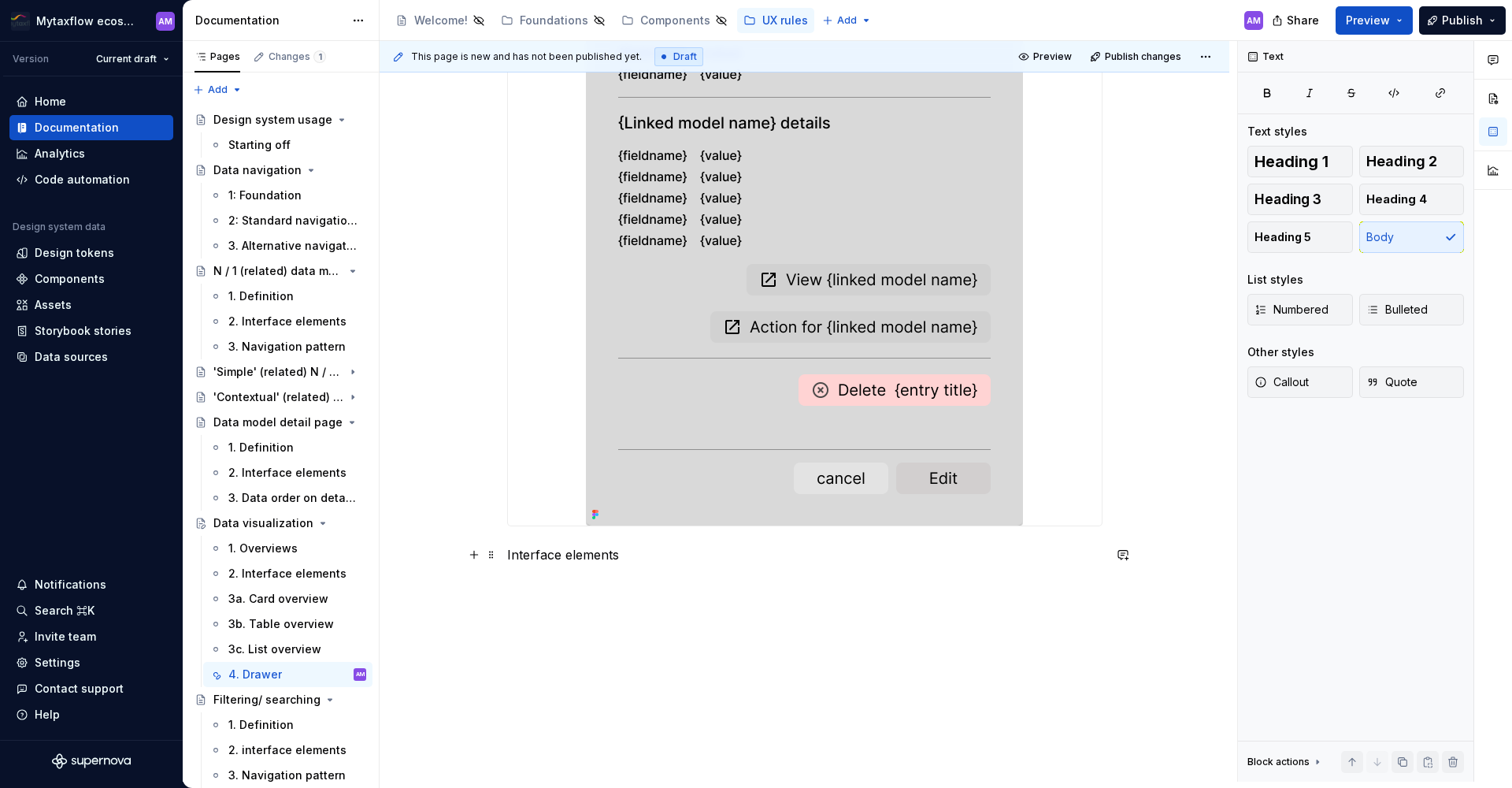 click on "Interface elements" at bounding box center [805, 555] 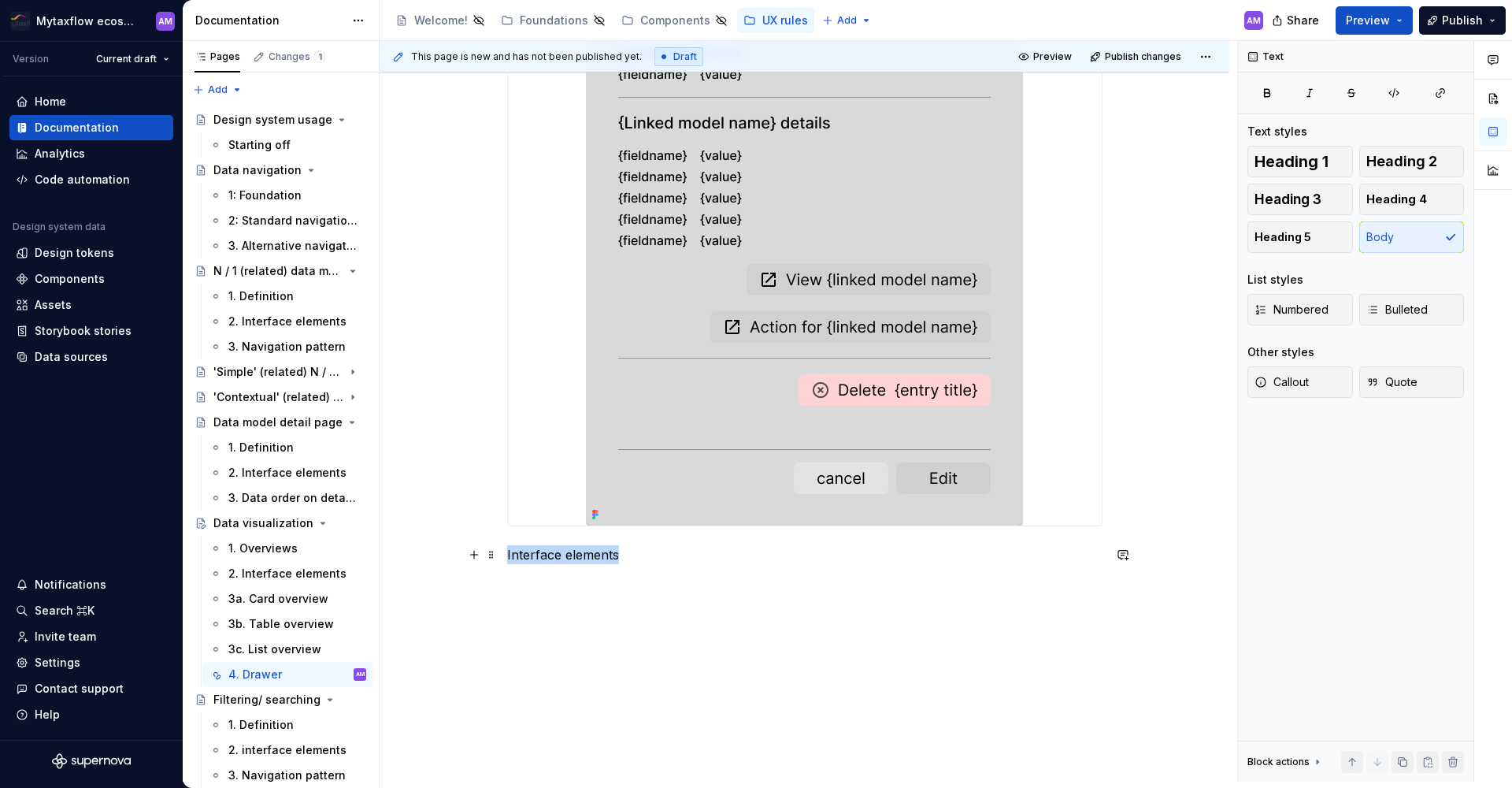 click on "Interface elements" at bounding box center [805, 555] 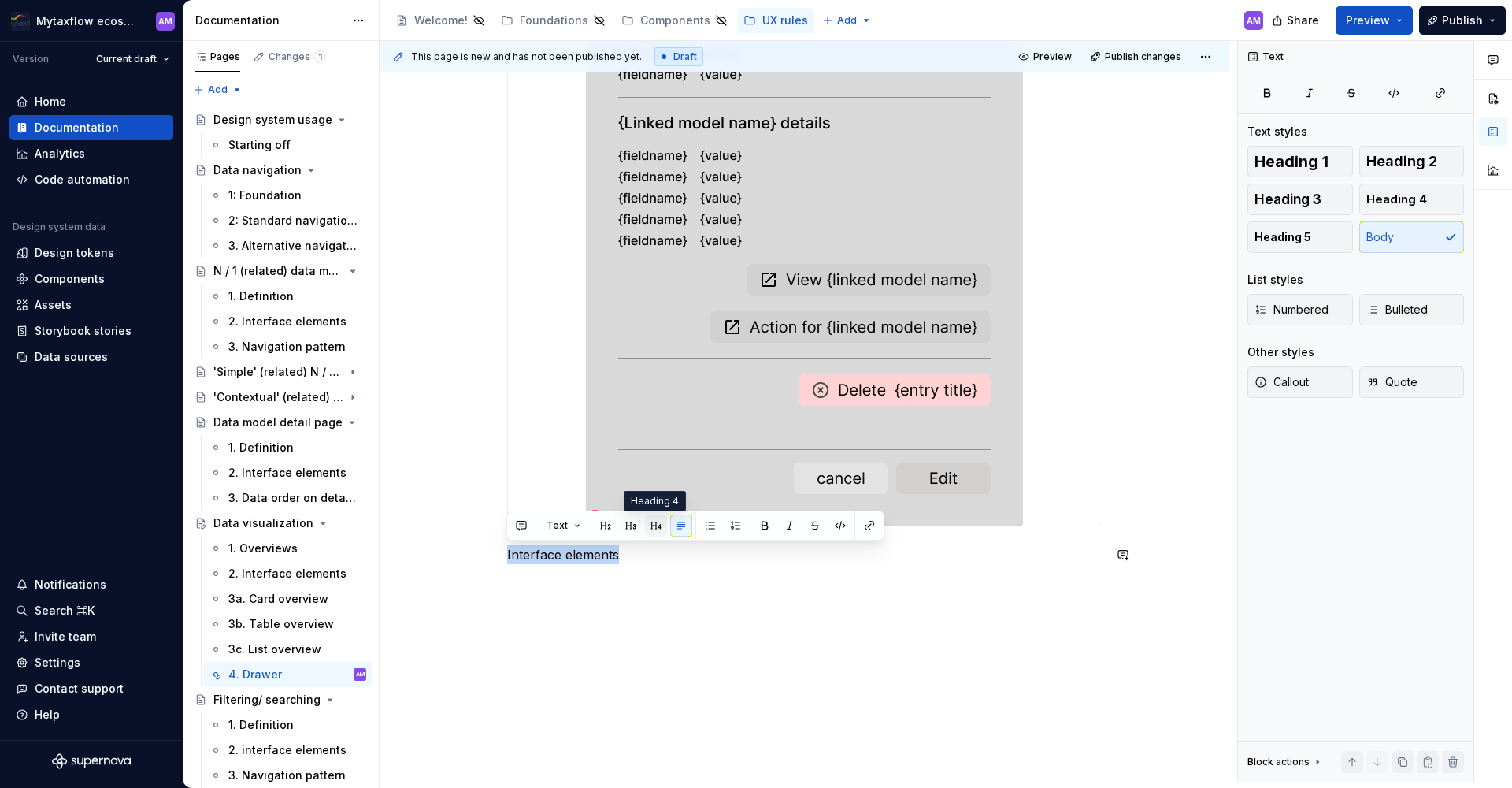 click at bounding box center (656, 526) 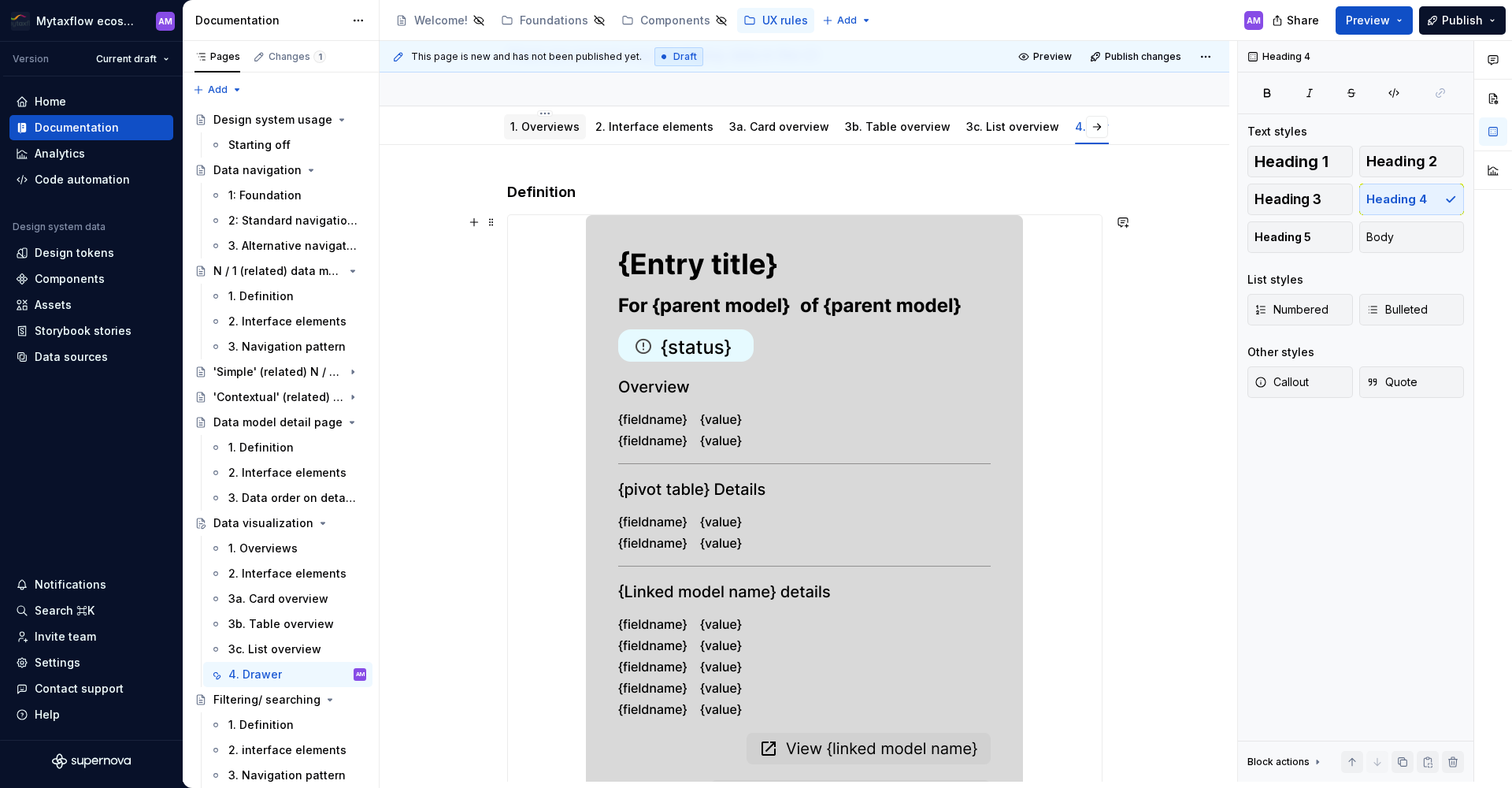 scroll, scrollTop: 0, scrollLeft: 0, axis: both 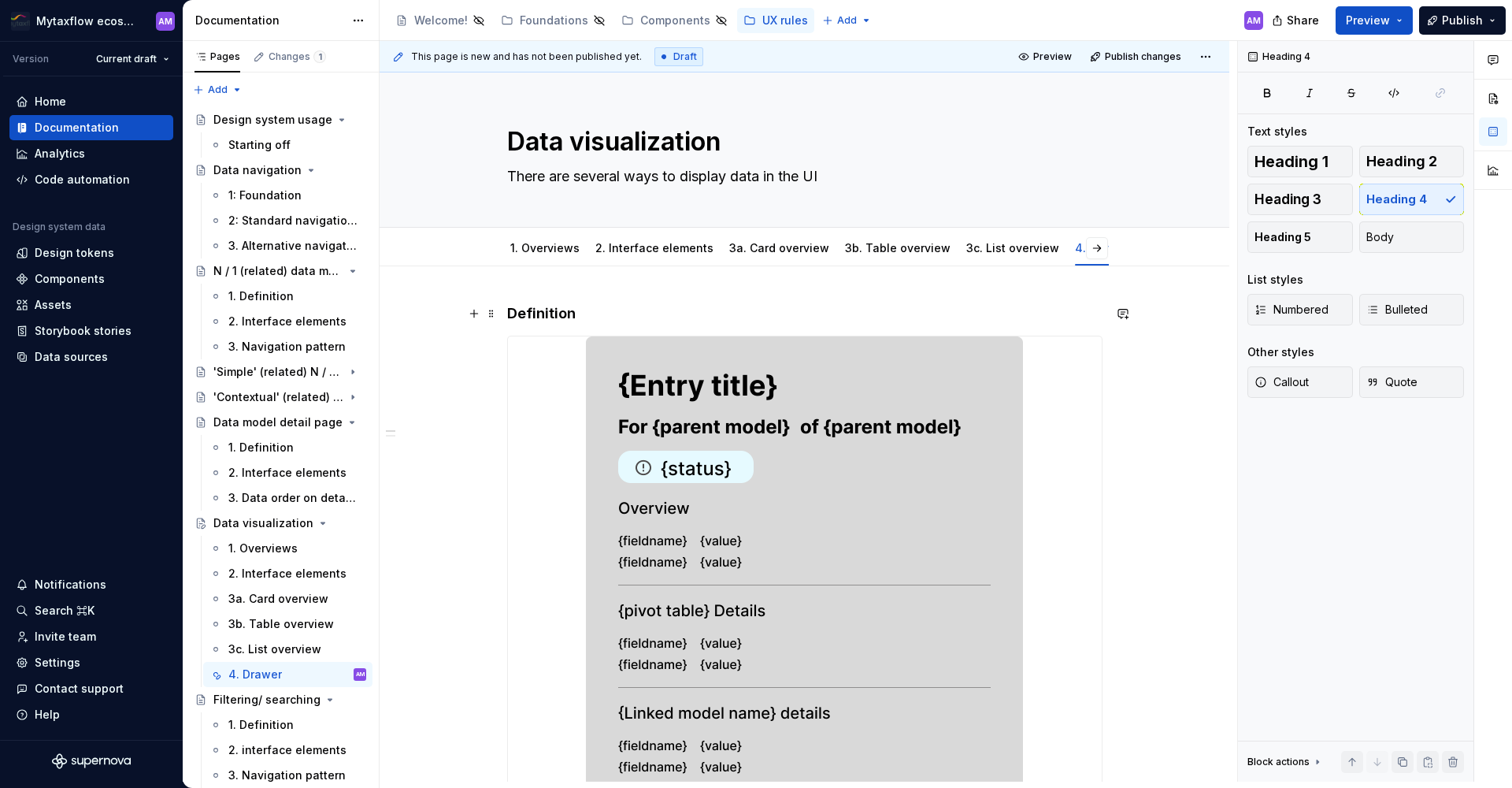 click on "Definition" at bounding box center [805, 314] 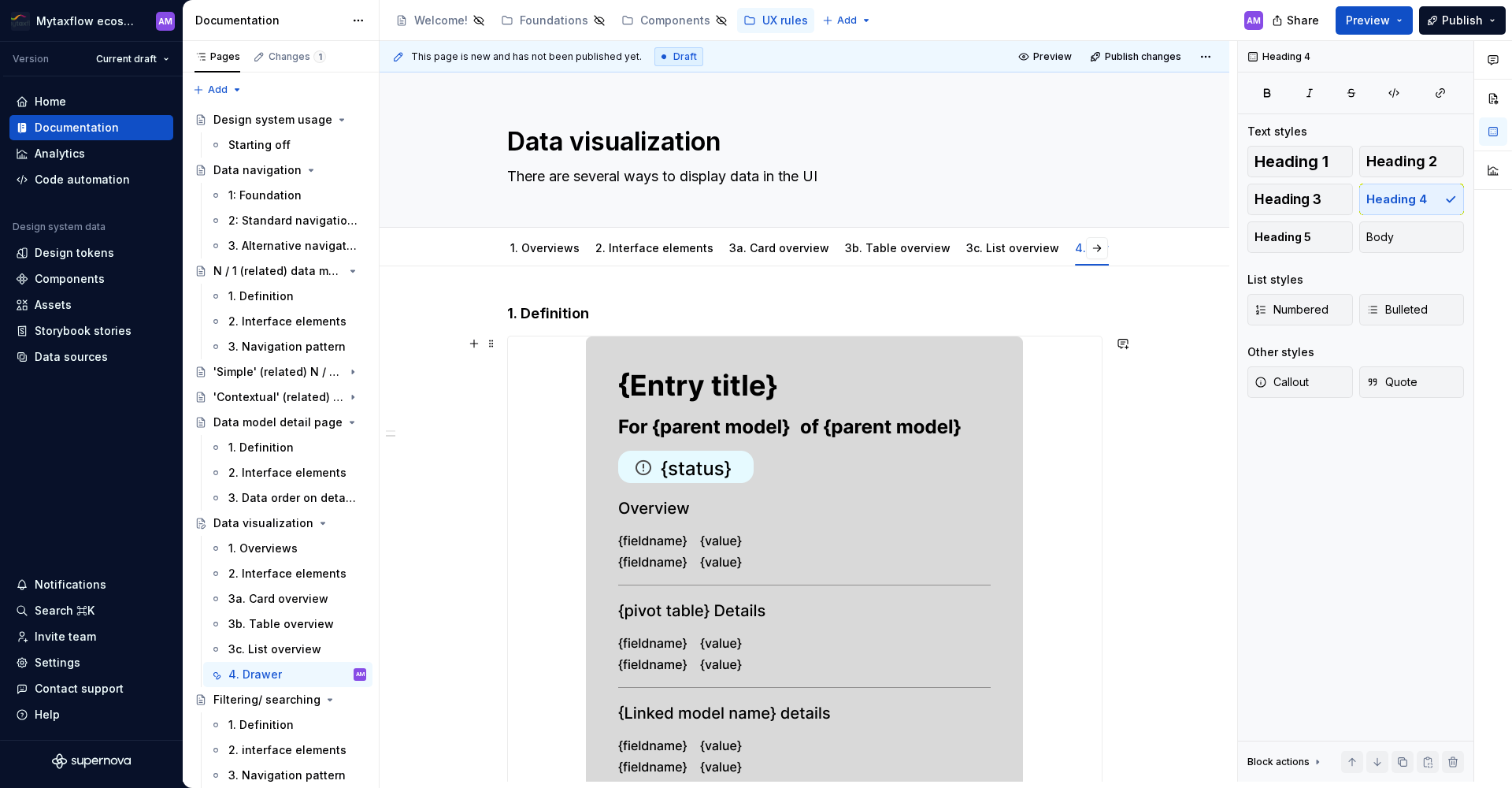 scroll, scrollTop: 628, scrollLeft: 0, axis: vertical 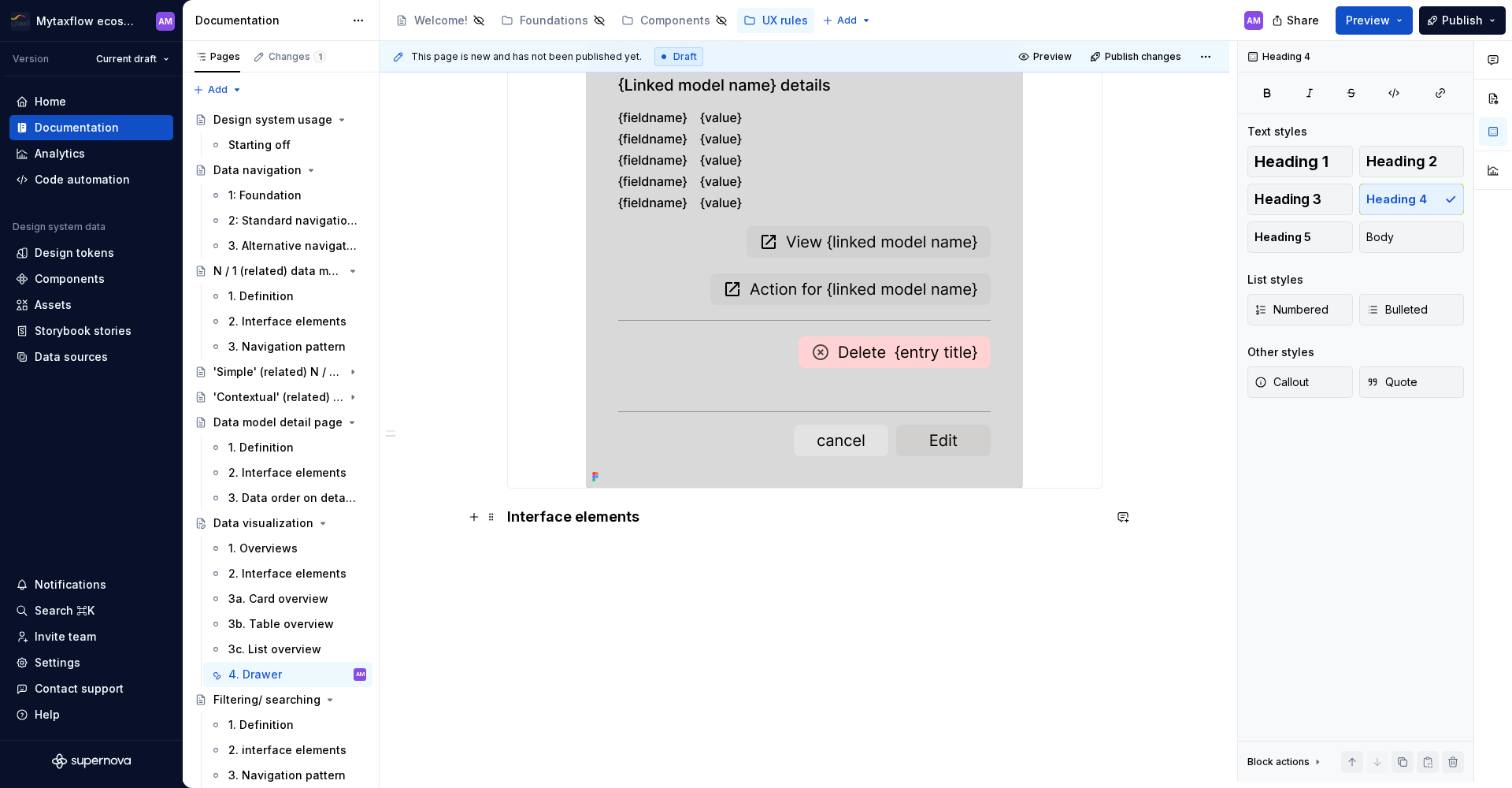 click on "1. Definition Interface elements" at bounding box center [804, 210] 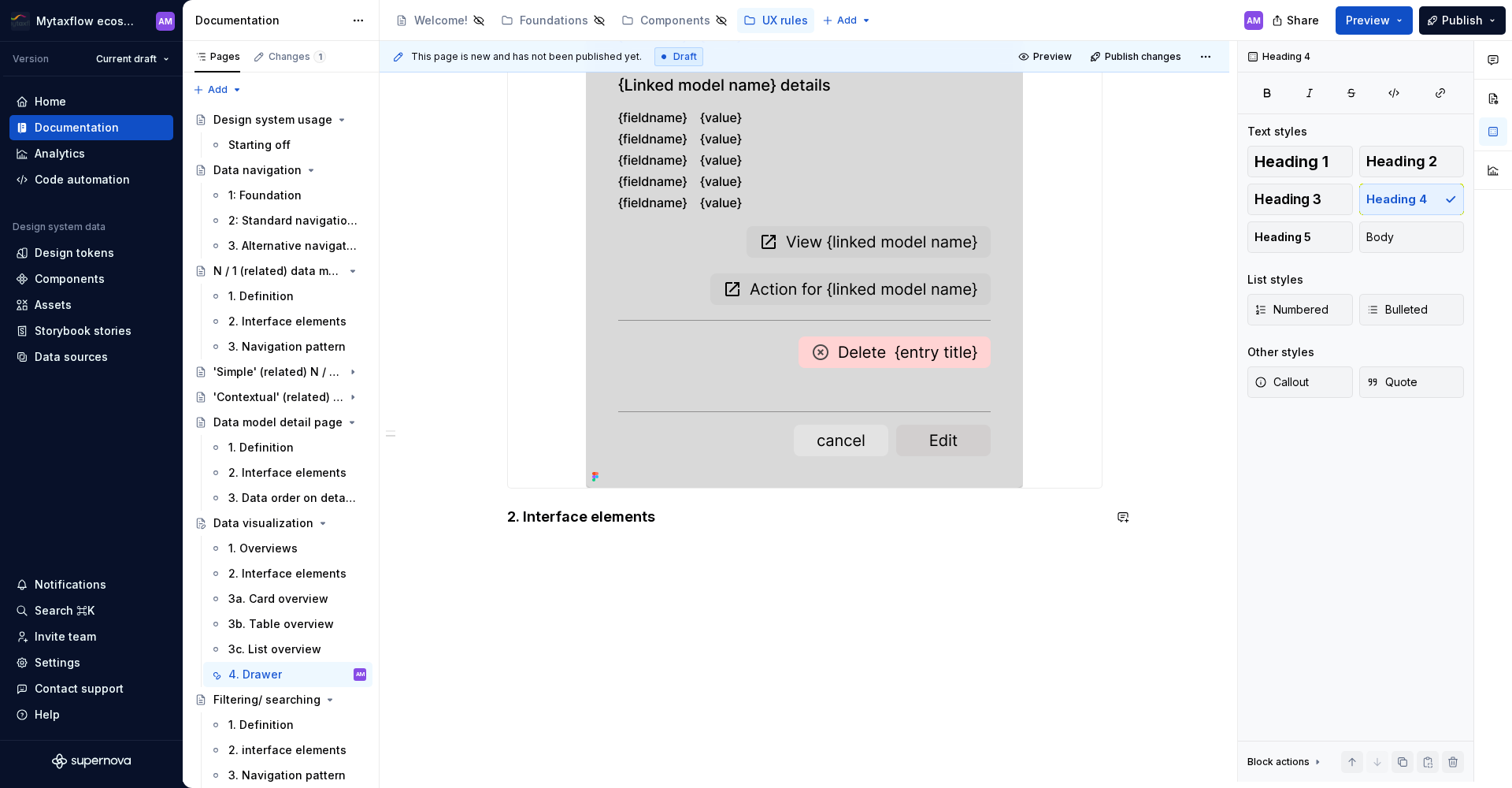 click on "1. Definition 2. Interface elements" at bounding box center [805, 110] 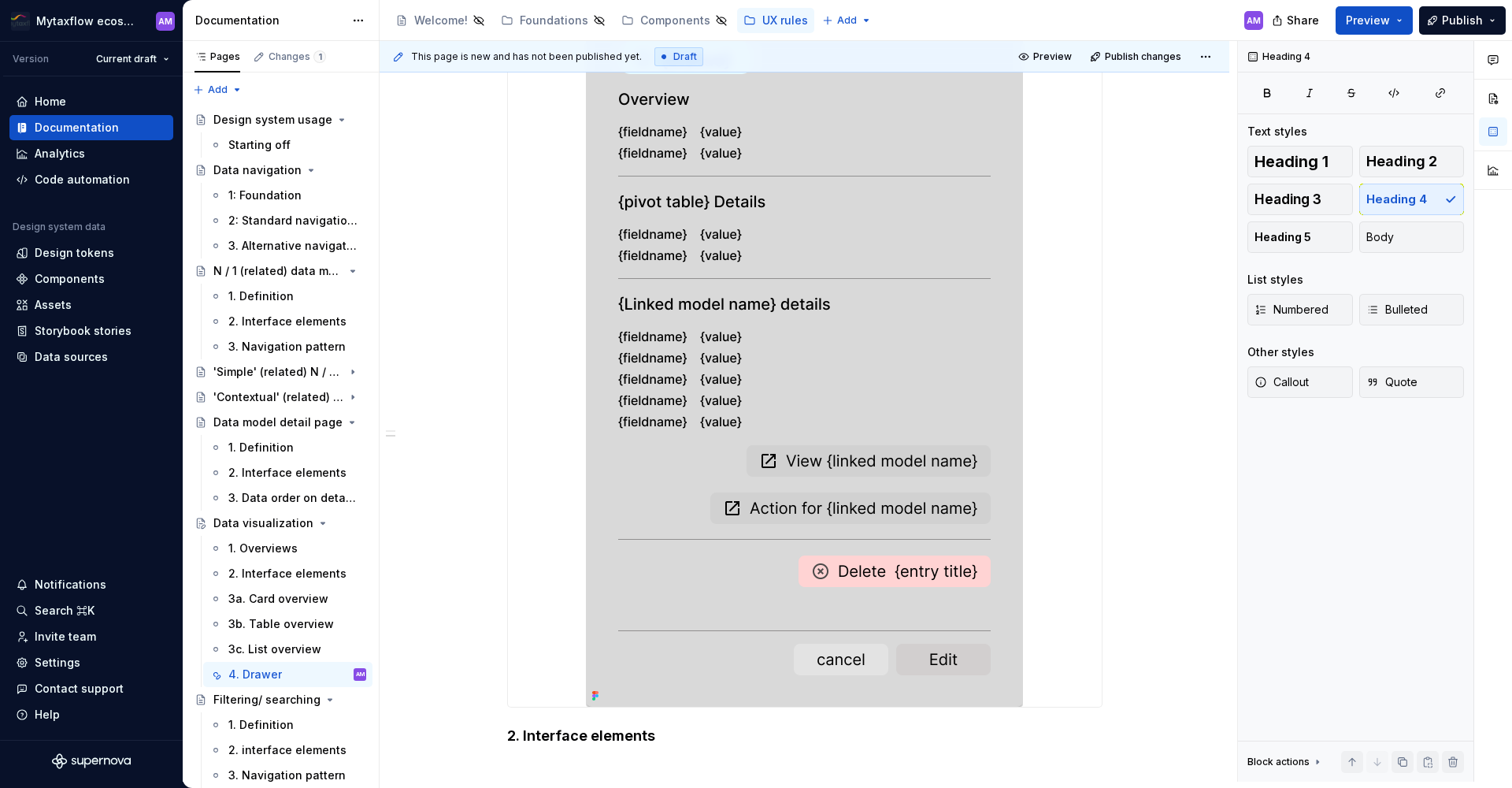 scroll, scrollTop: 0, scrollLeft: 0, axis: both 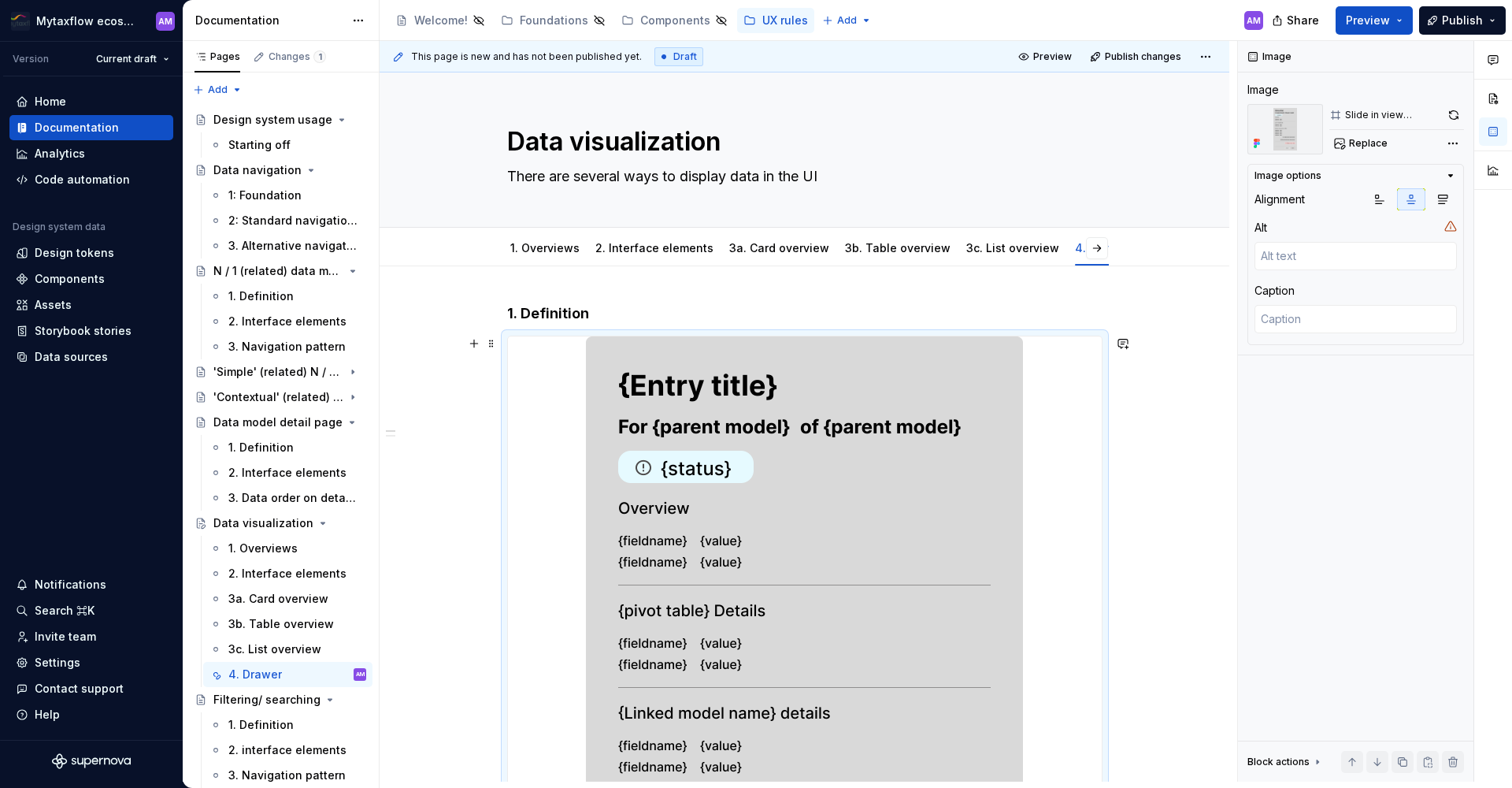 click at bounding box center [805, 726] 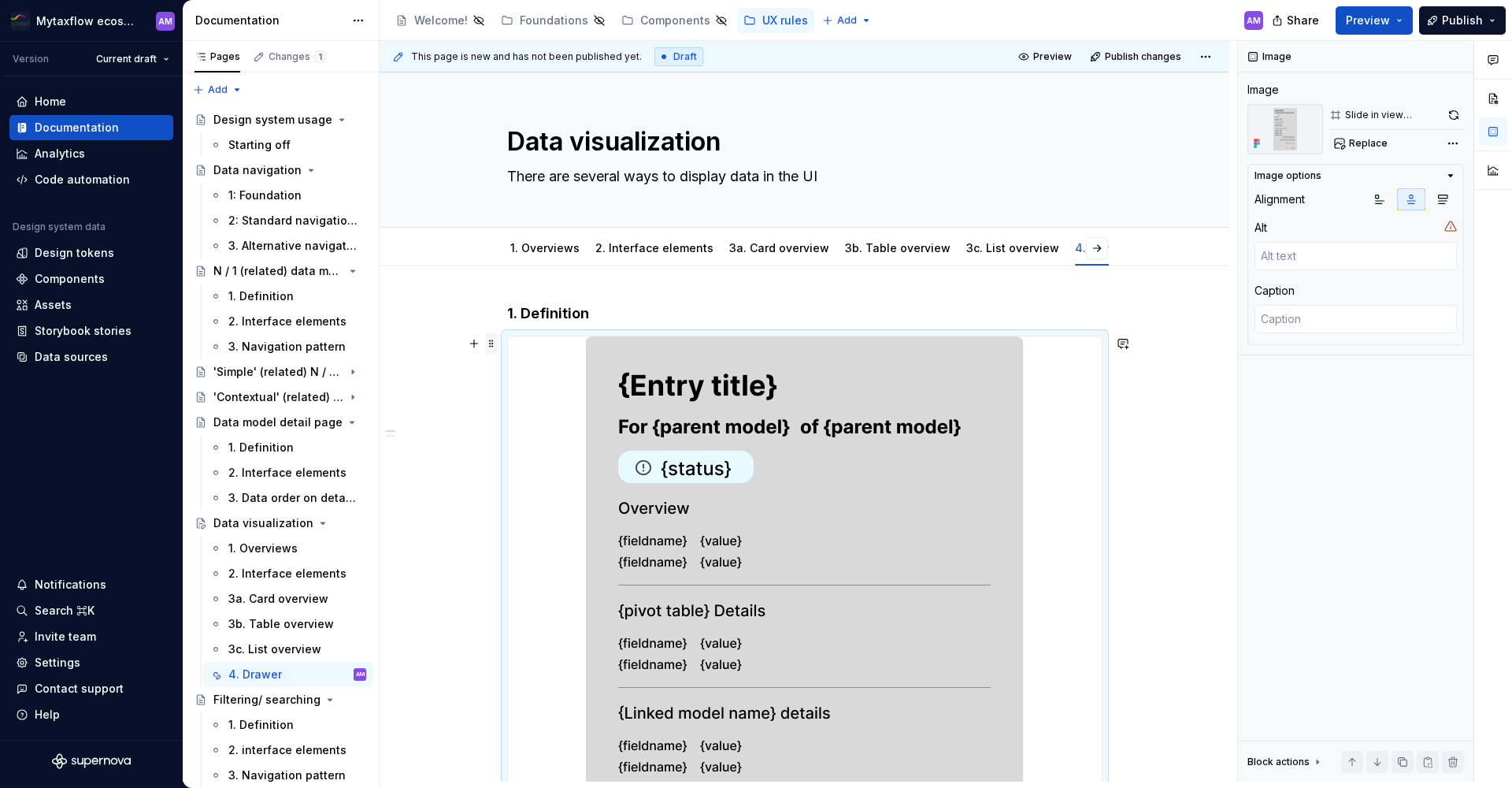 click at bounding box center [491, 344] 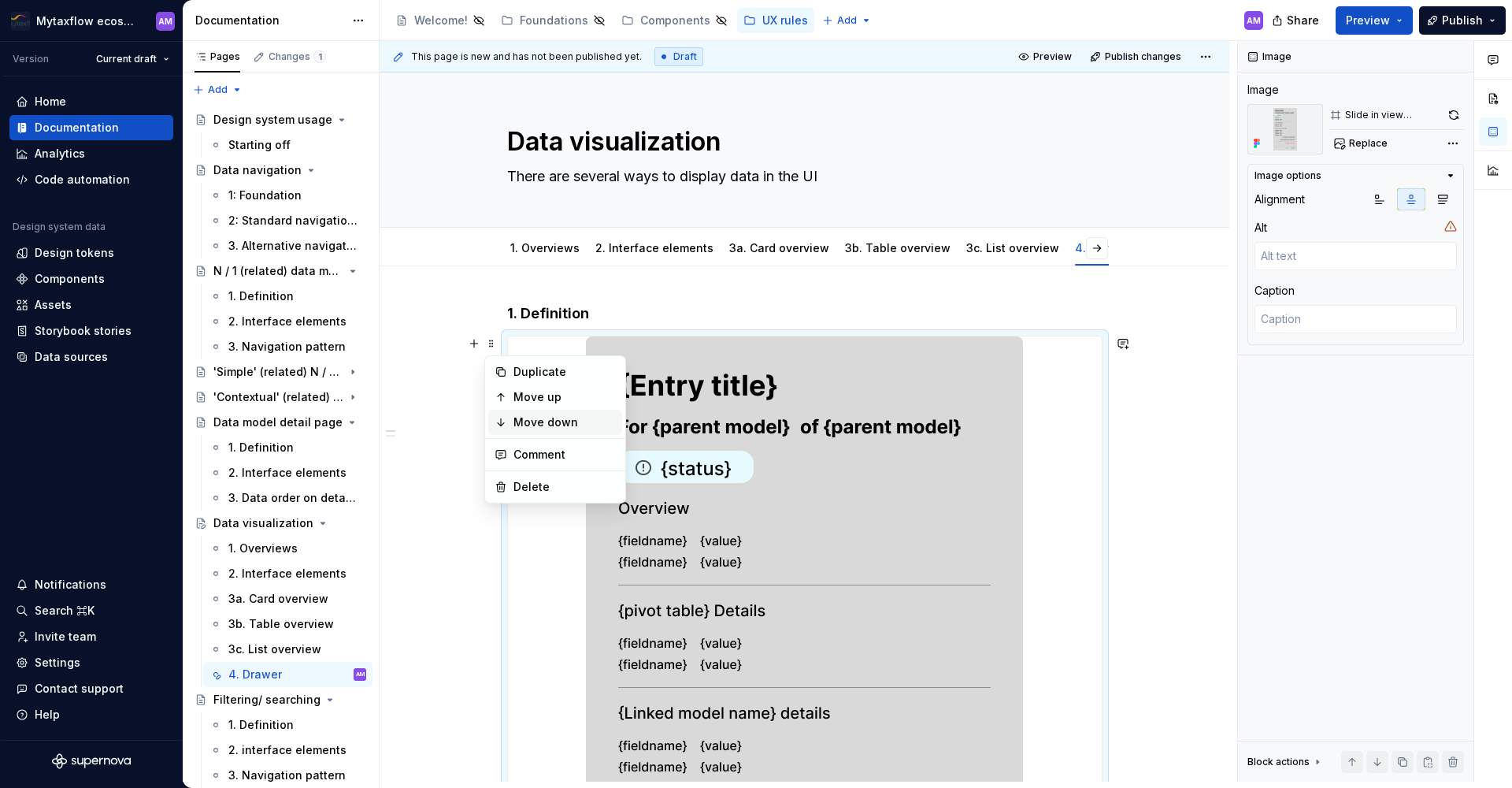 click on "Move down" at bounding box center [565, 422] 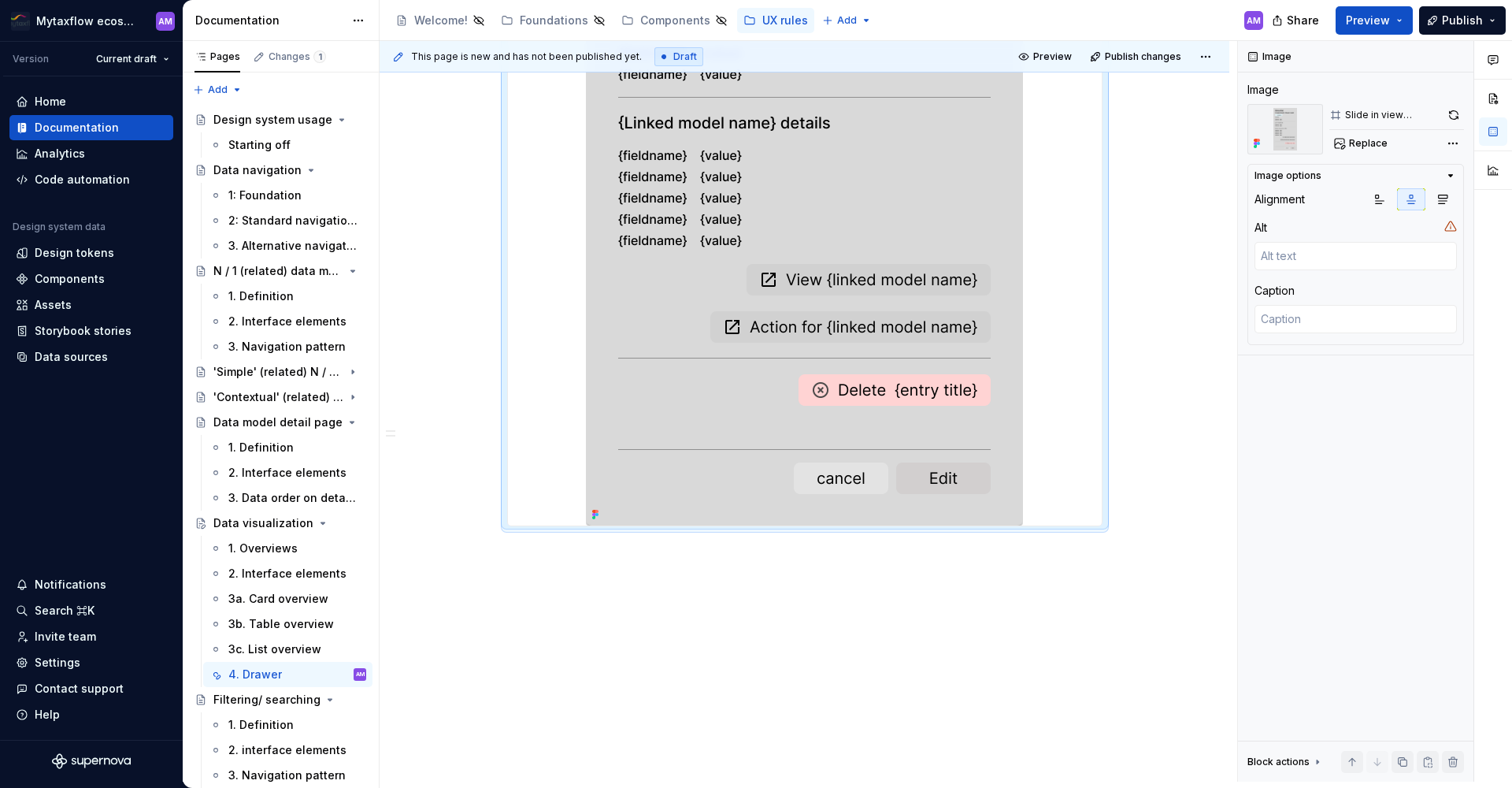 scroll, scrollTop: 0, scrollLeft: 0, axis: both 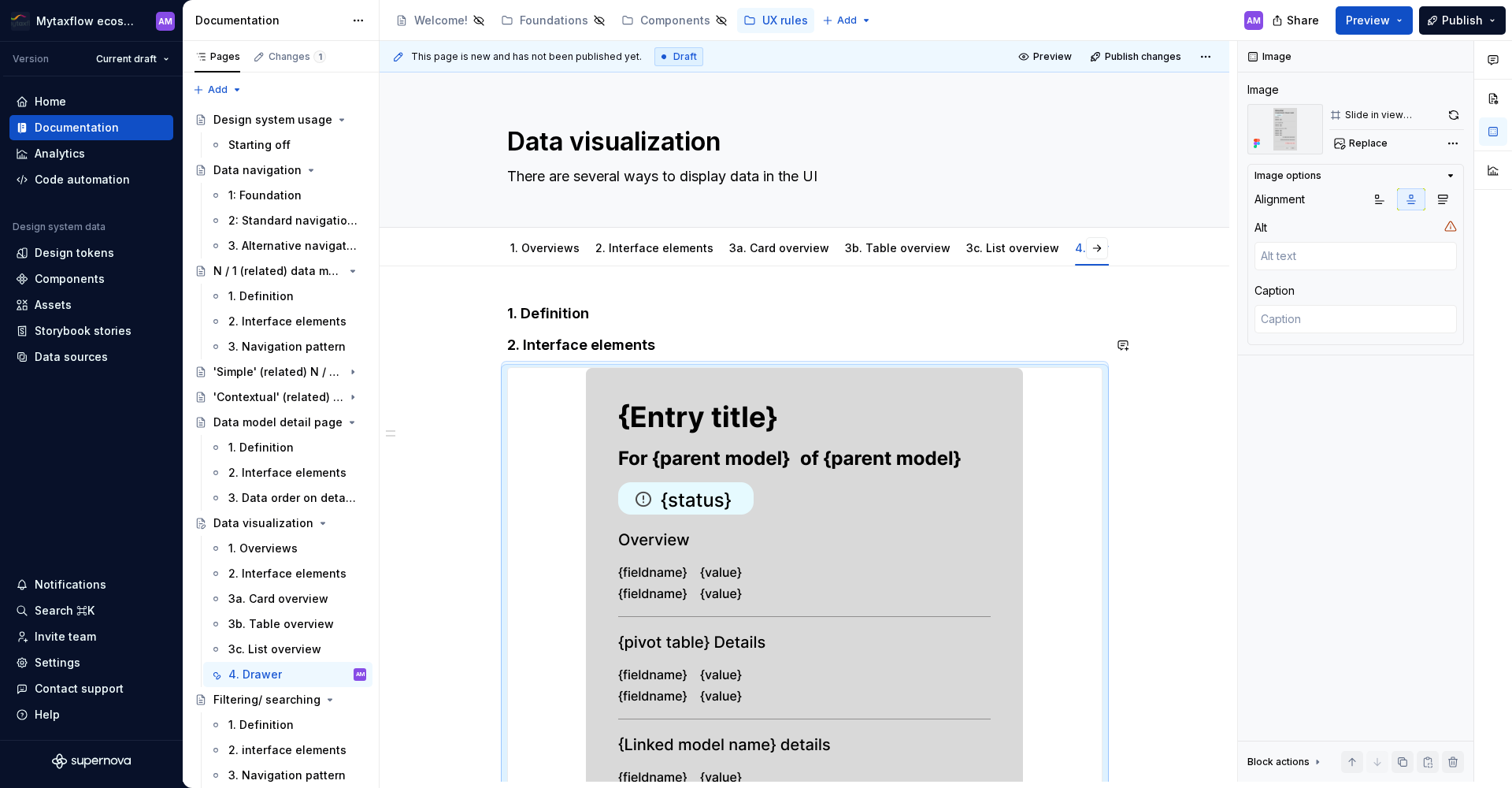 click on "1. Definition 2. Interface elements" at bounding box center [805, 726] 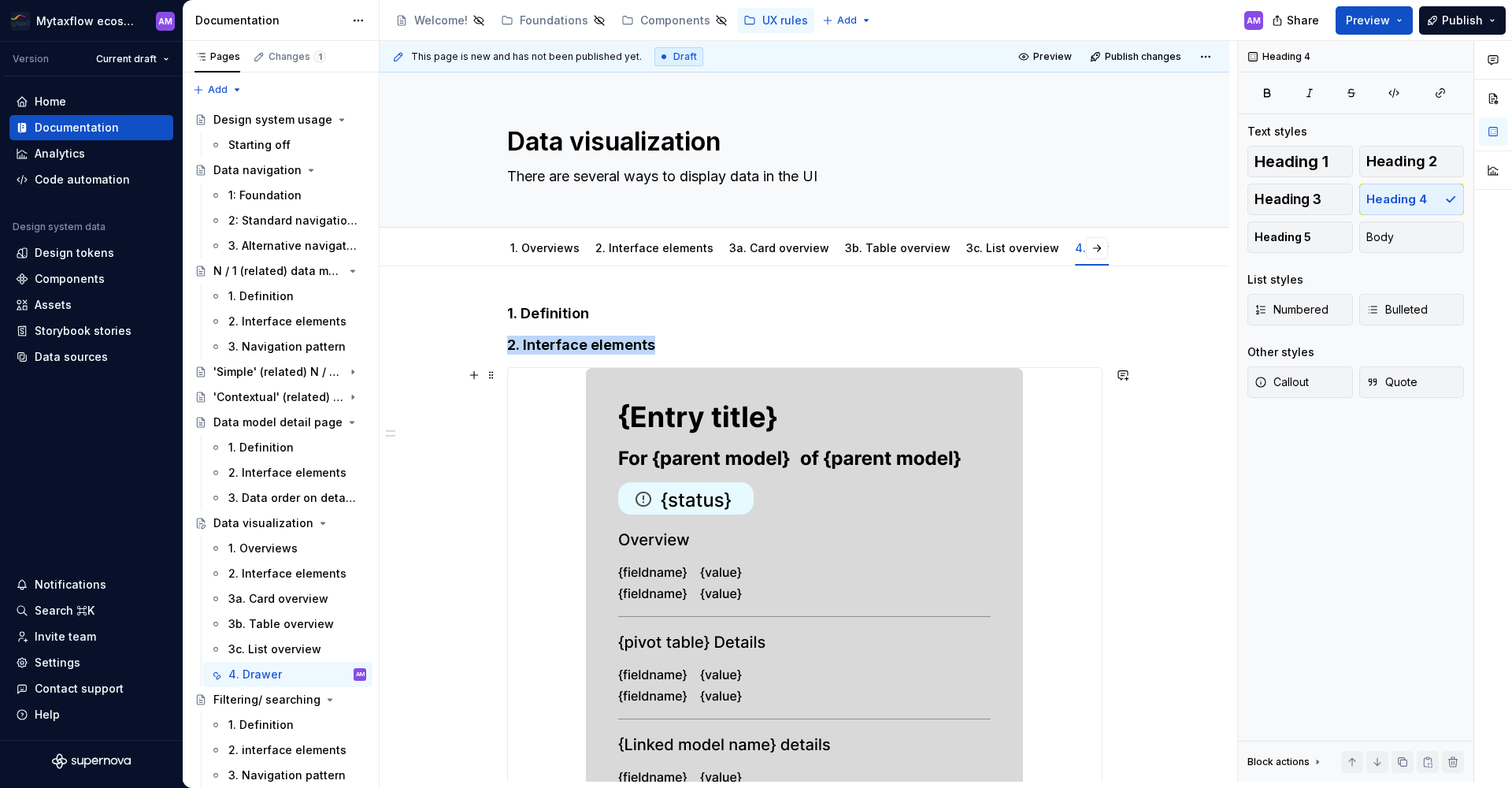click at bounding box center (804, 757) 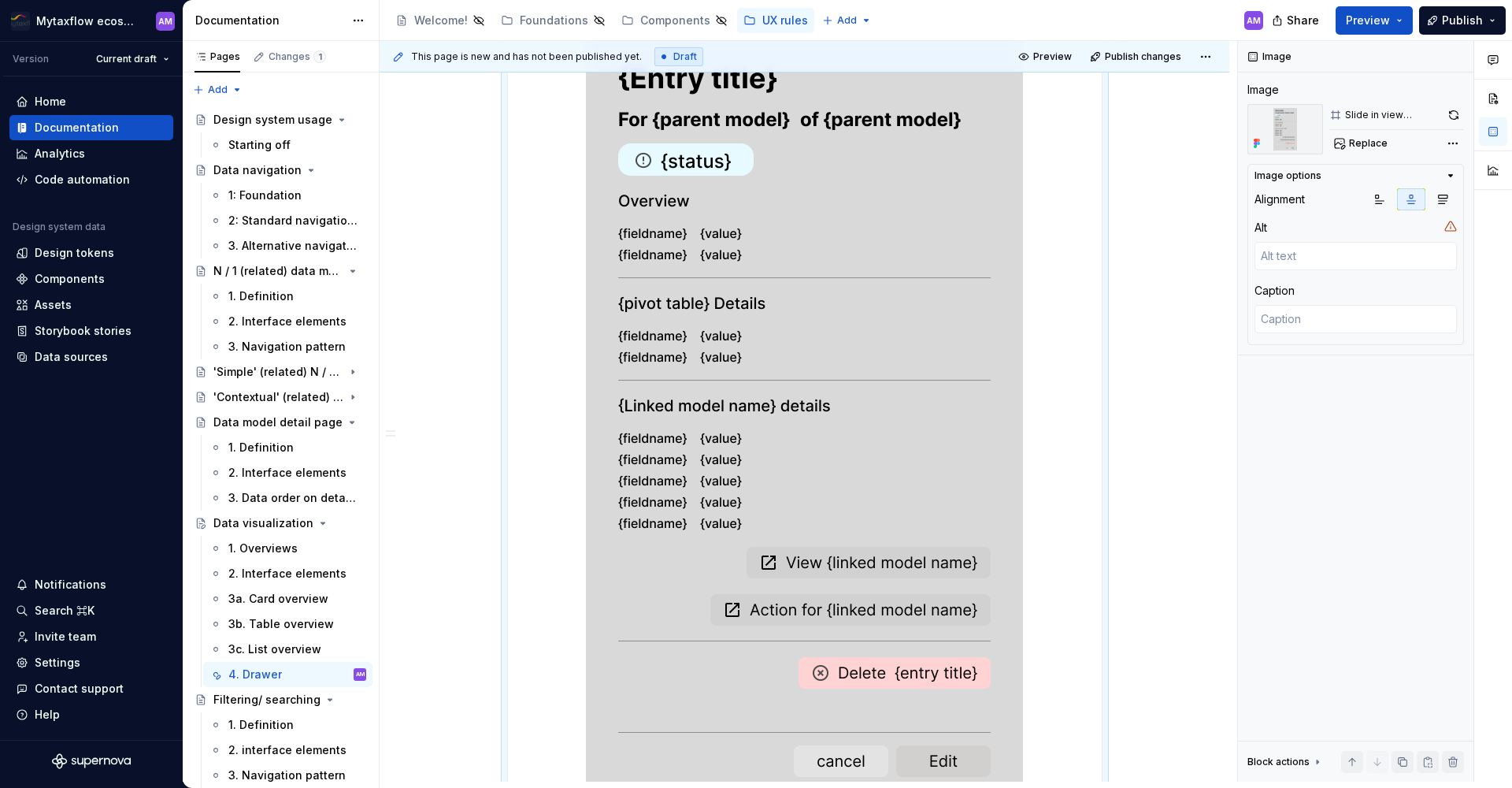 scroll, scrollTop: 498, scrollLeft: 0, axis: vertical 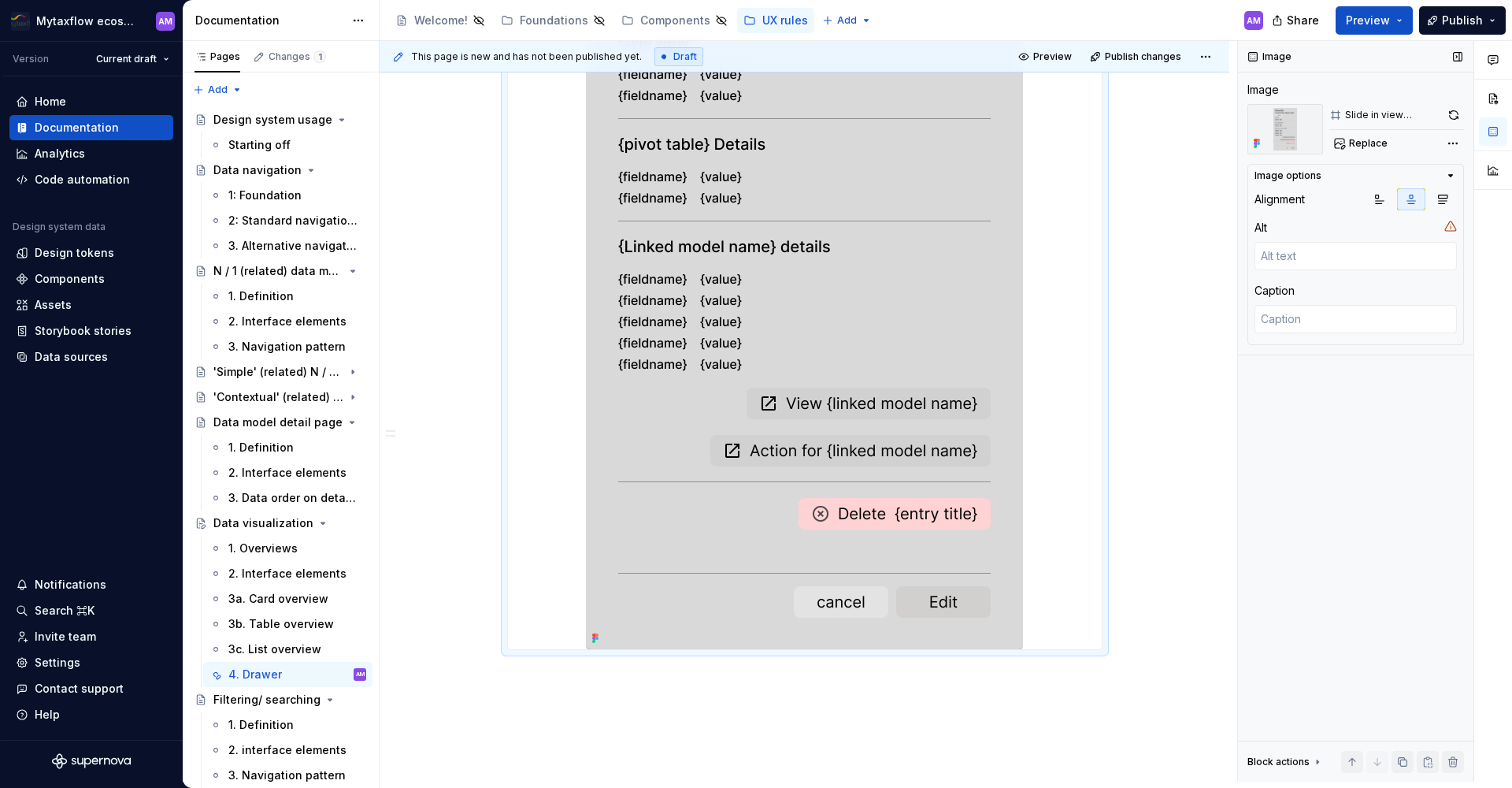 drag, startPoint x: 1347, startPoint y: 54, endPoint x: 1373, endPoint y: 54, distance: 26 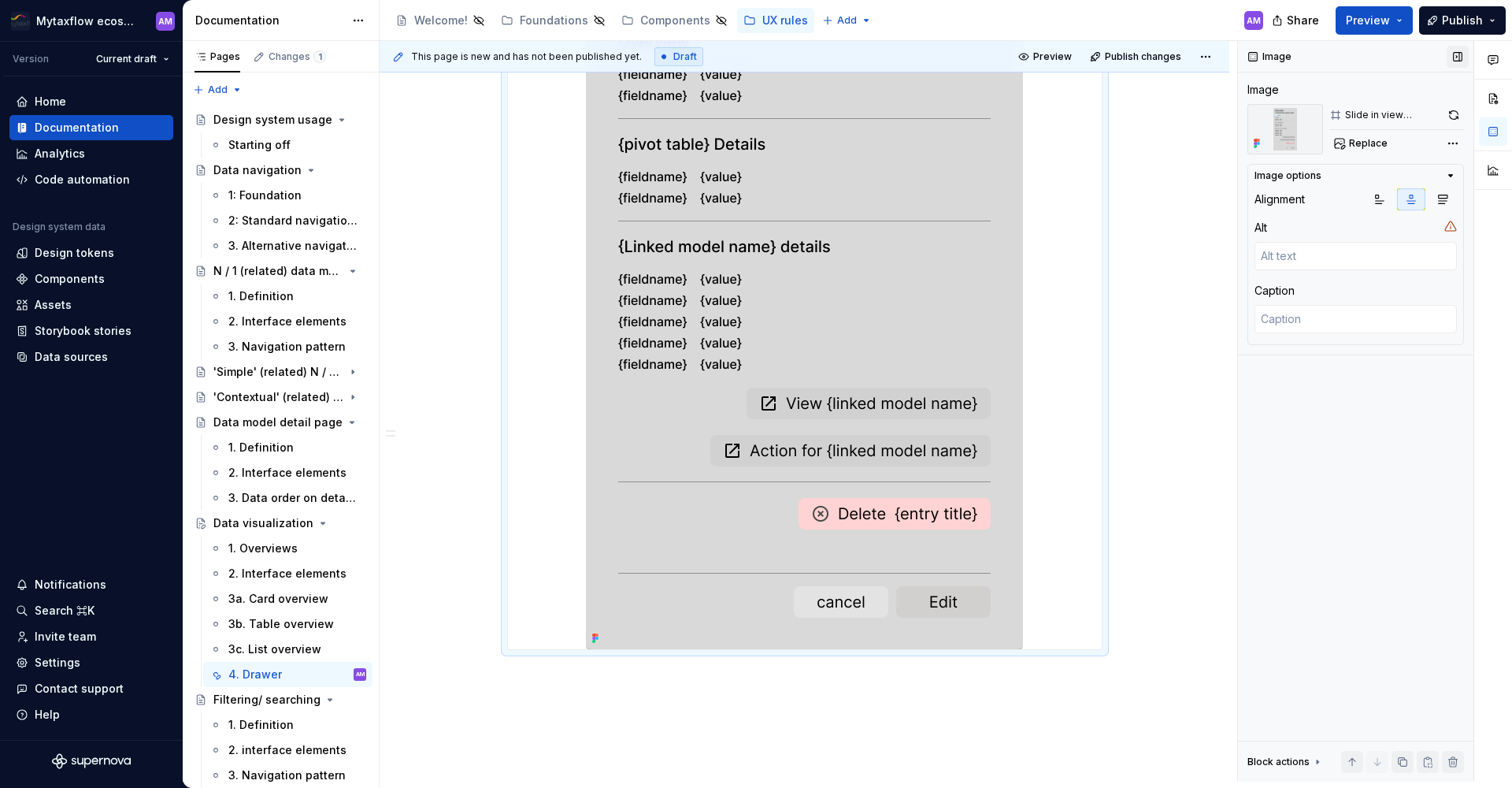 click at bounding box center [1458, 57] 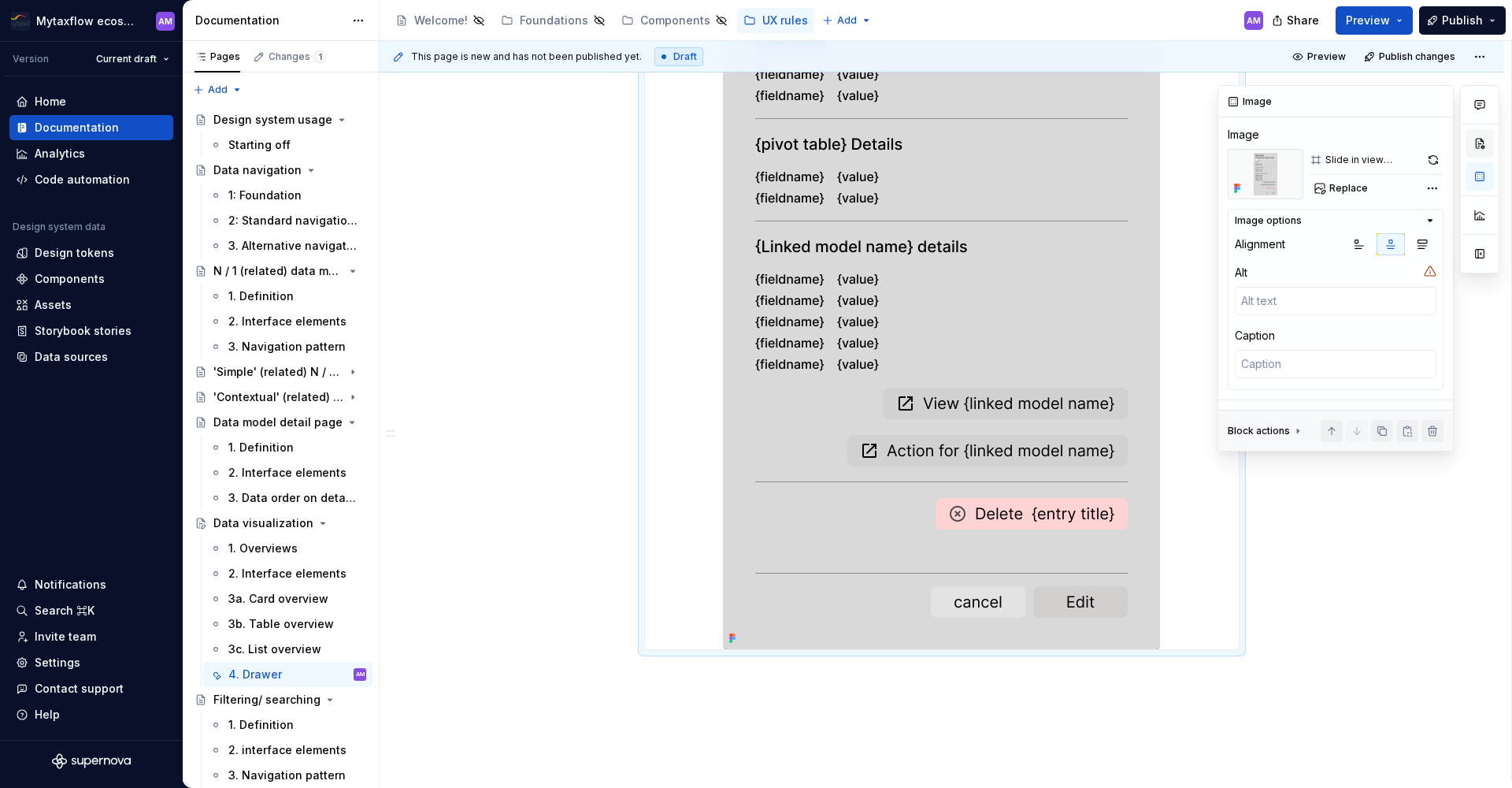 click at bounding box center [1480, 143] 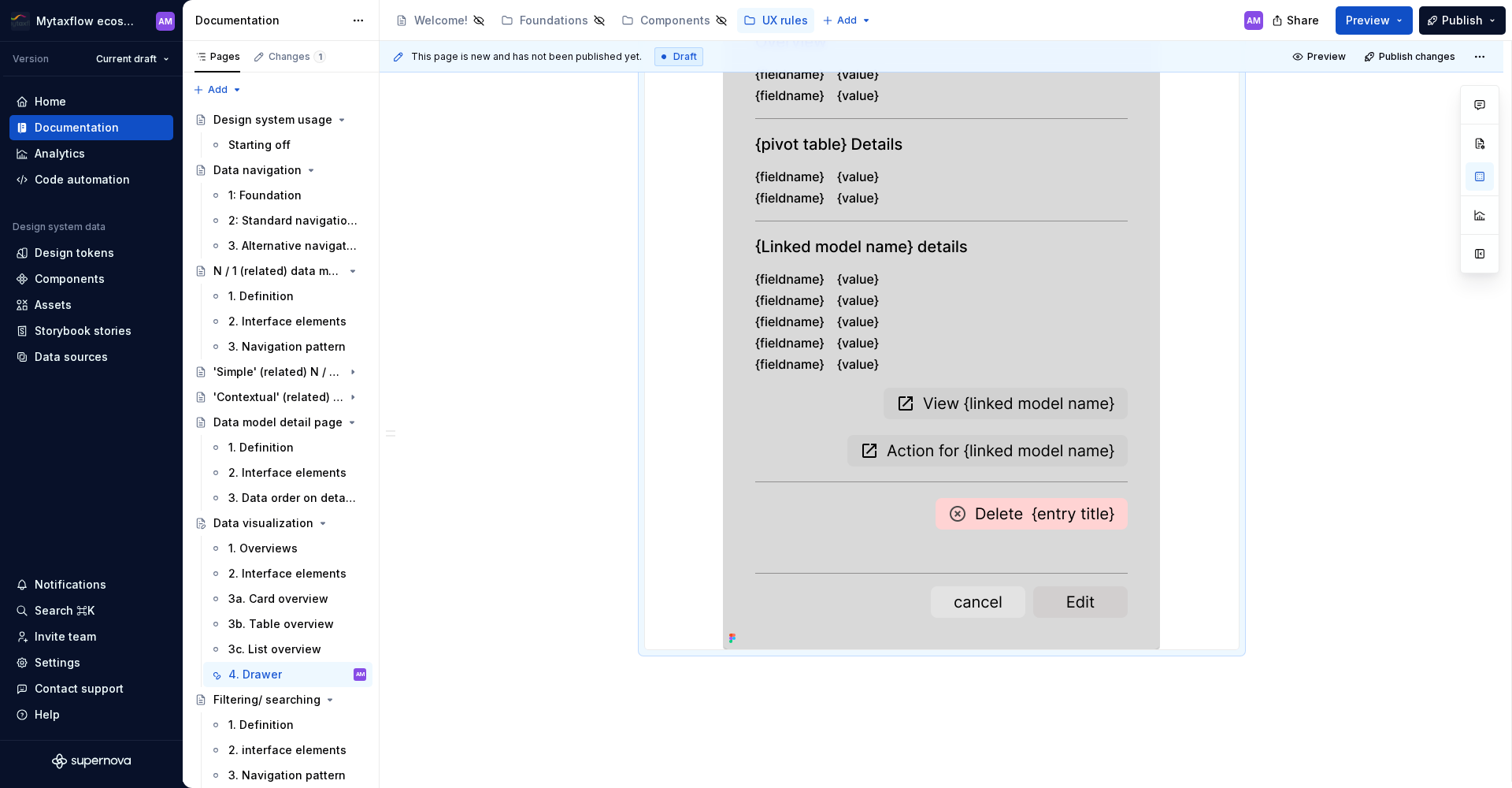 click at bounding box center [941, 259] 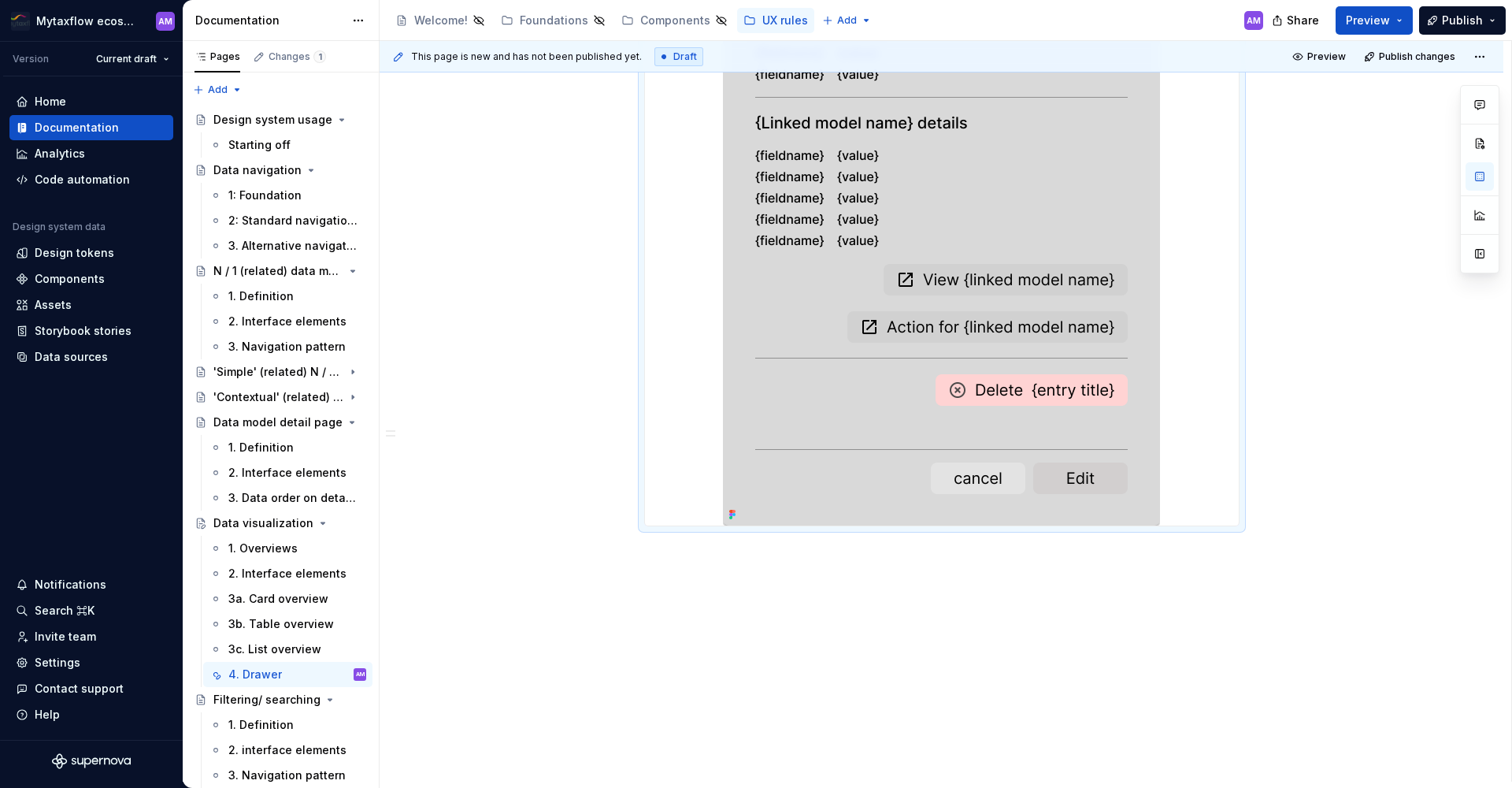 click on "This page is new and has not been published yet. Draft Preview Publish changes Data visualization There are several ways to display data in the UI   Edit header 1. Overviews 2. Interface elements 3a. Card overview 3b. Table overview 3c. List overview 4. Drawer 1. Definition 2. Interface elements 1. Definition 2. Interface elements" at bounding box center [945, 411] 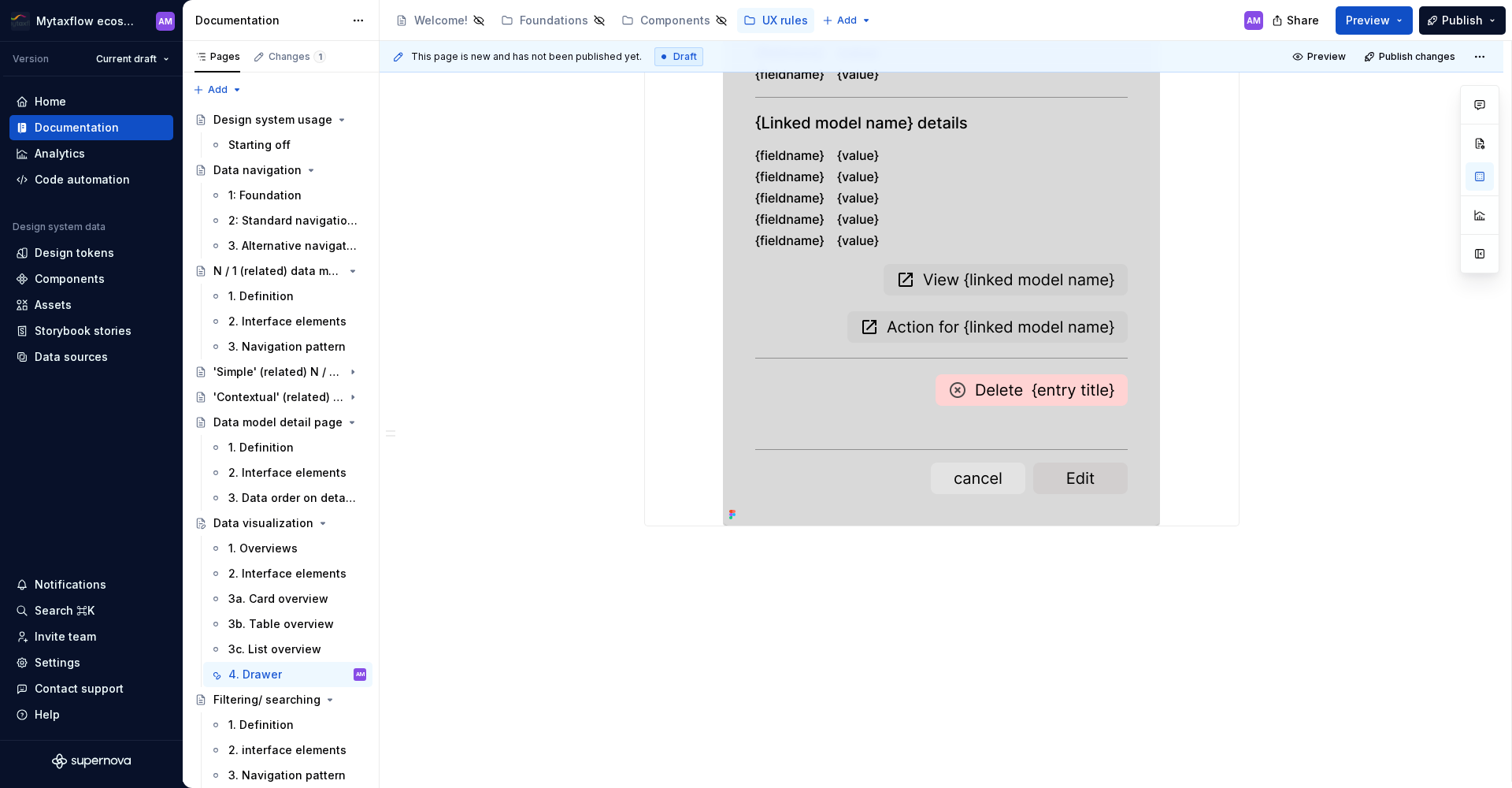 drag, startPoint x: 1242, startPoint y: 532, endPoint x: 1036, endPoint y: 322, distance: 294.17 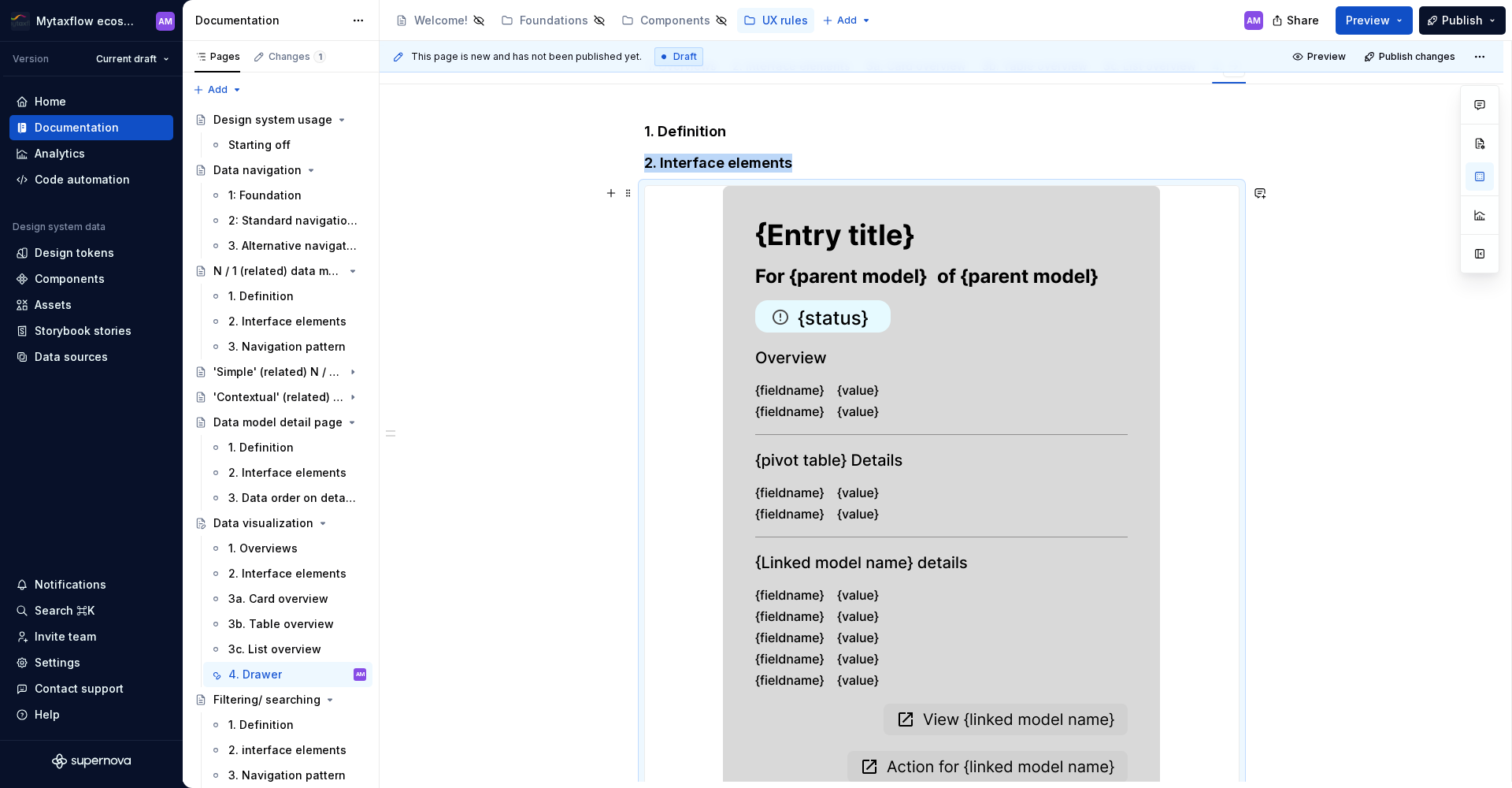 scroll, scrollTop: 0, scrollLeft: 0, axis: both 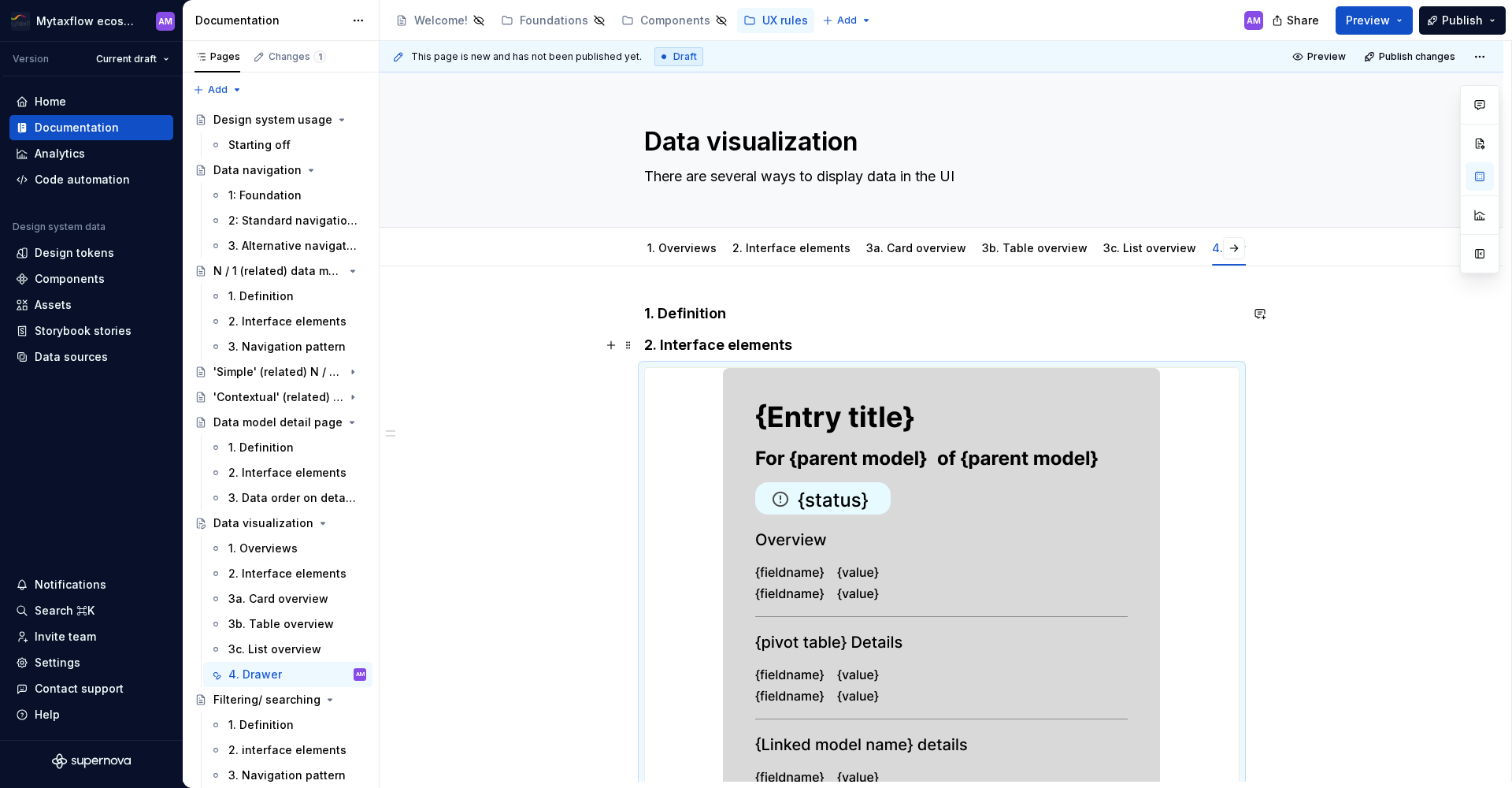 click on "1. Definition 2. Interface elements" at bounding box center [942, 726] 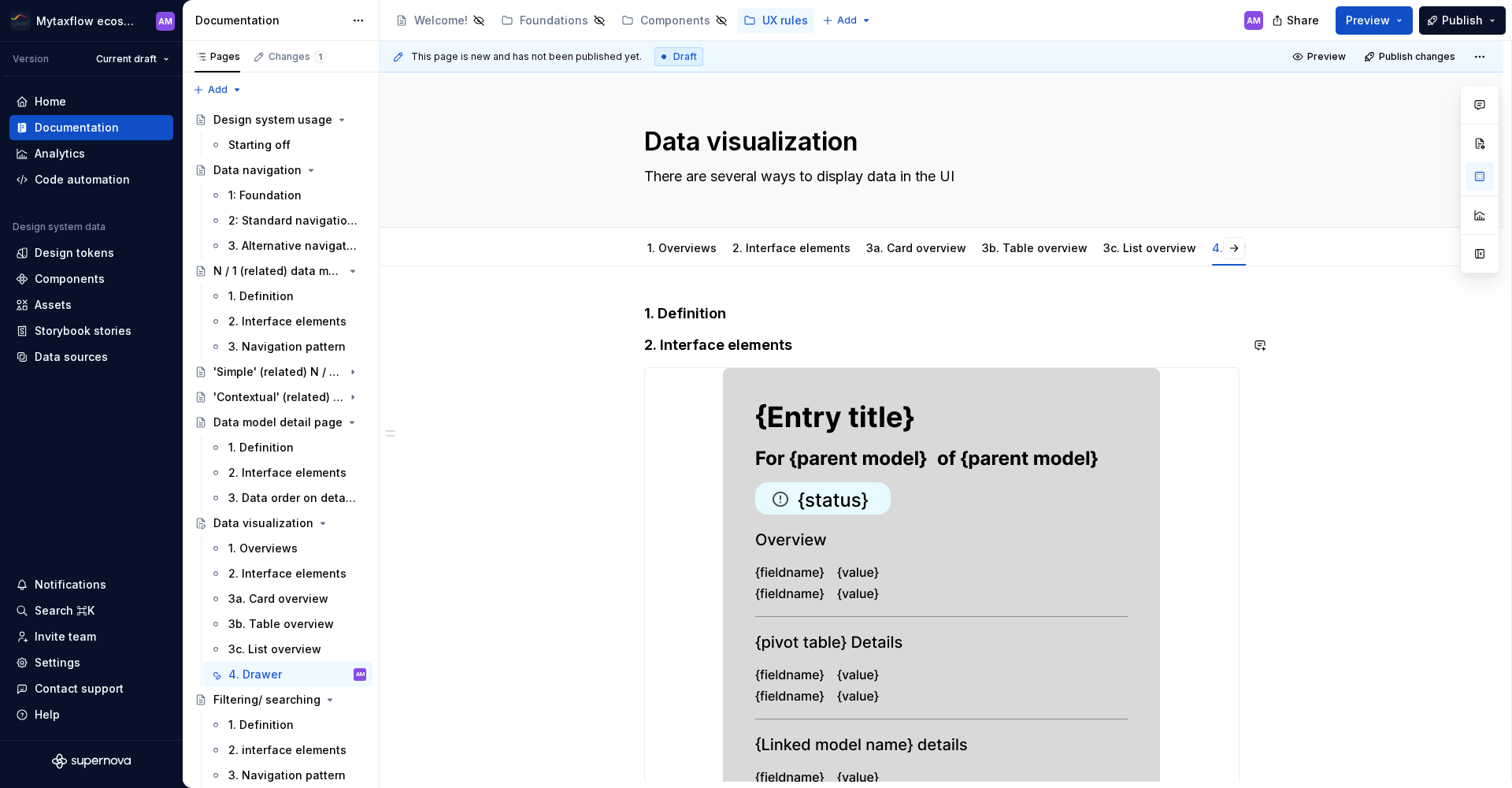 scroll, scrollTop: 118, scrollLeft: 0, axis: vertical 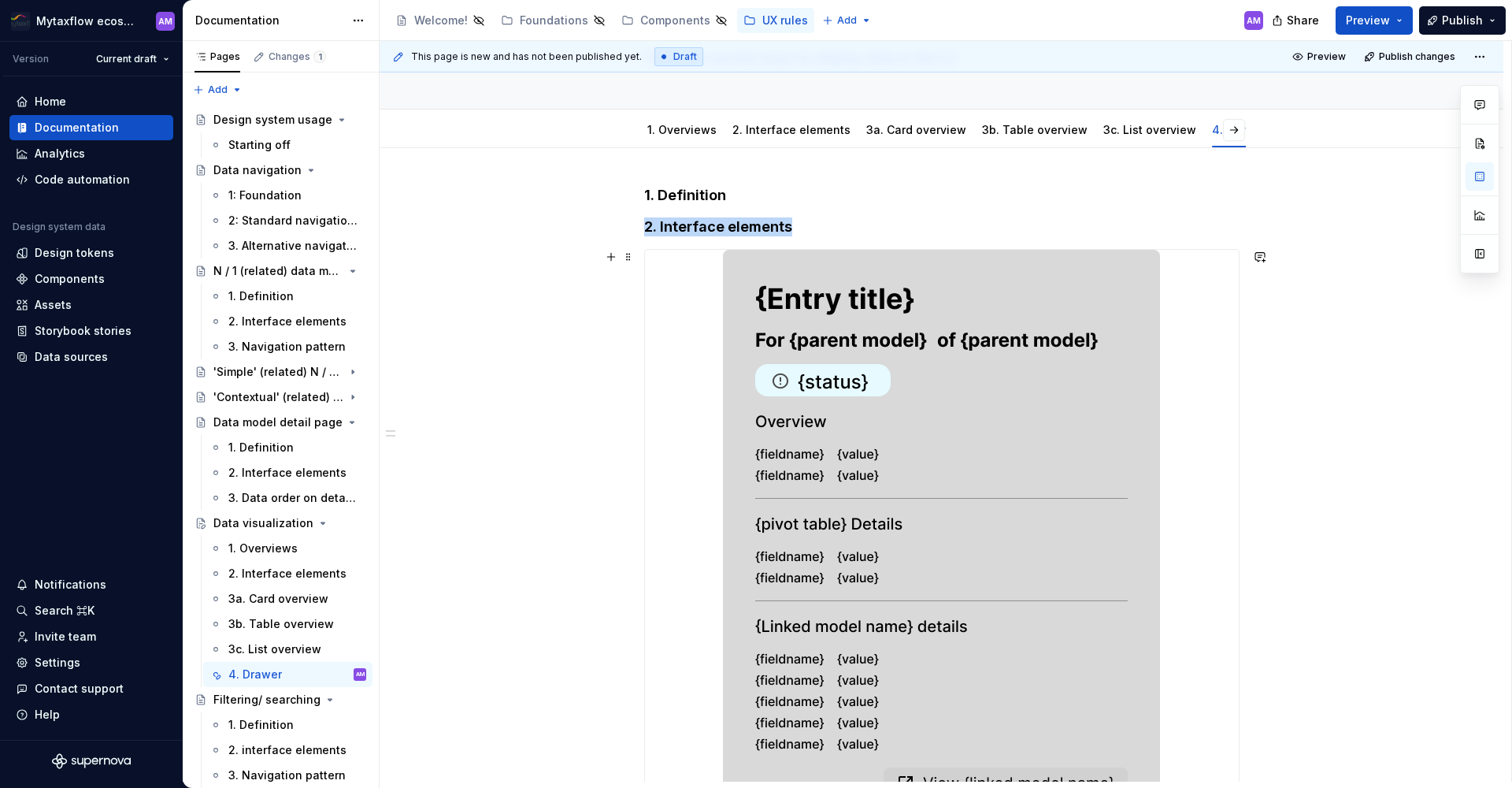 click at bounding box center [941, 639] 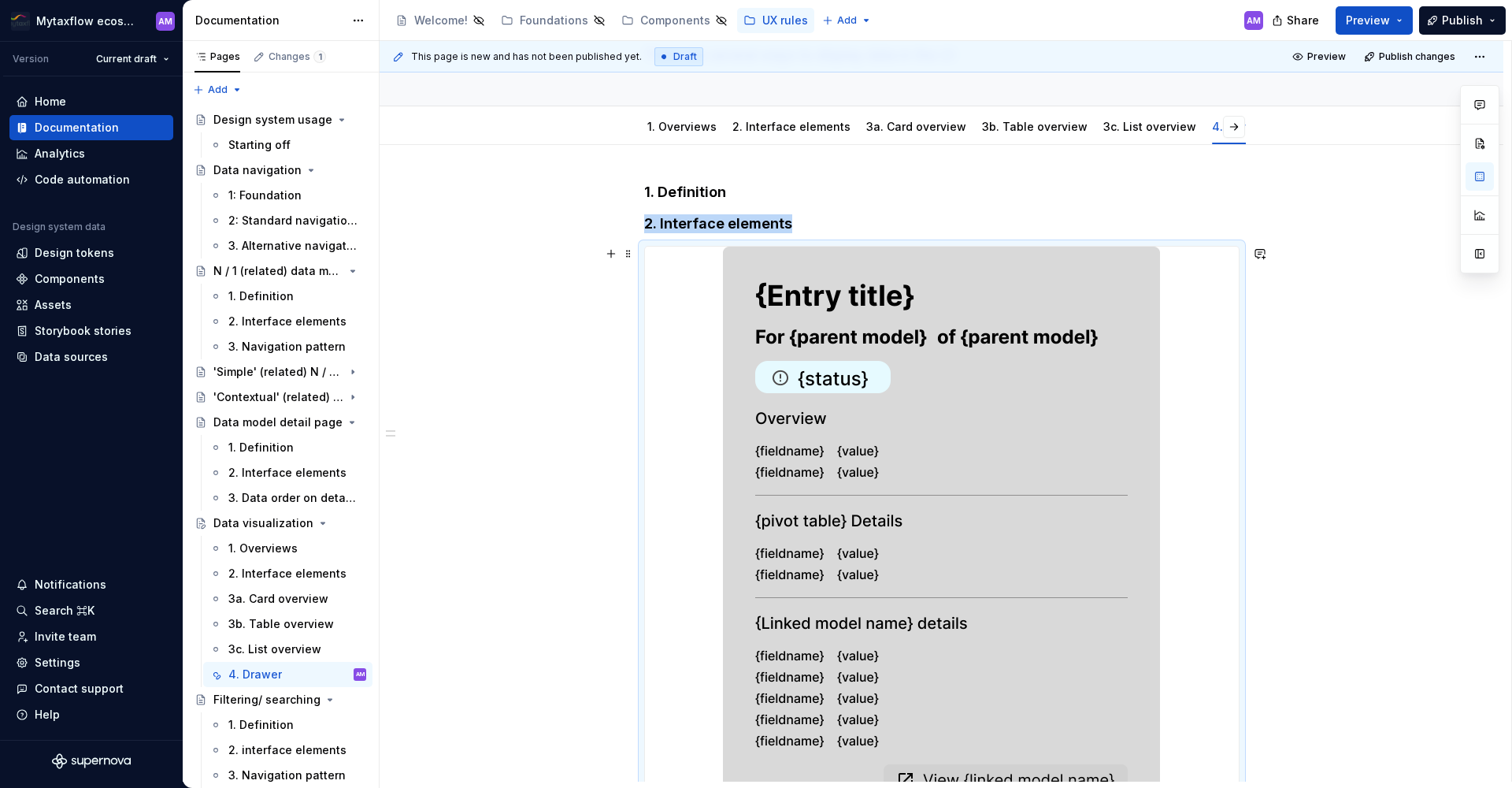 scroll, scrollTop: 521, scrollLeft: 0, axis: vertical 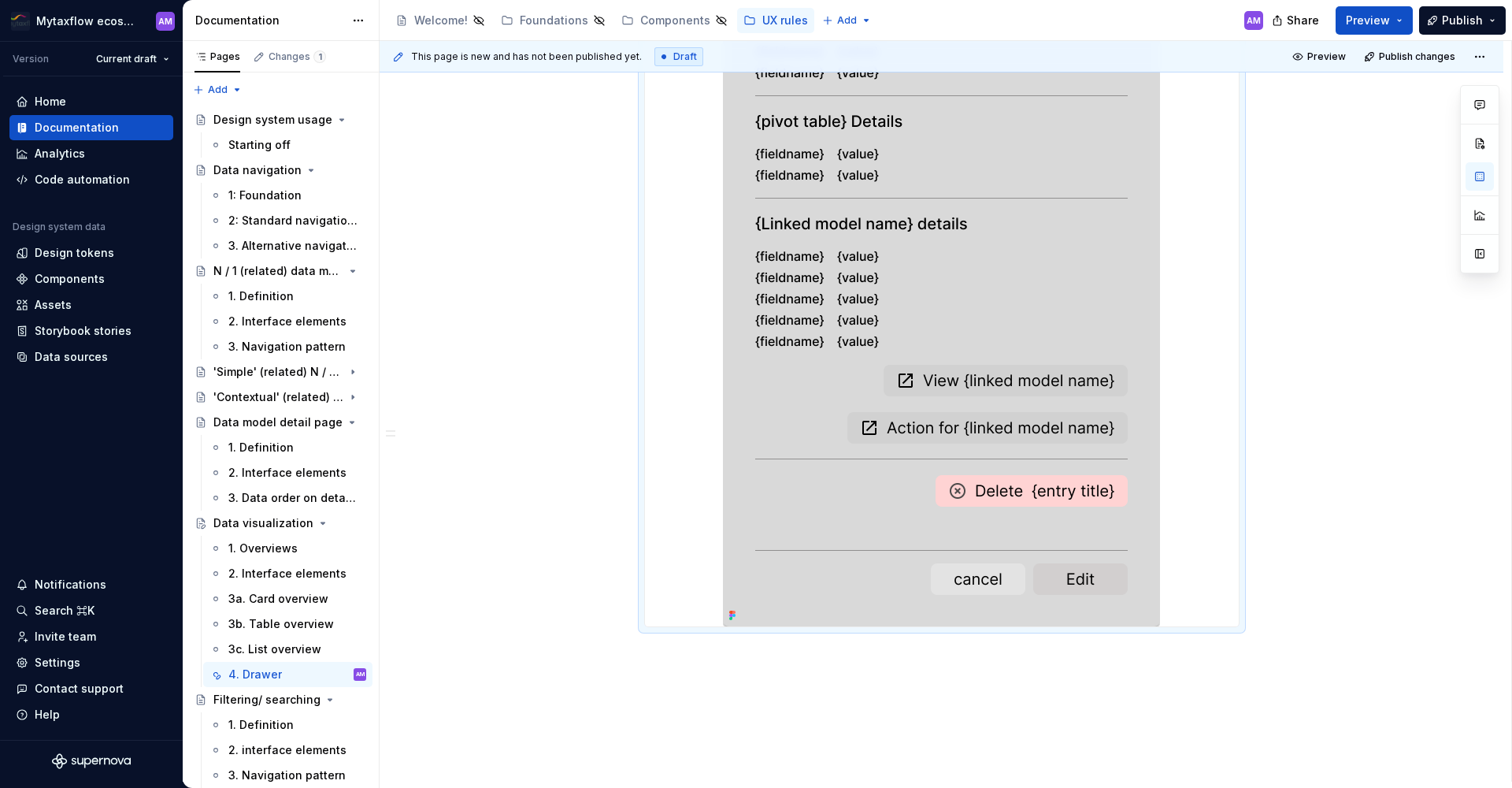 click at bounding box center [941, 236] 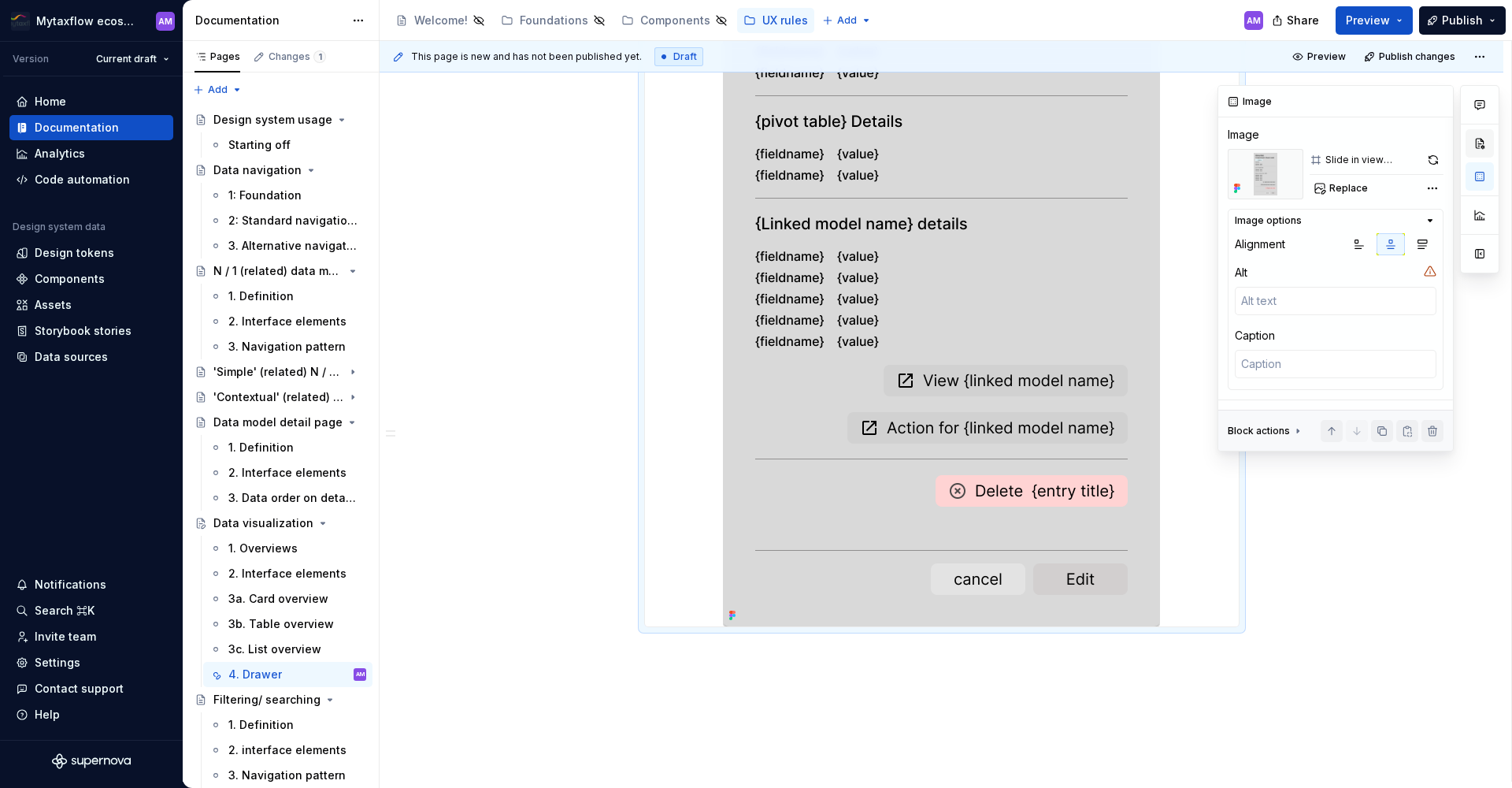 click at bounding box center [1480, 143] 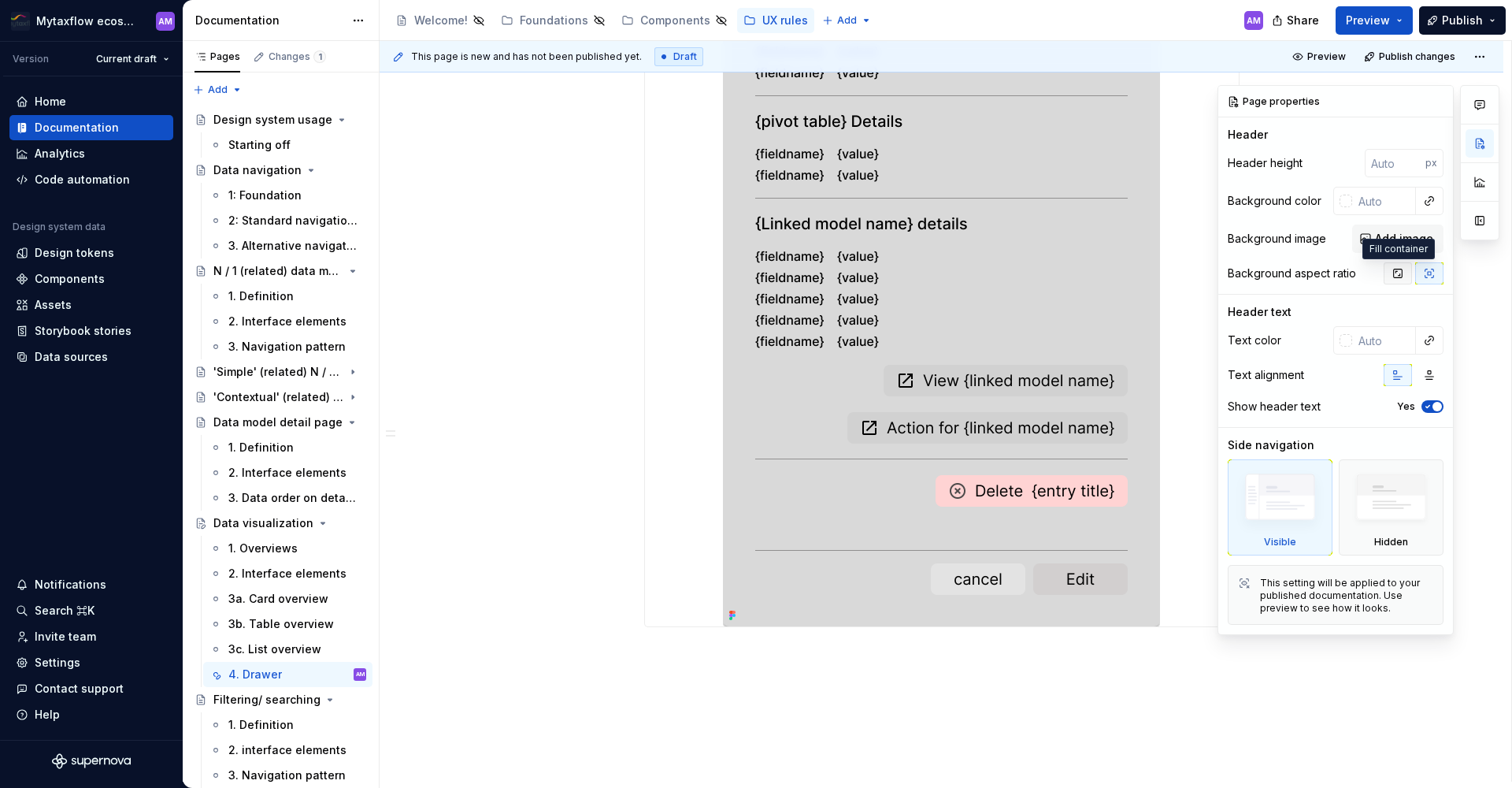 click 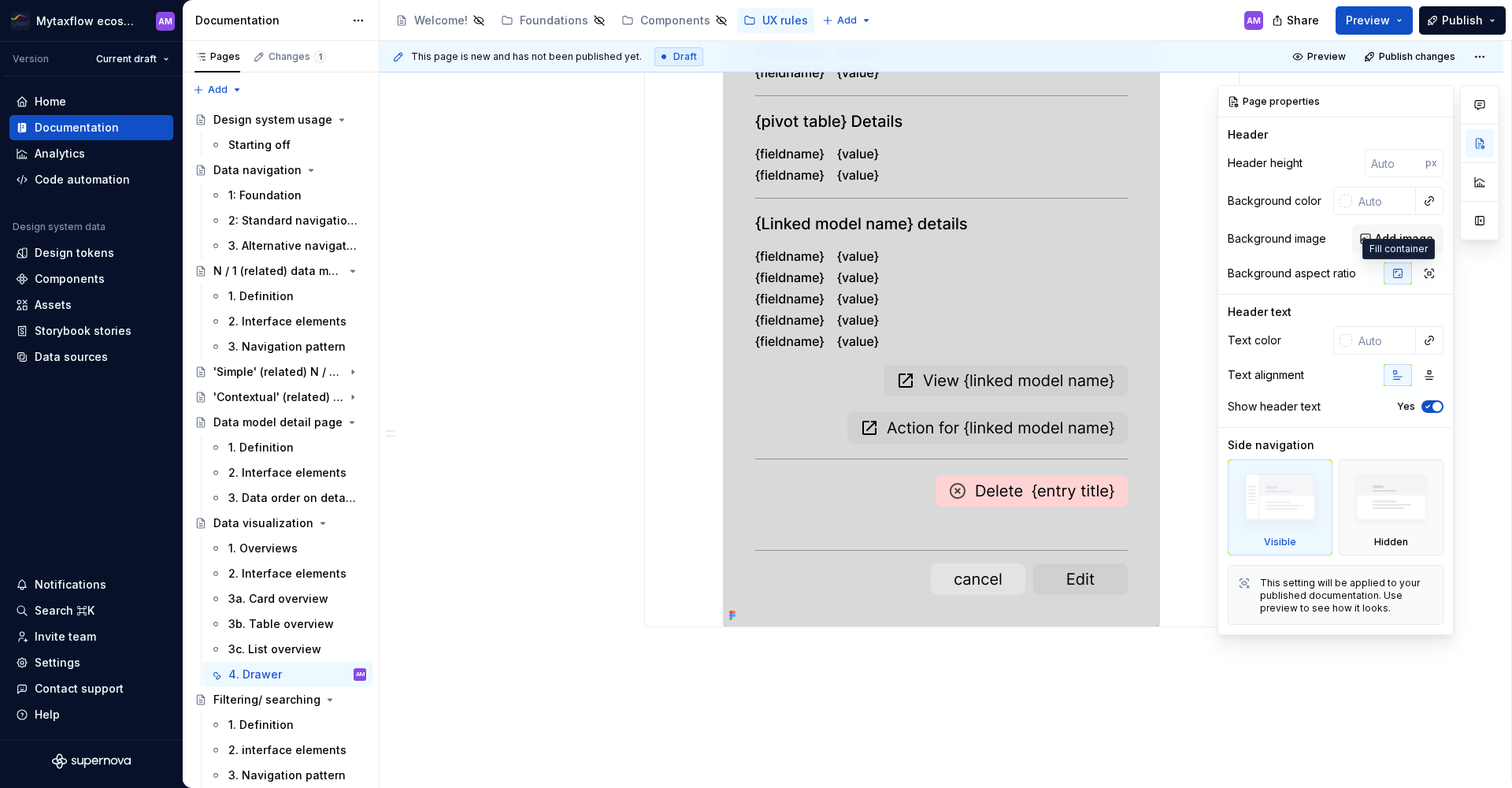 click at bounding box center [1398, 273] 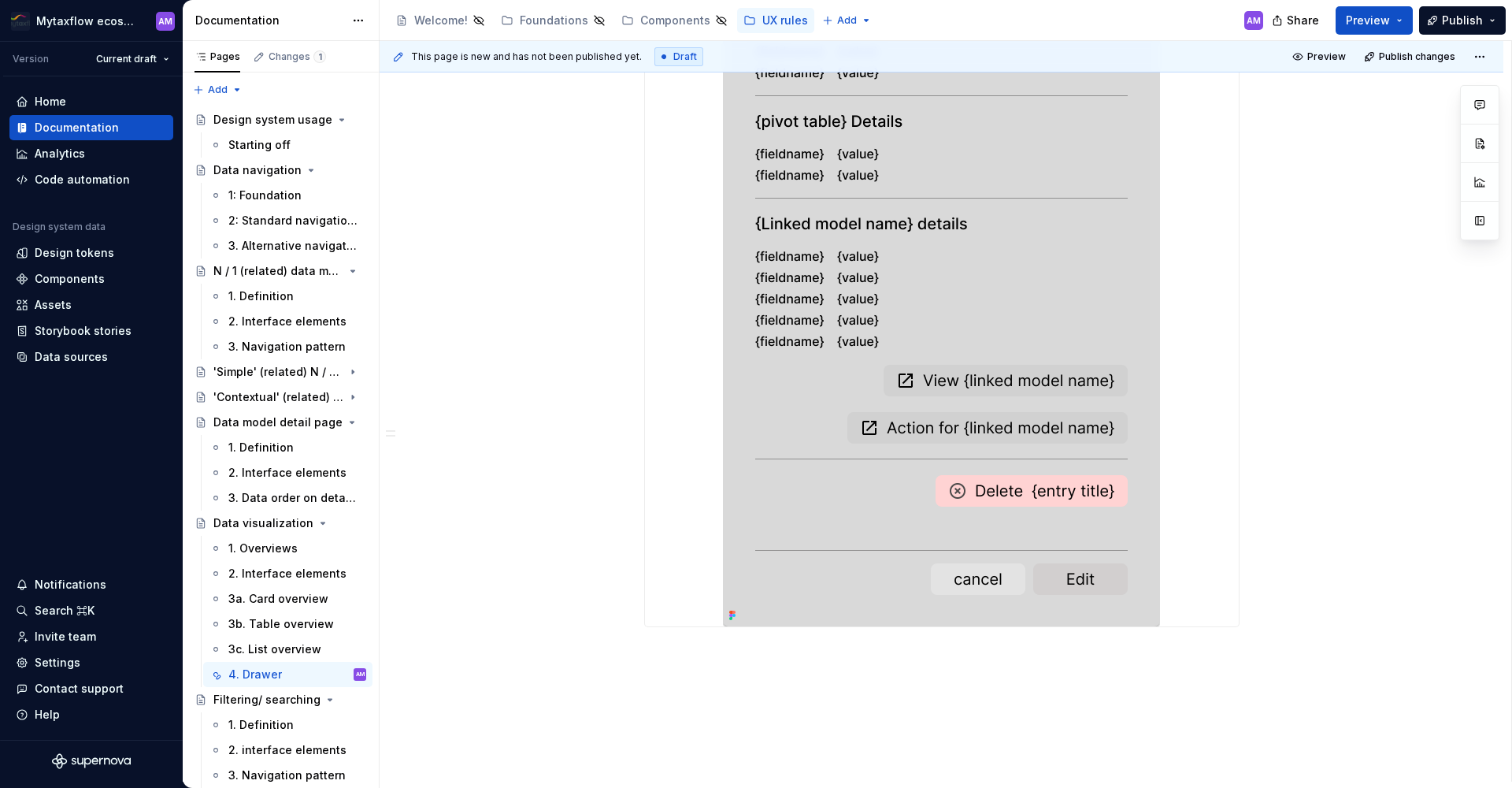 click at bounding box center (942, 236) 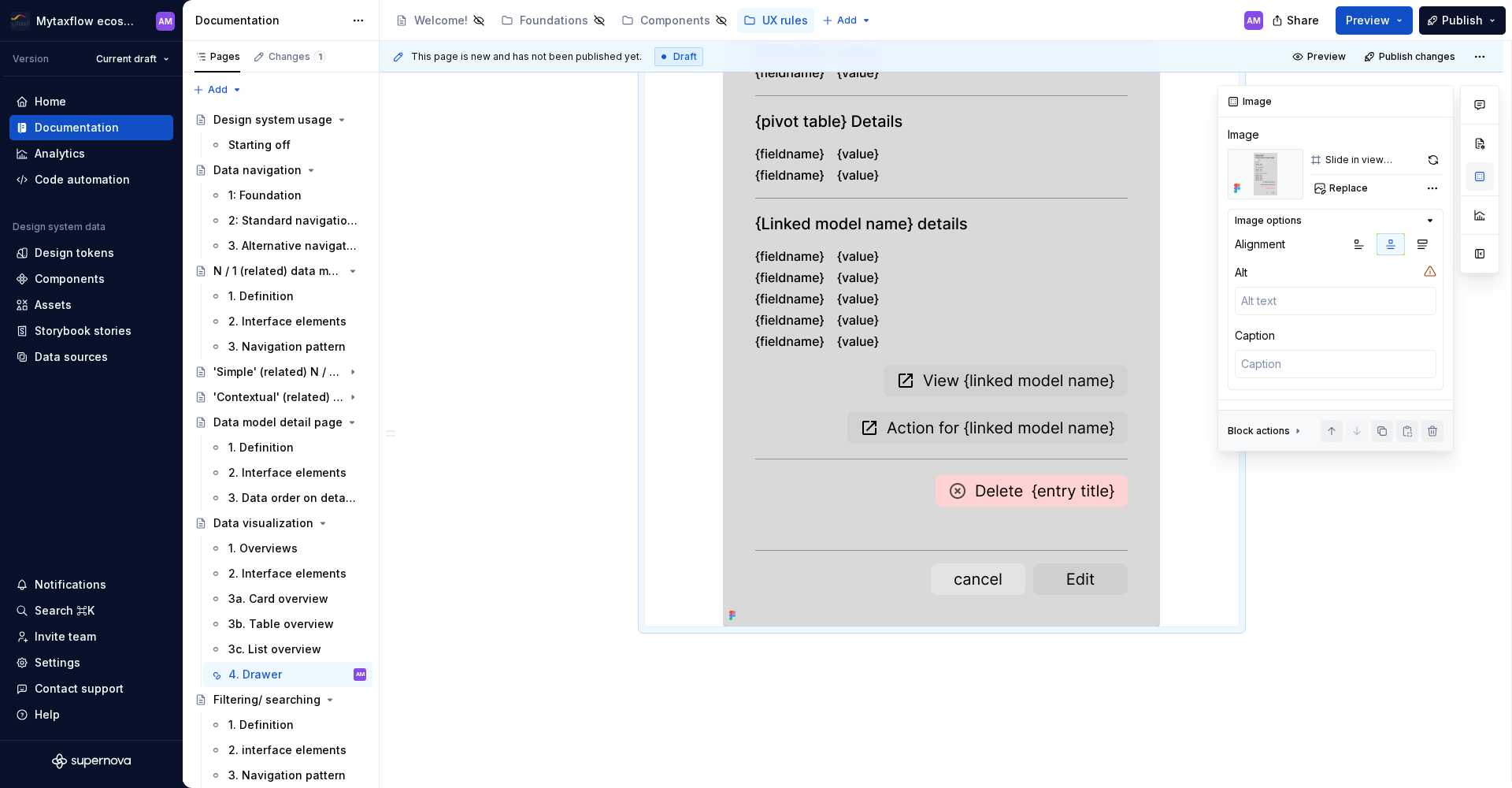 click at bounding box center (1480, 177) 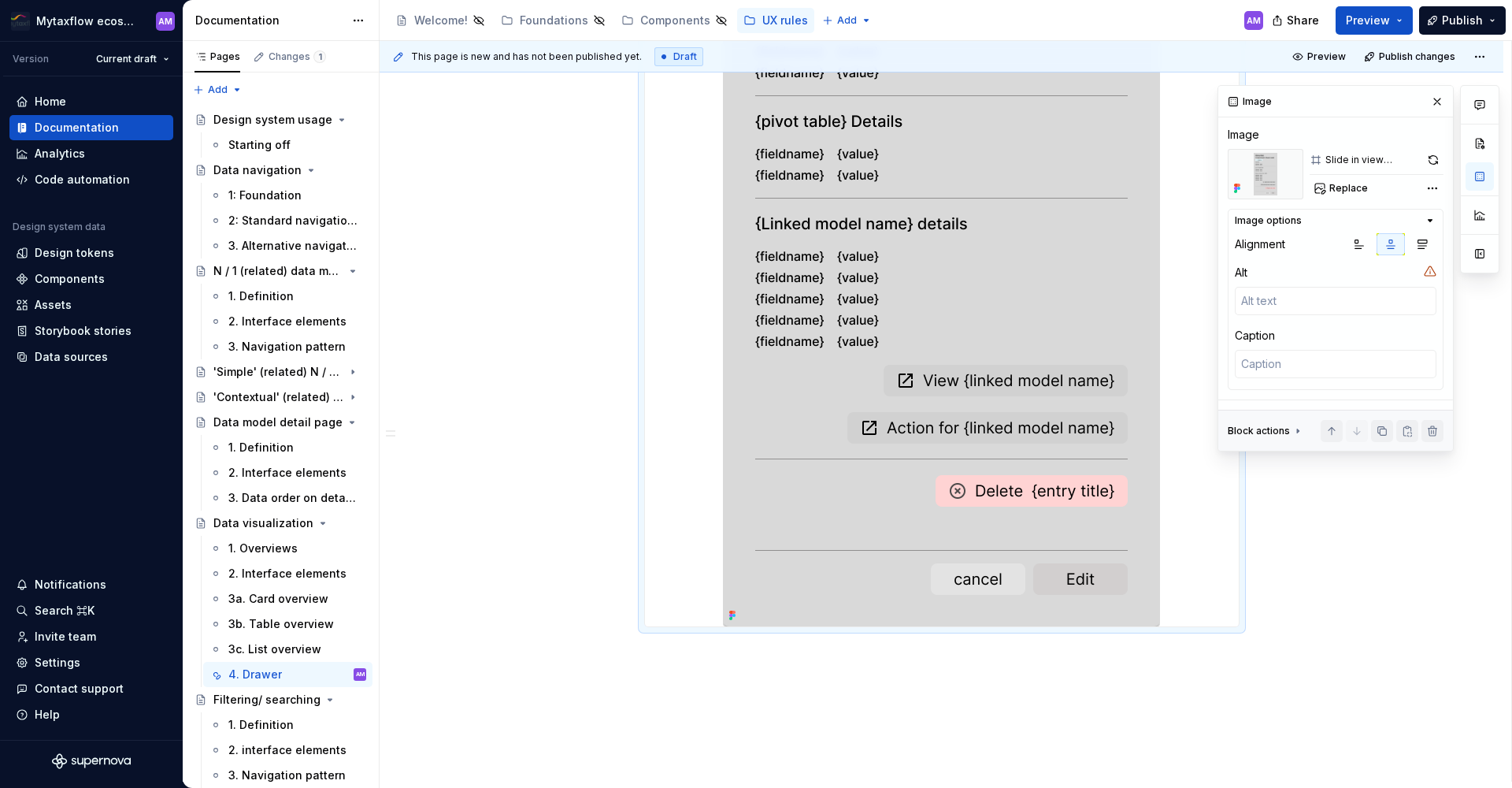 click on "Slide in view example" at bounding box center (1373, 160) 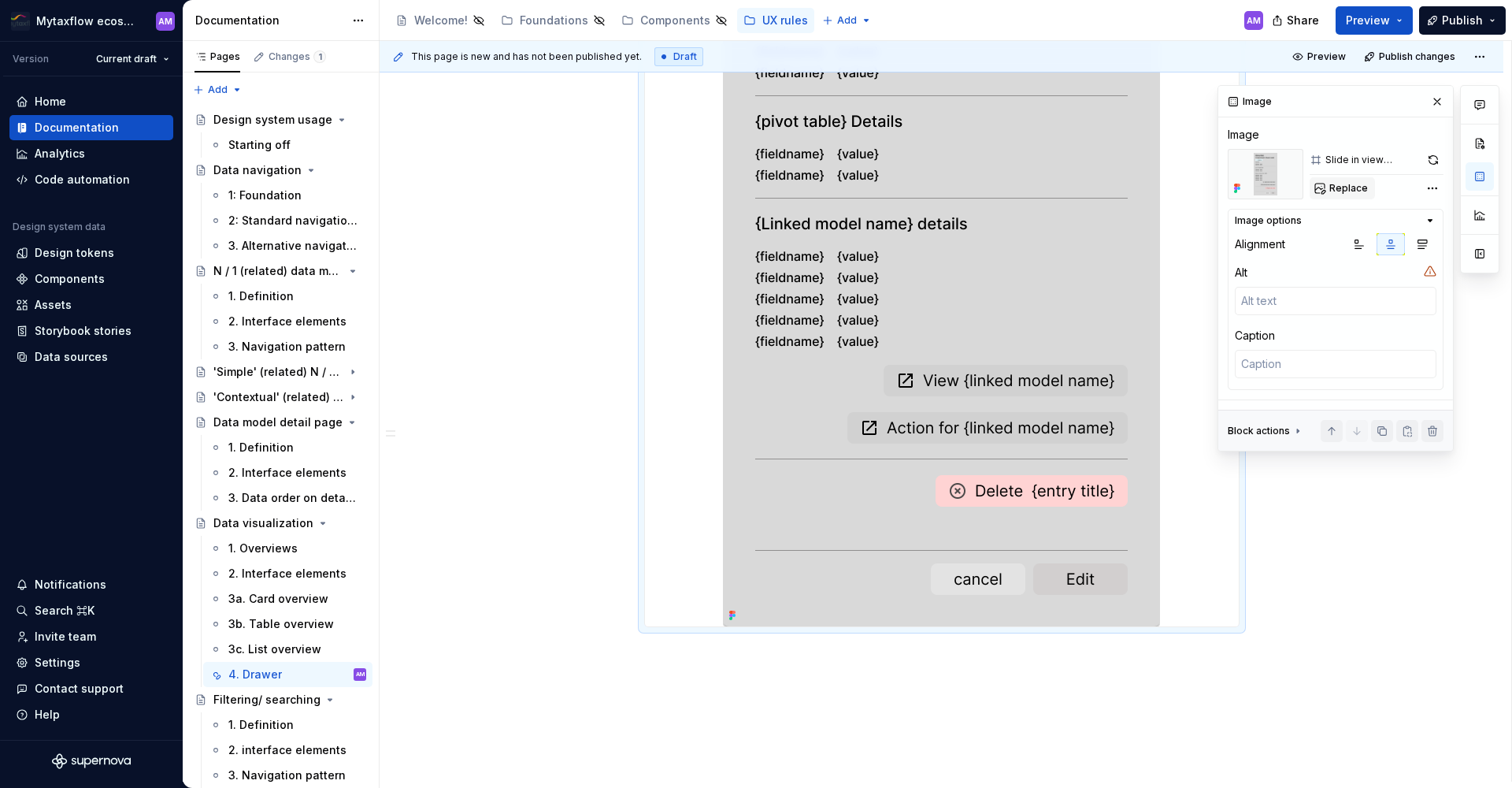 click on "Replace" at bounding box center (1348, 188) 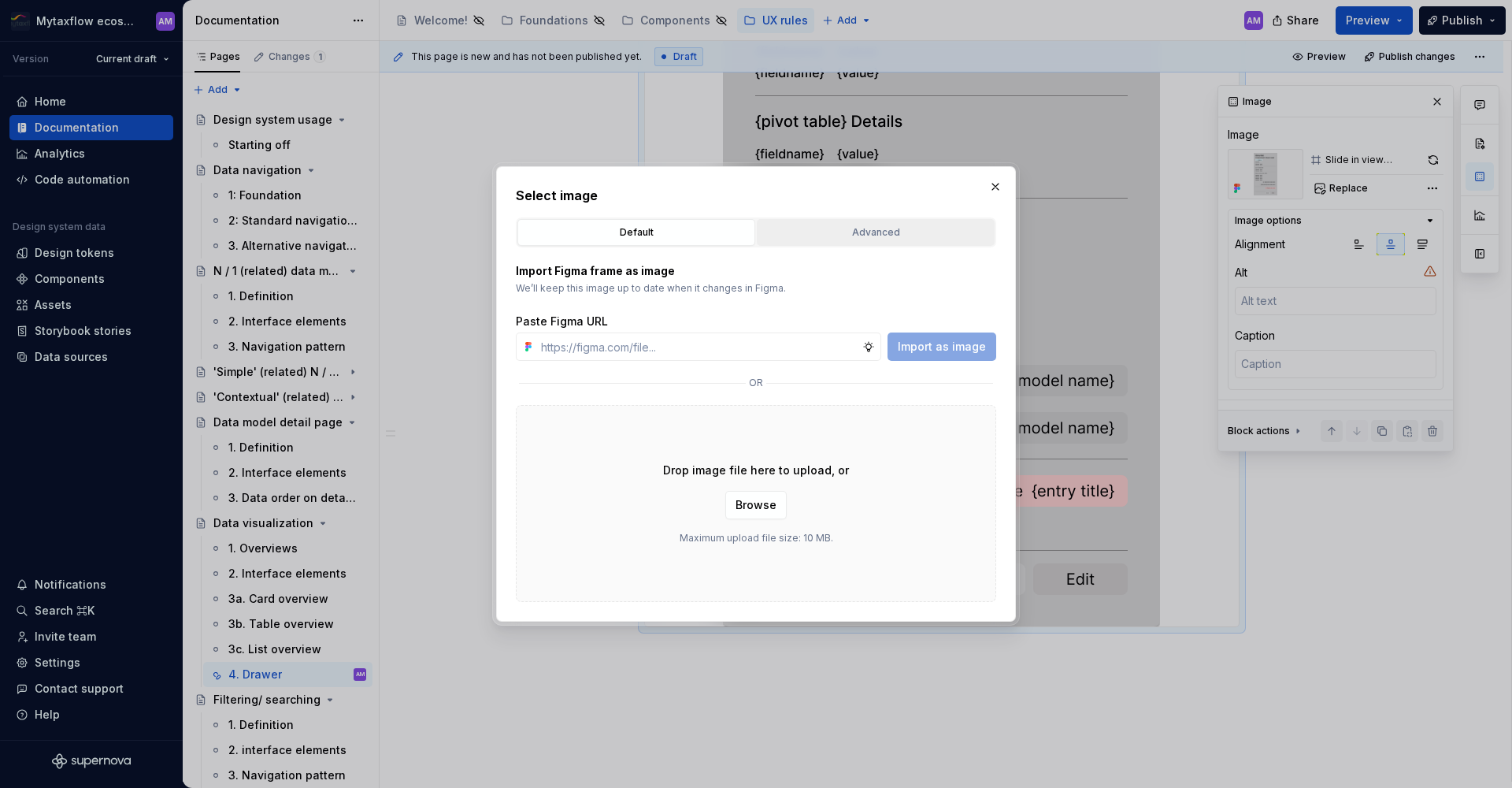 click on "Advanced" at bounding box center (876, 232) 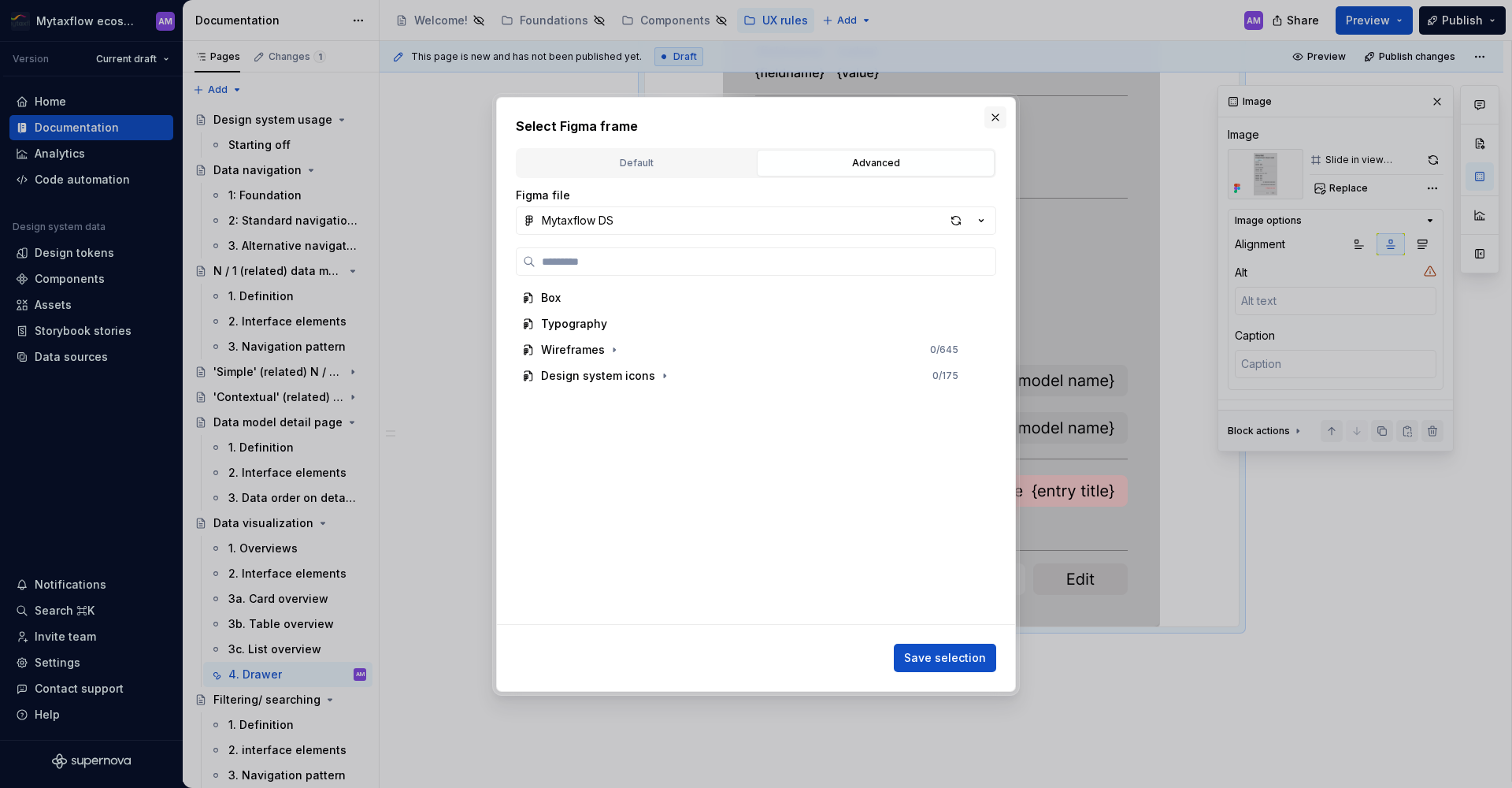click at bounding box center [995, 117] 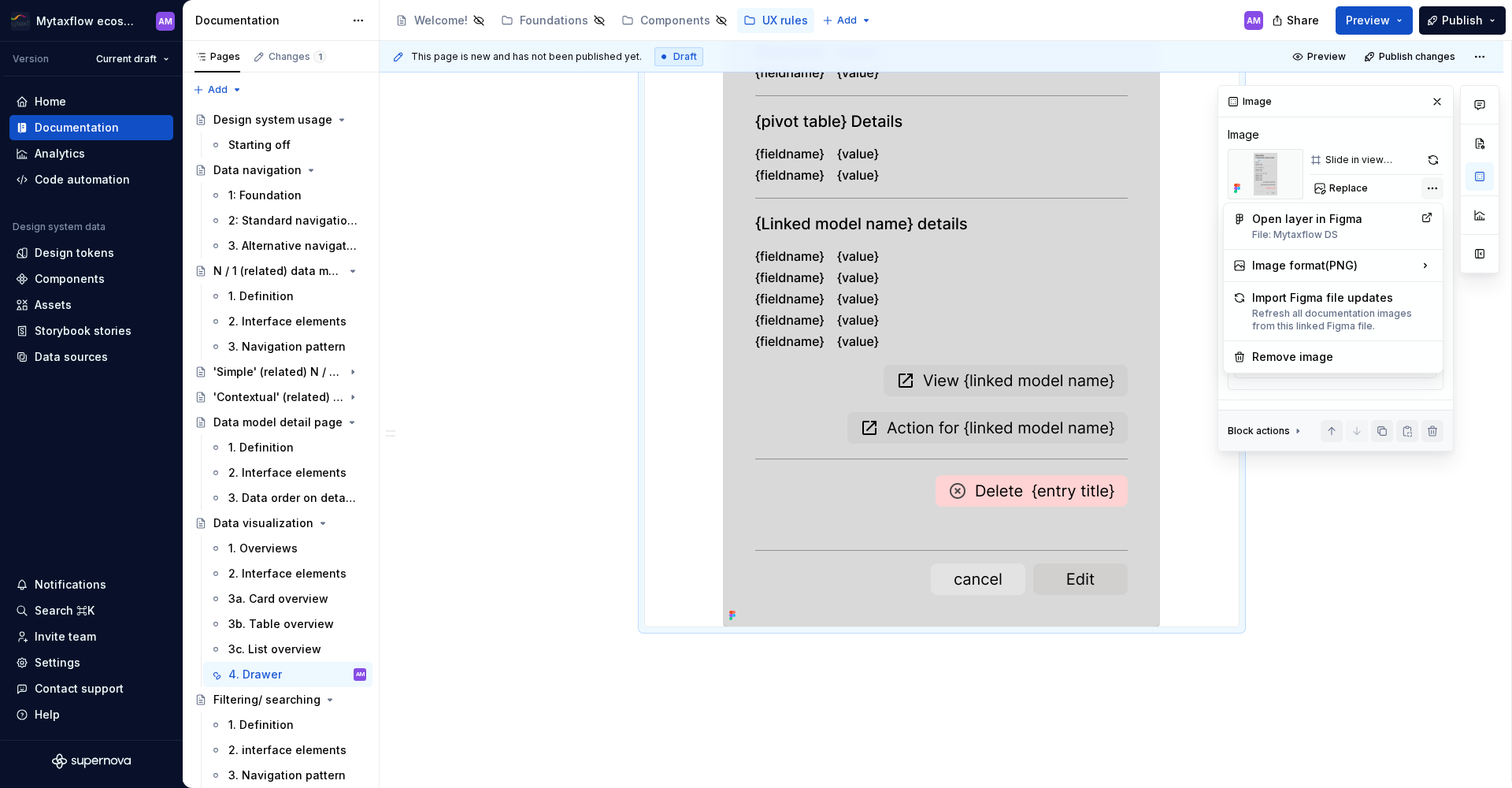 click on "Comments Open comments No comments yet Select ‘Comment’ from the block context menu to add one. Image Image Slide in view example Replace Image options Alignment Alt Caption Block actions Move up Move down Duplicate Copy (⌘C) Cut (⌘X) Delete" at bounding box center [1358, 268] 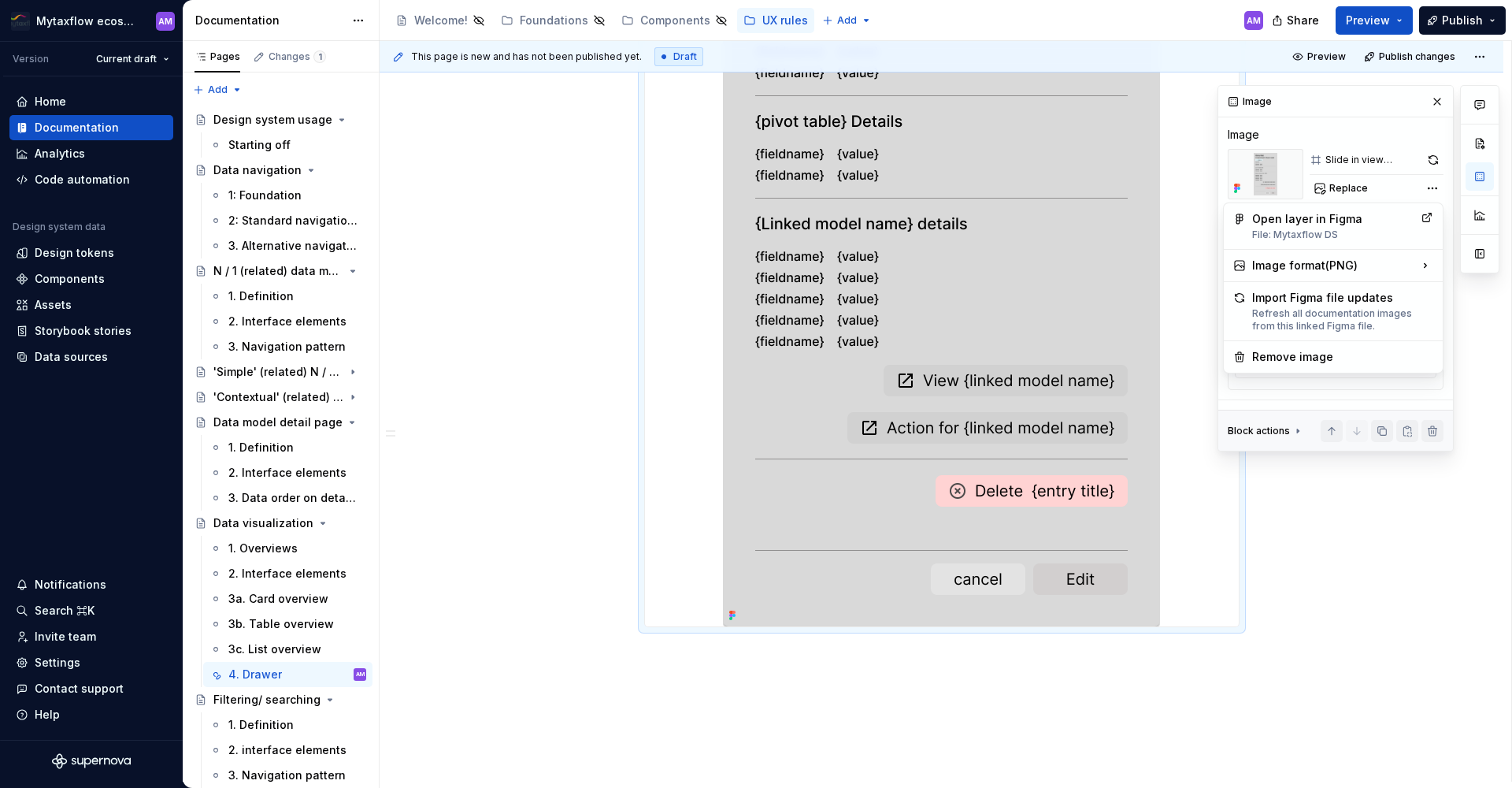 click on "Comments Open comments No comments yet Select ‘Comment’ from the block context menu to add one. Image Image Slide in view example Replace Image options Alignment Alt Caption Block actions Move up Move down Duplicate Copy (⌘C) Cut (⌘X) Delete" at bounding box center (1358, 268) 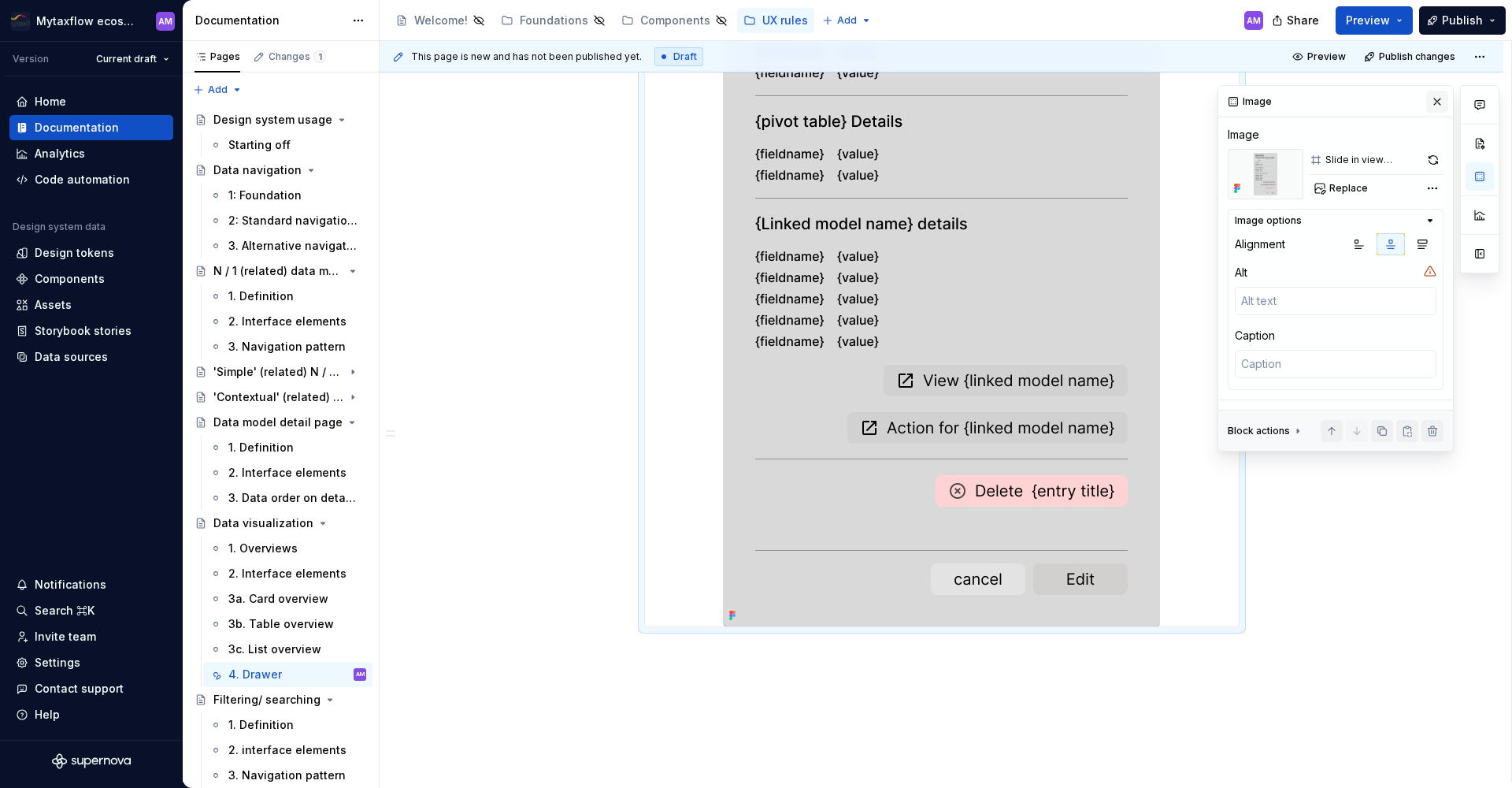 click at bounding box center [1437, 102] 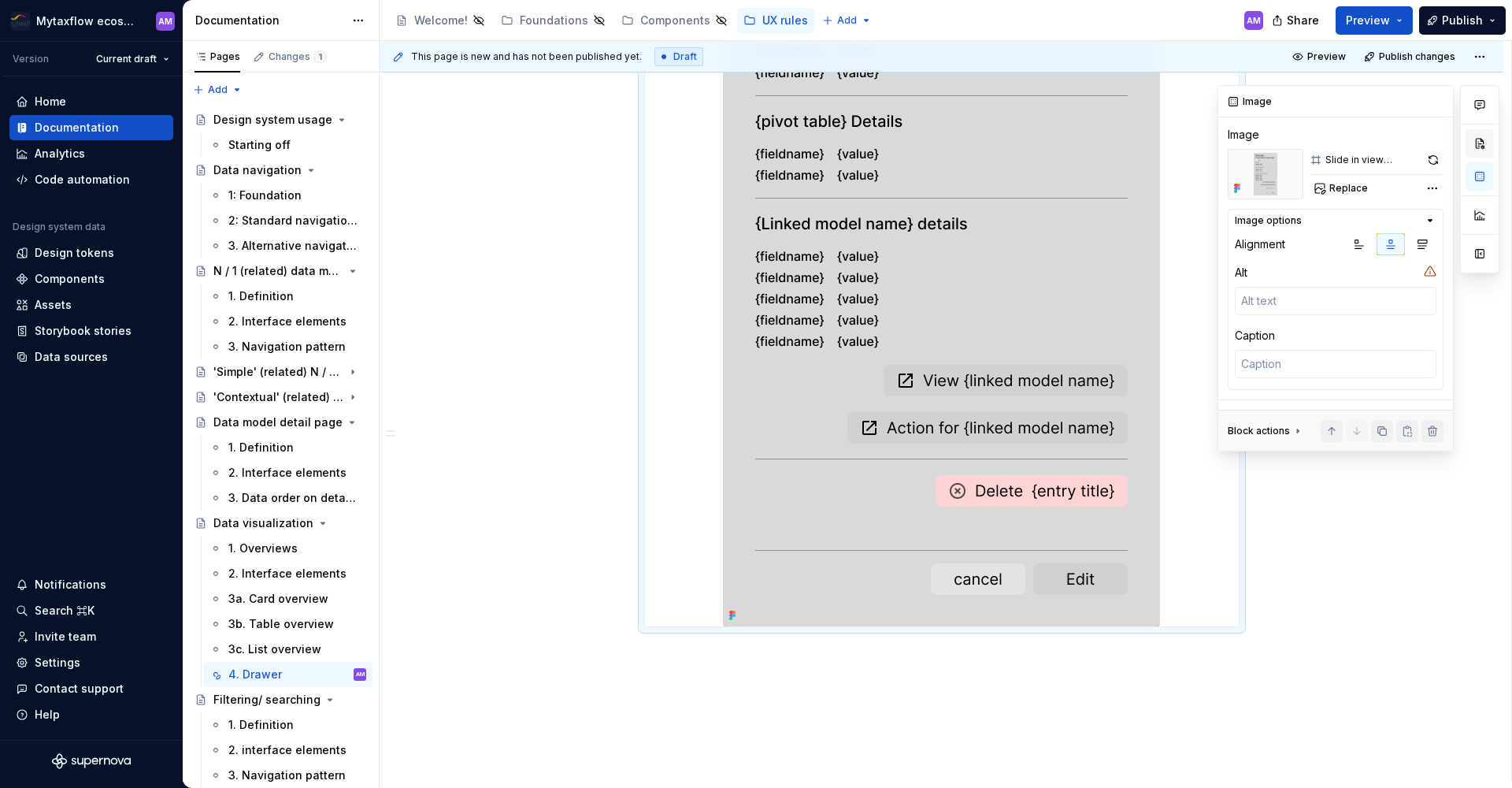 click at bounding box center [1480, 143] 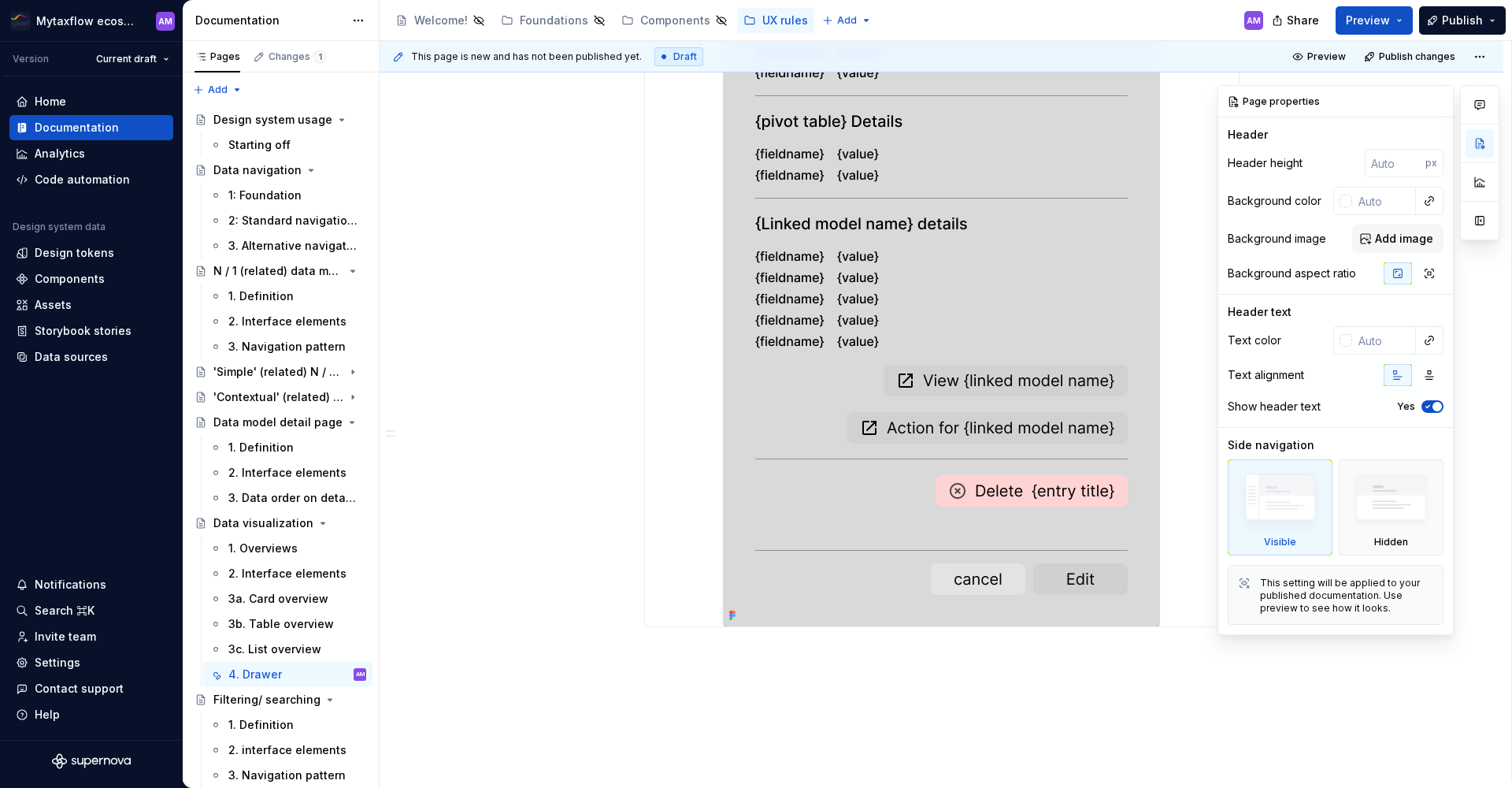 click at bounding box center [1280, 500] 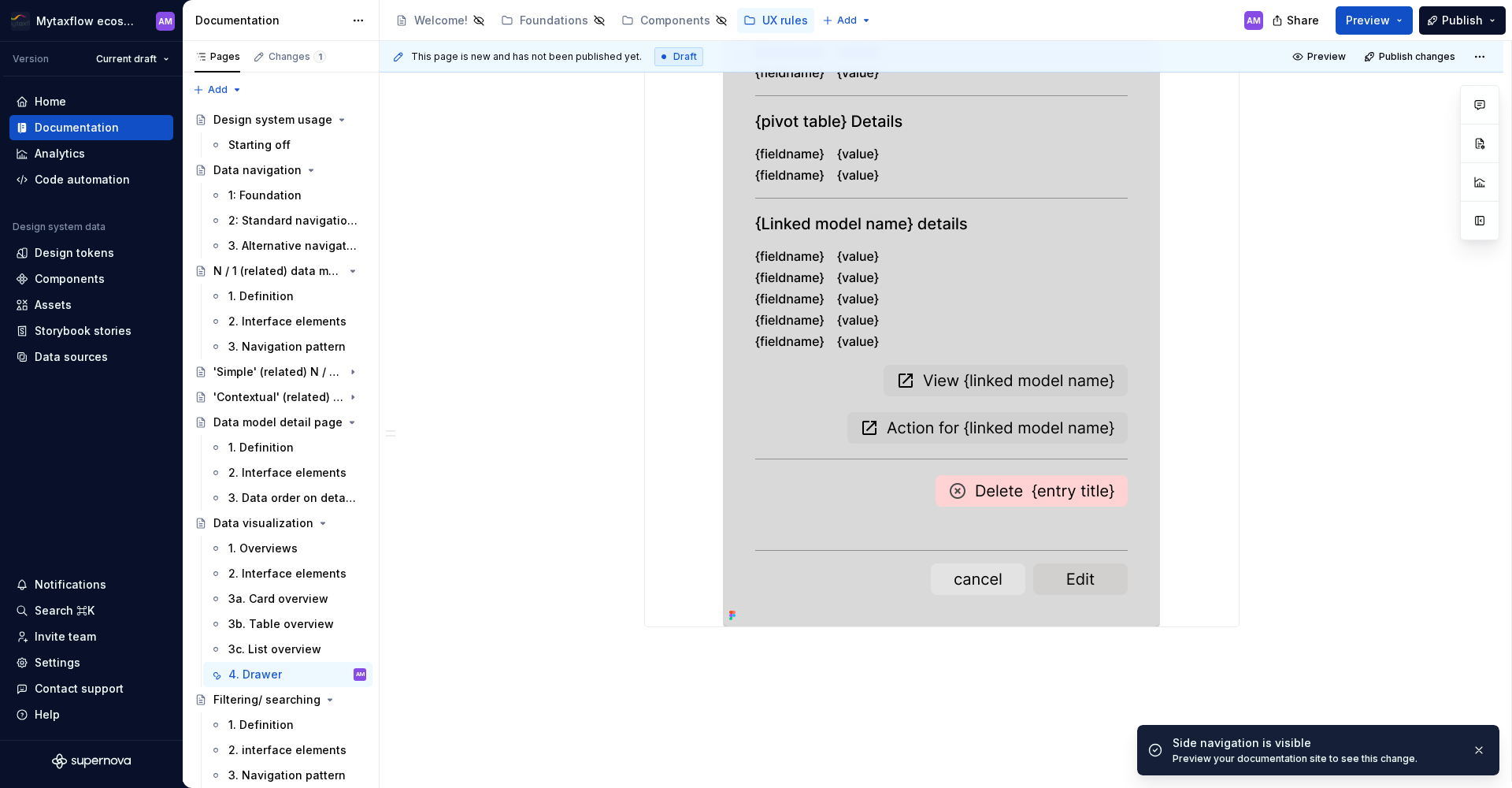 scroll, scrollTop: 97, scrollLeft: 0, axis: vertical 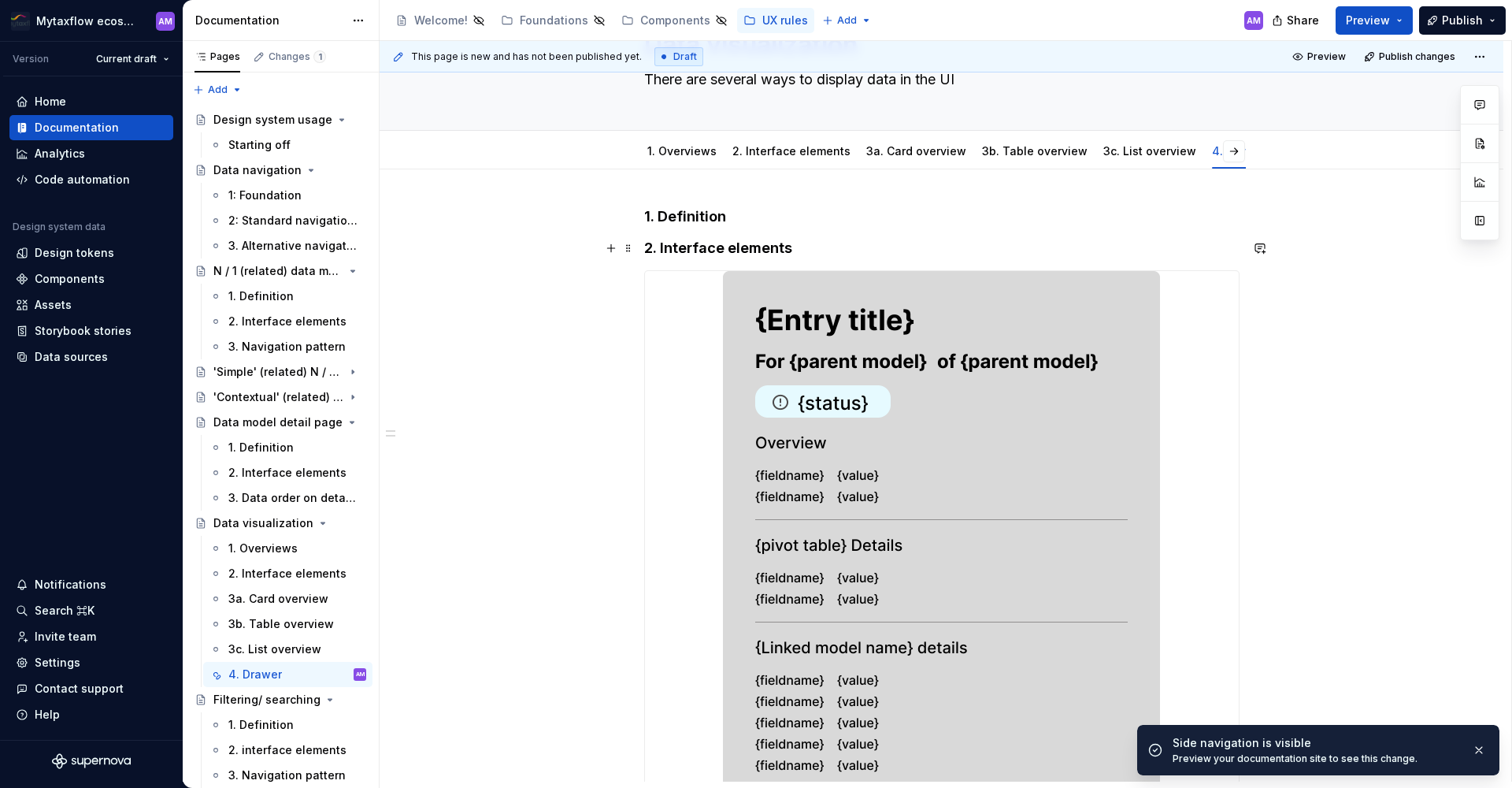 click on "1. Definition 2. Interface elements" at bounding box center [942, 629] 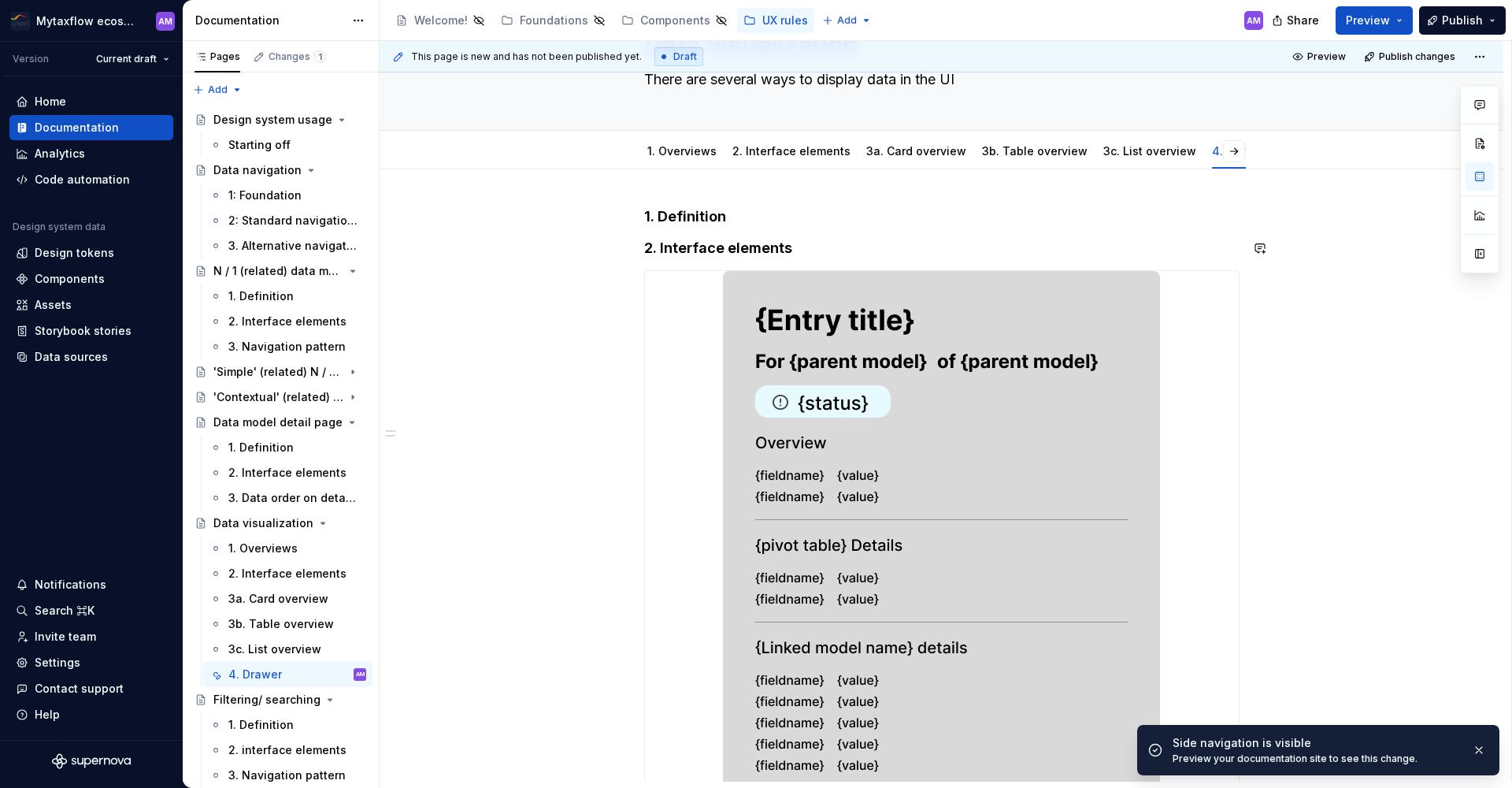 click on "1. Definition 2. Interface elements" at bounding box center (942, 629) 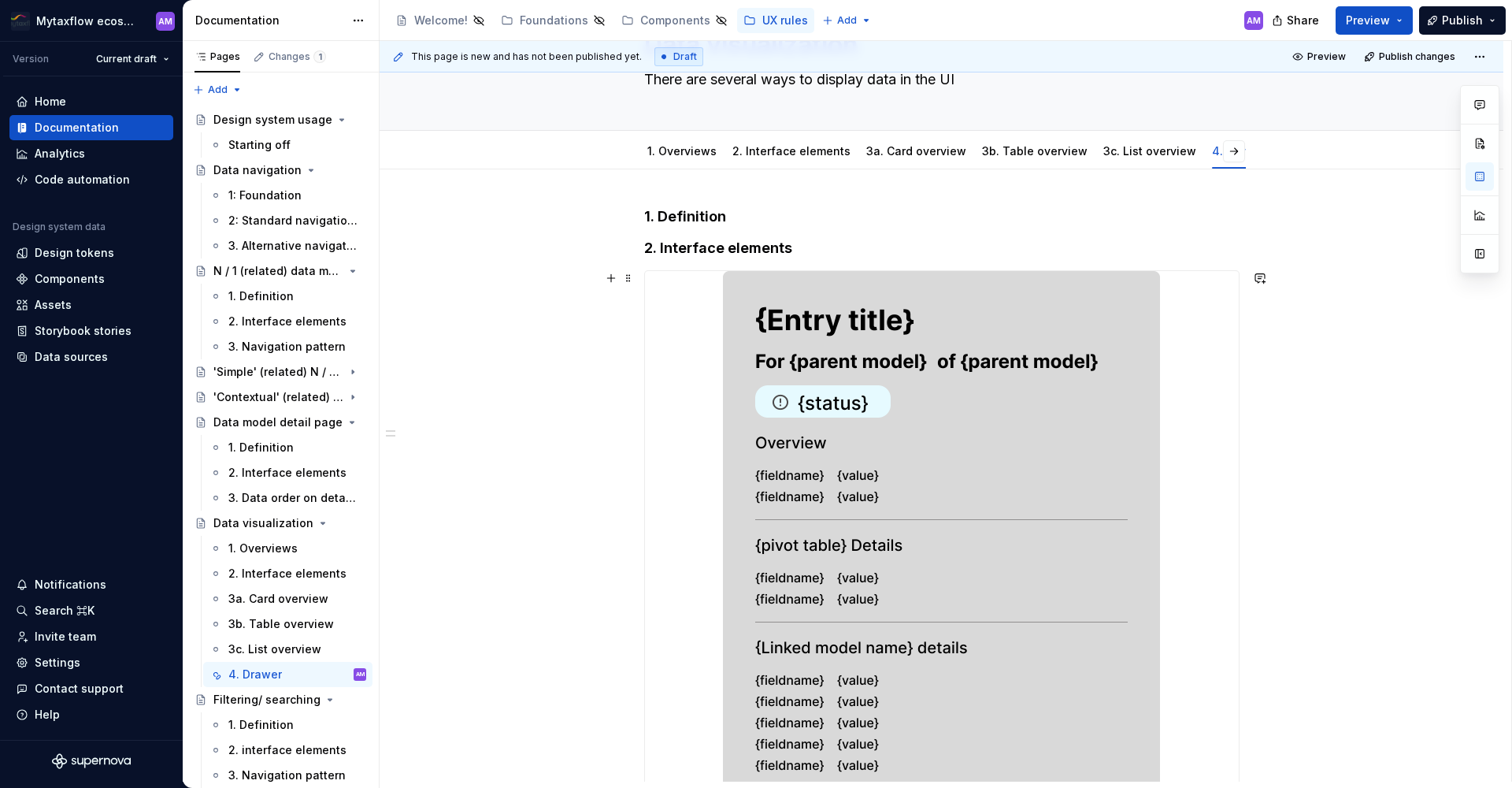 click on "1. Definition 2. Interface elements" at bounding box center (941, 738) 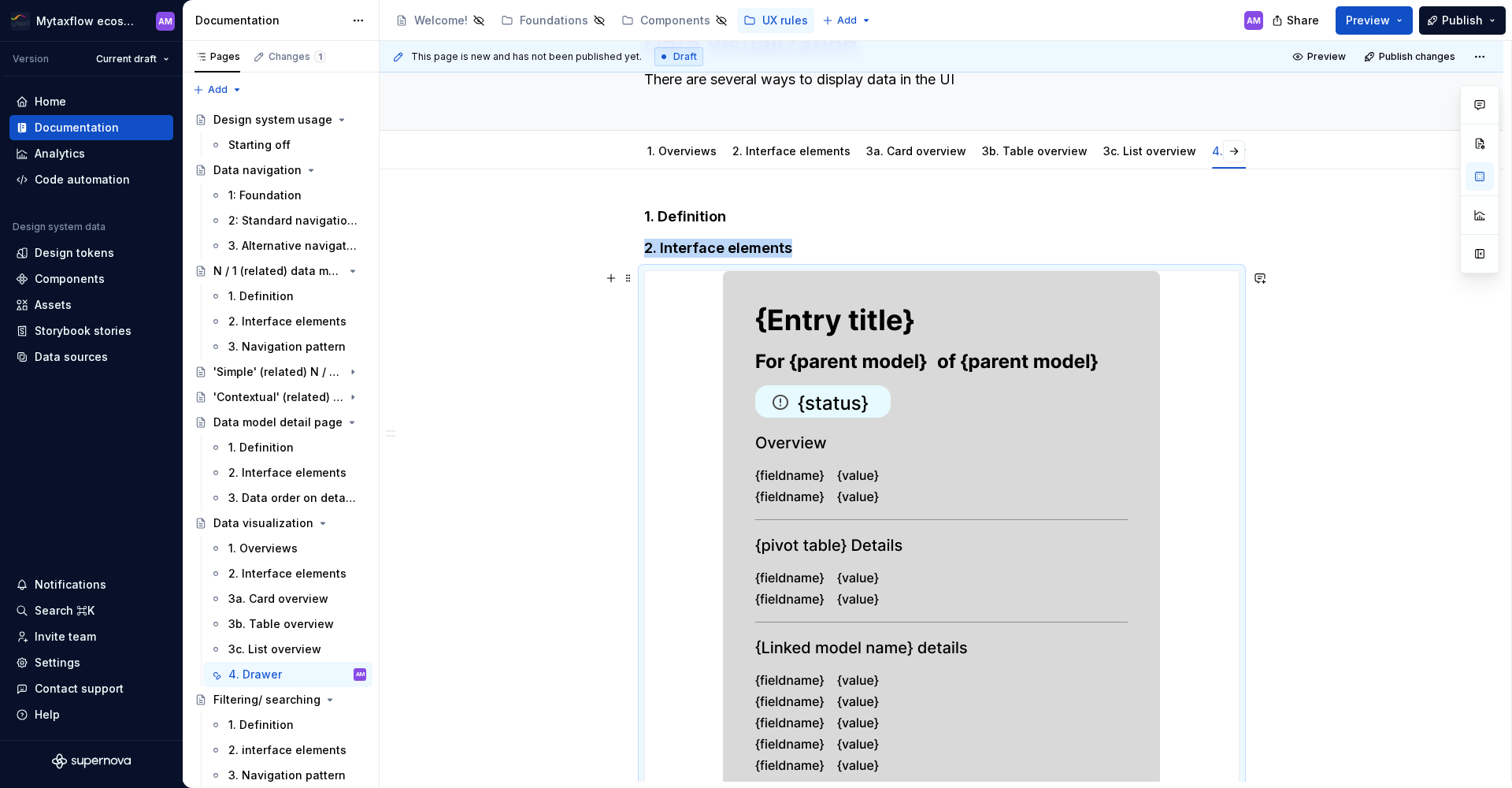 scroll, scrollTop: 326, scrollLeft: 0, axis: vertical 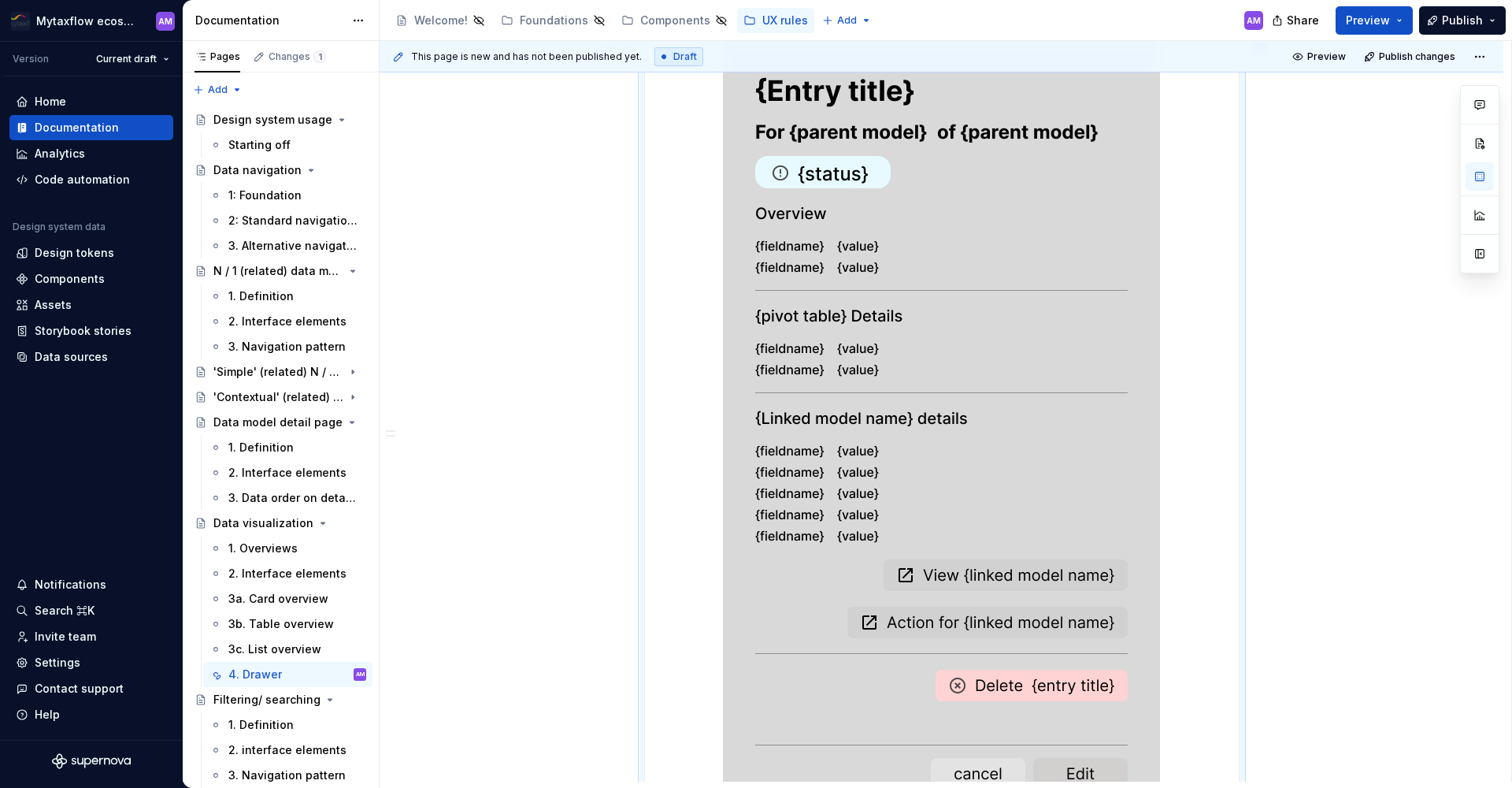 click at bounding box center [941, 431] 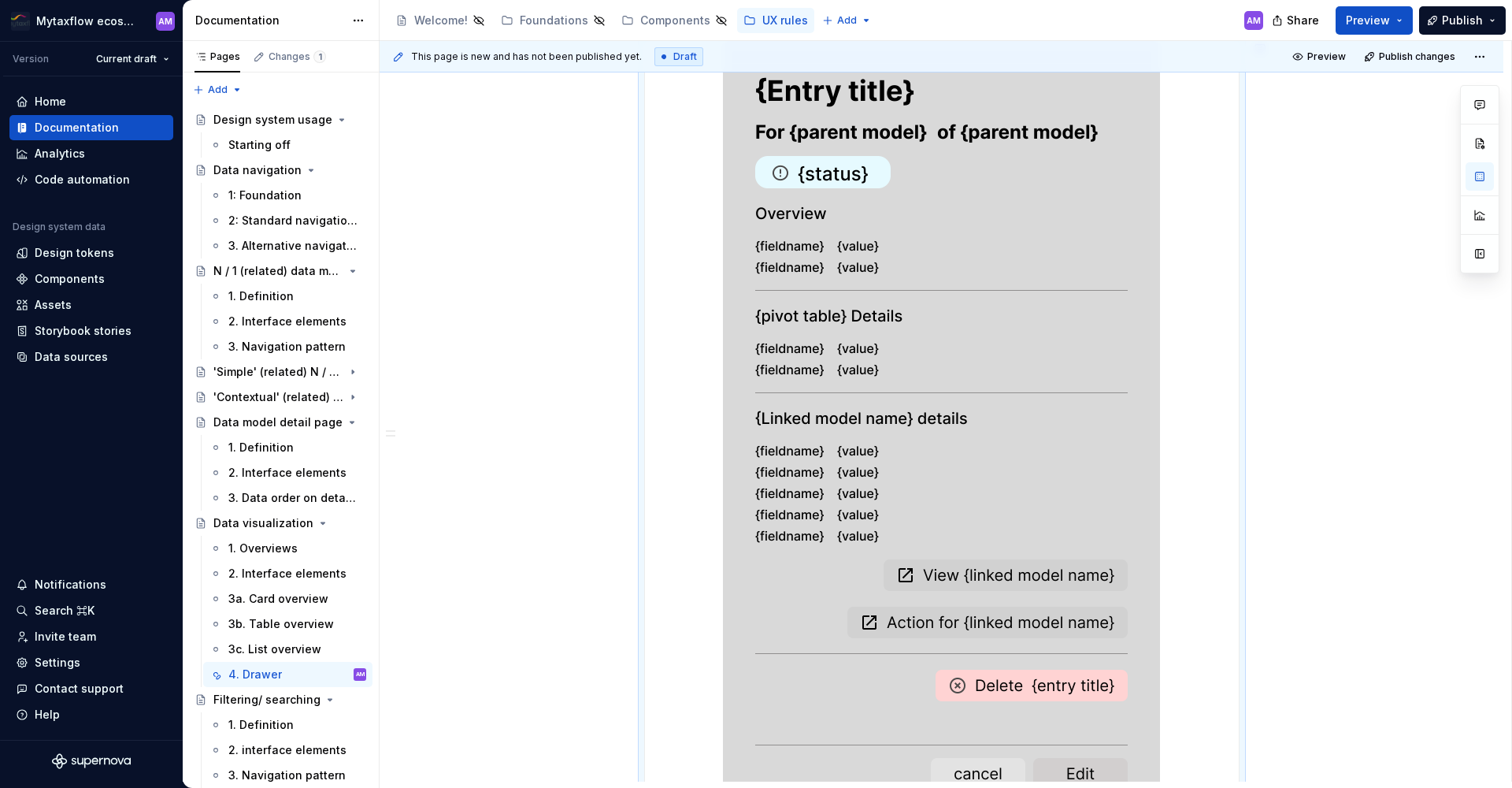 type on "*" 